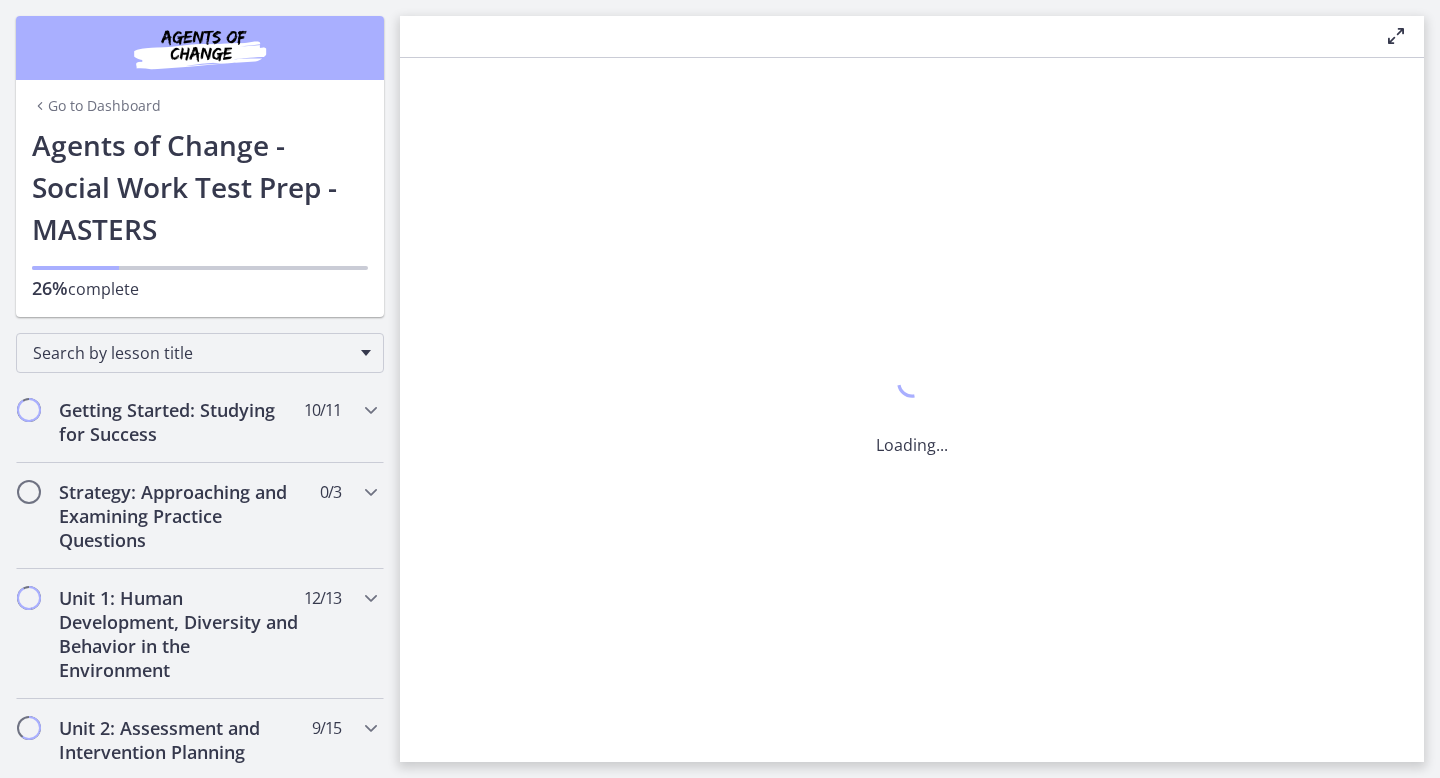 scroll, scrollTop: 0, scrollLeft: 0, axis: both 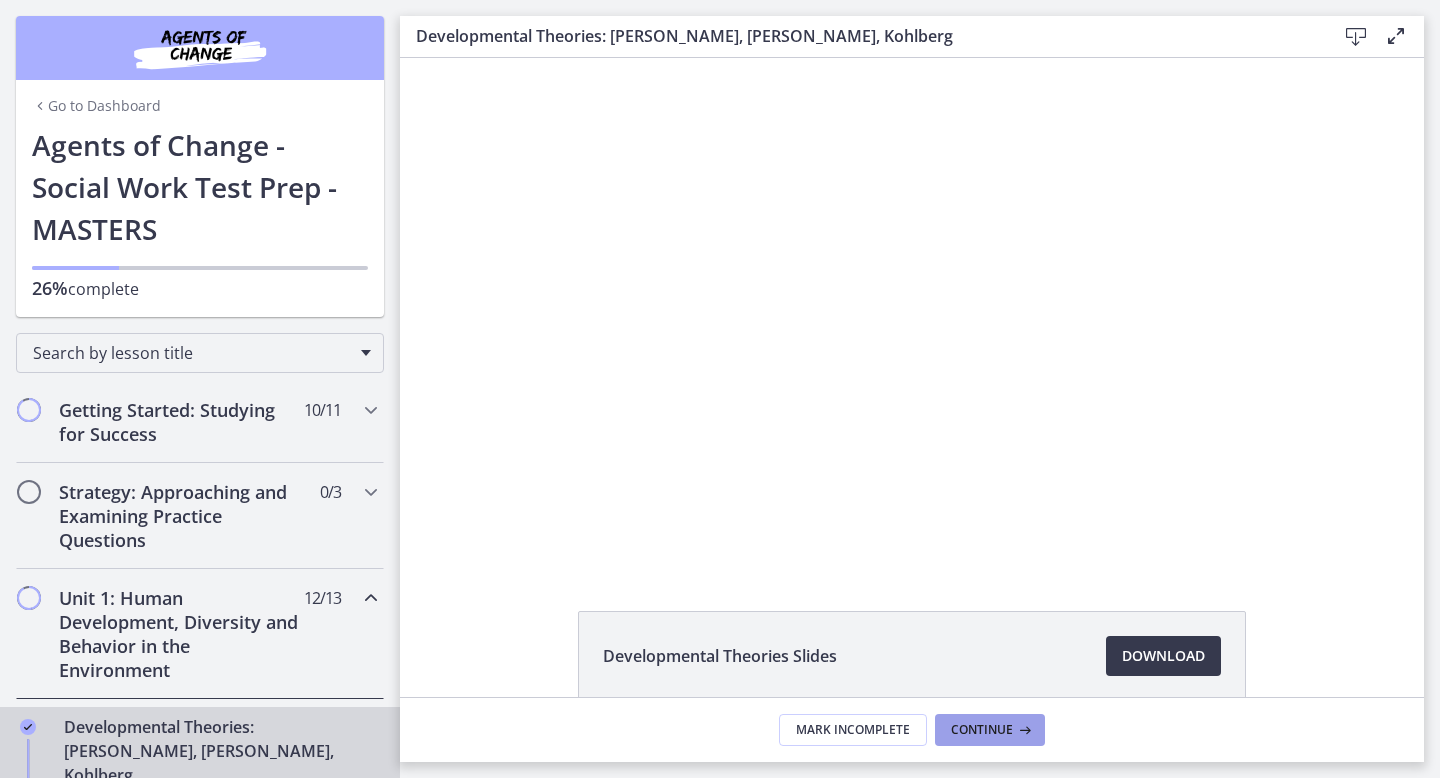 click on "Continue" at bounding box center (982, 730) 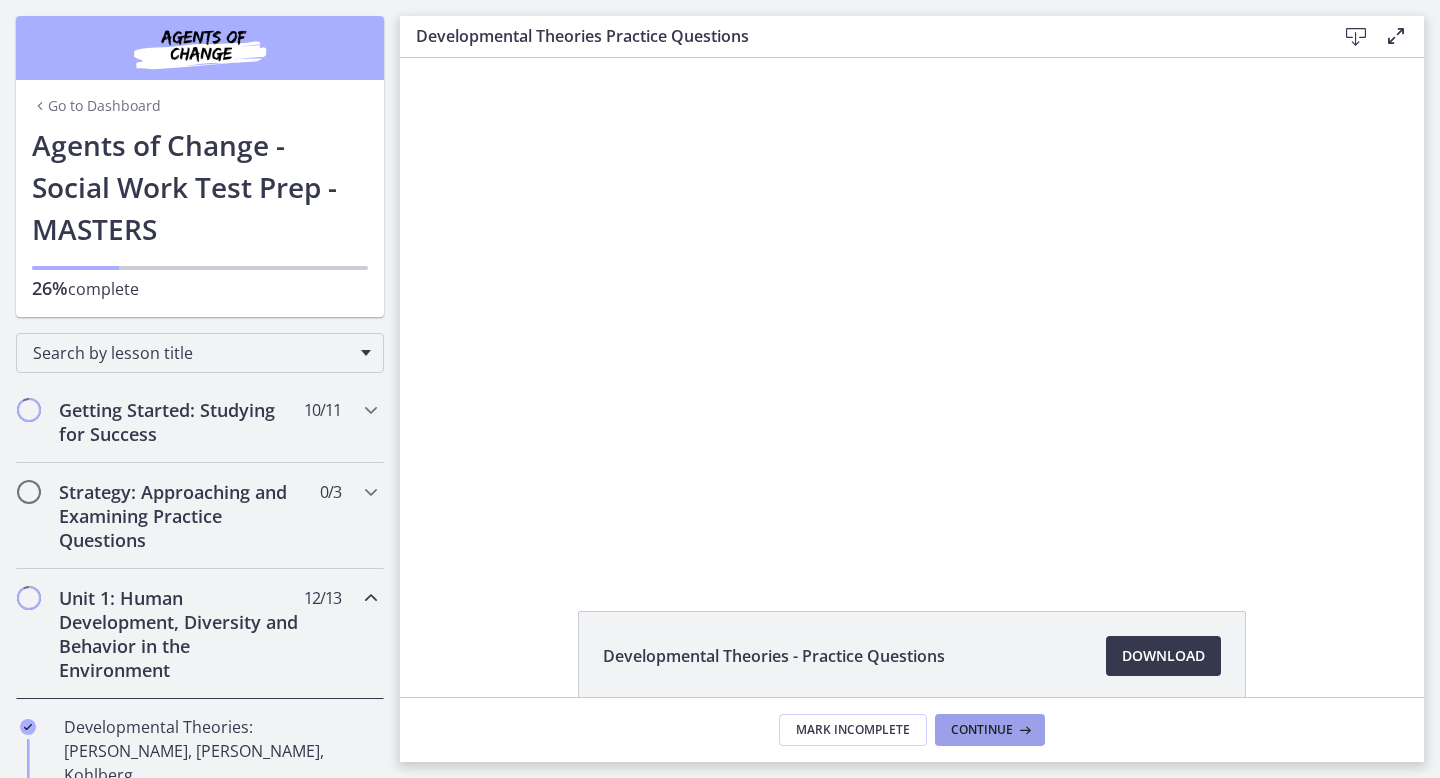 click on "Continue" at bounding box center (982, 730) 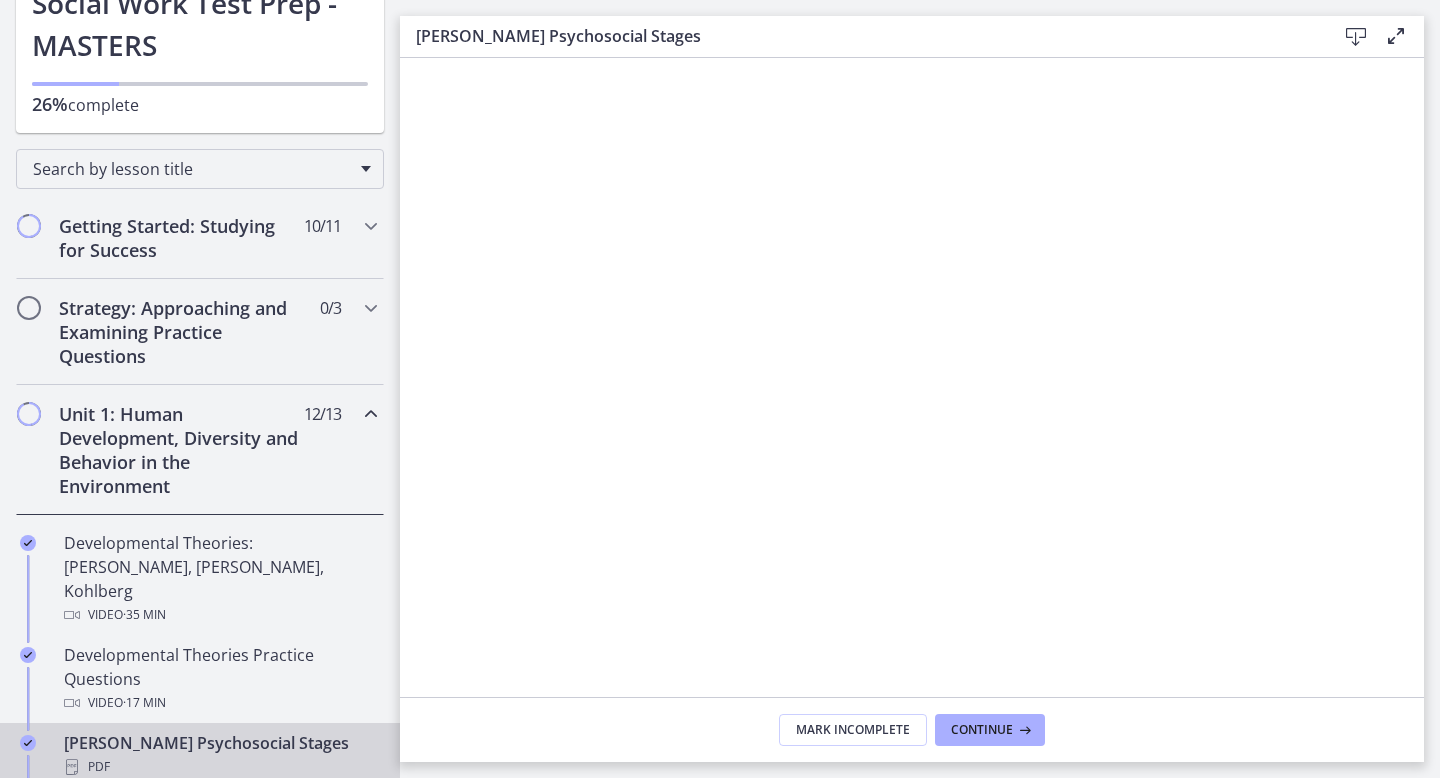 scroll, scrollTop: 185, scrollLeft: 0, axis: vertical 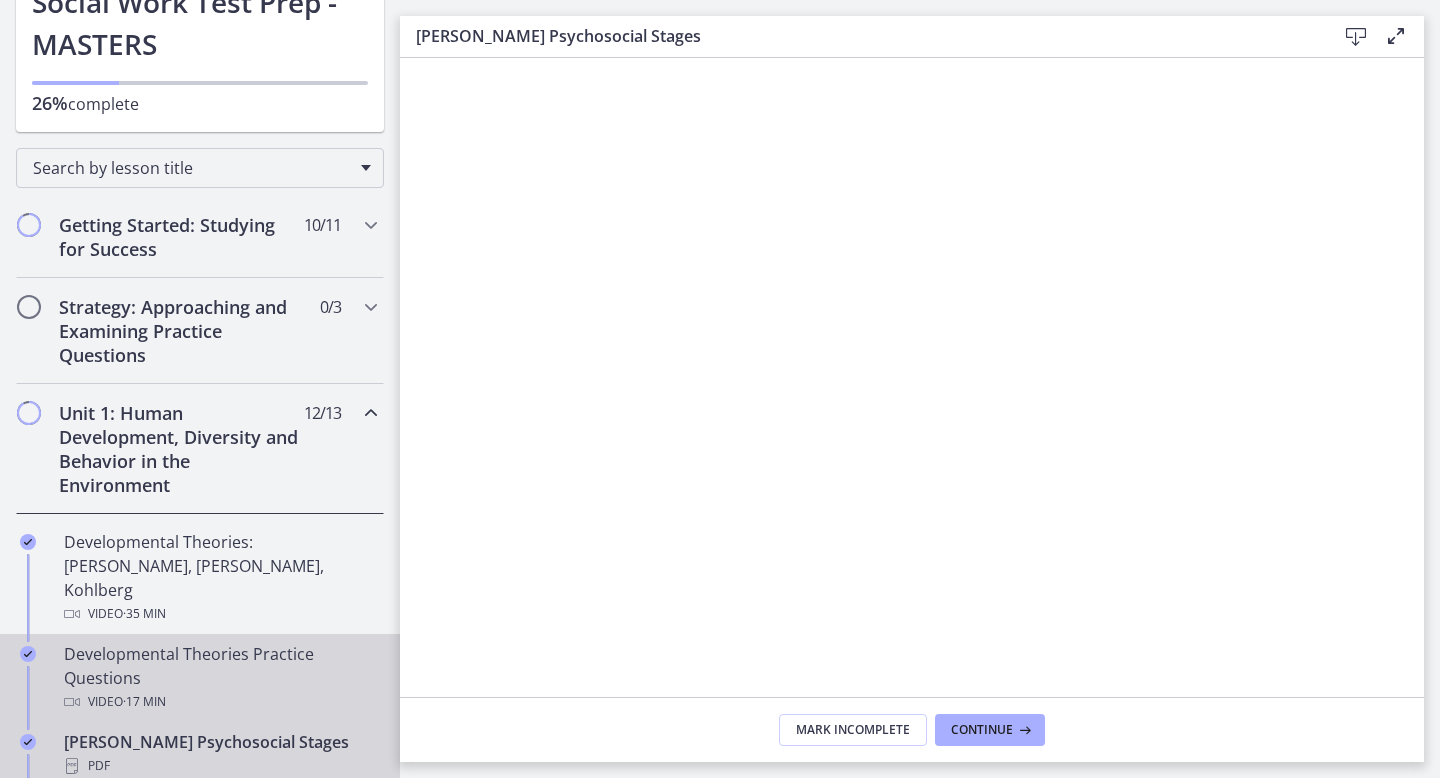 click on "Developmental Theories Practice Questions
Video
·  17 min" at bounding box center (220, 678) 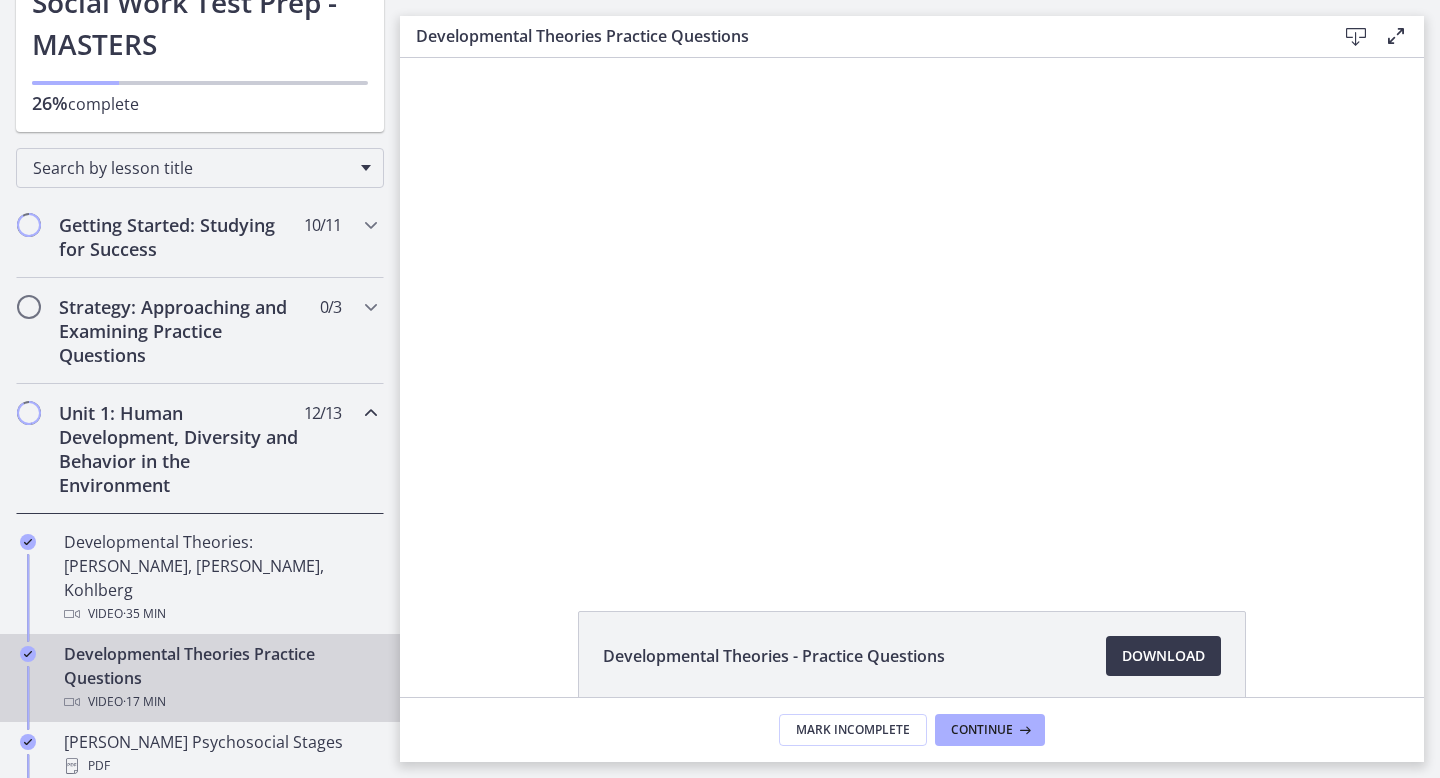 scroll, scrollTop: 0, scrollLeft: 0, axis: both 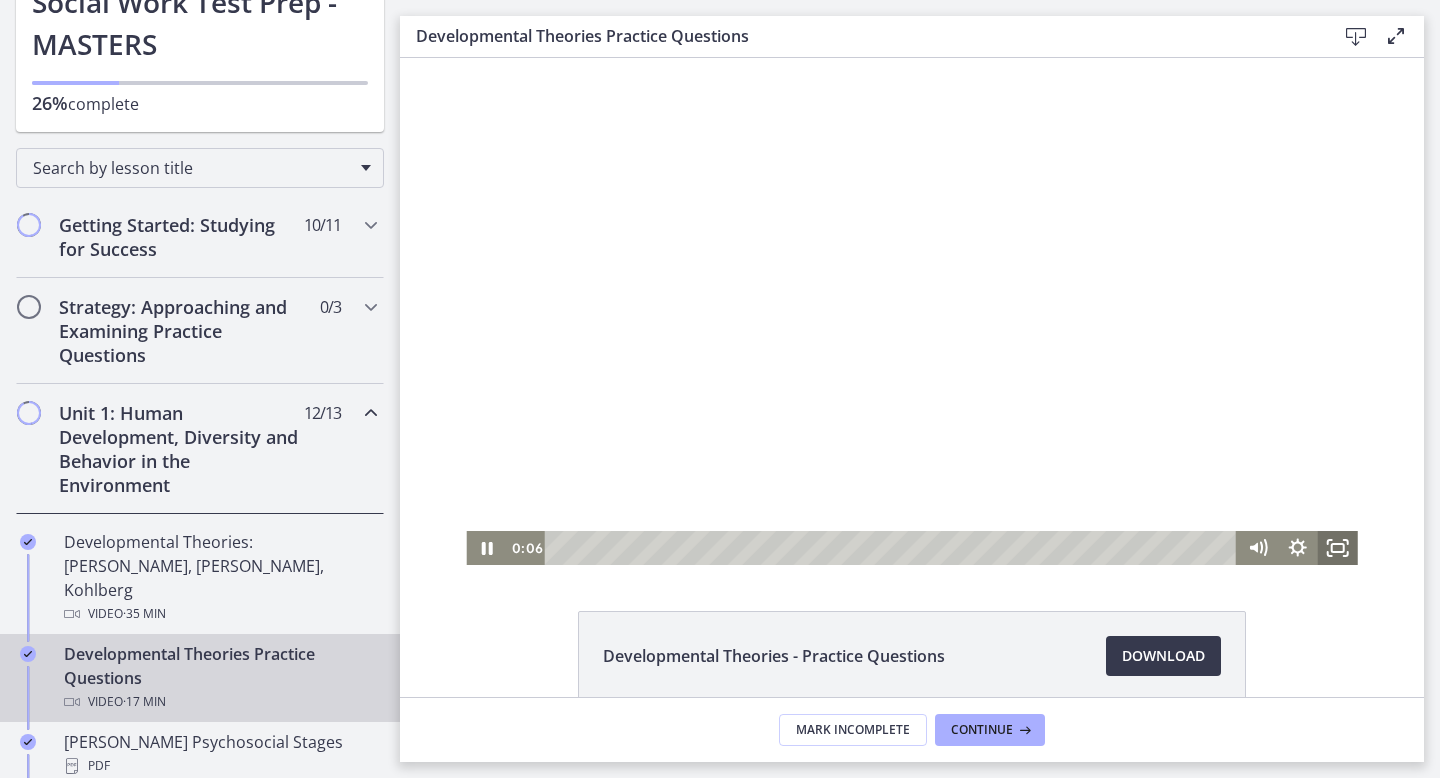 click 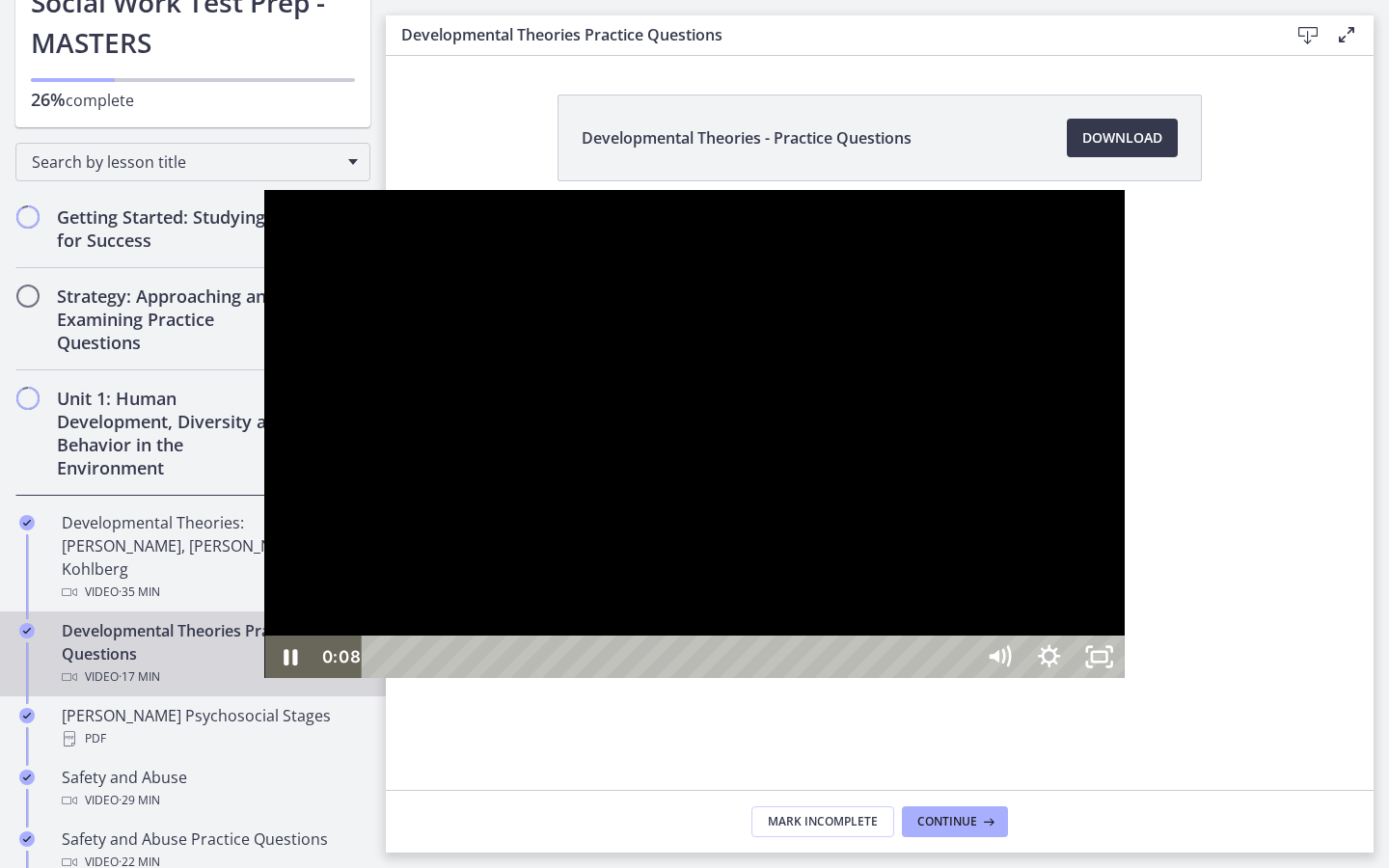 click at bounding box center [694, 434] 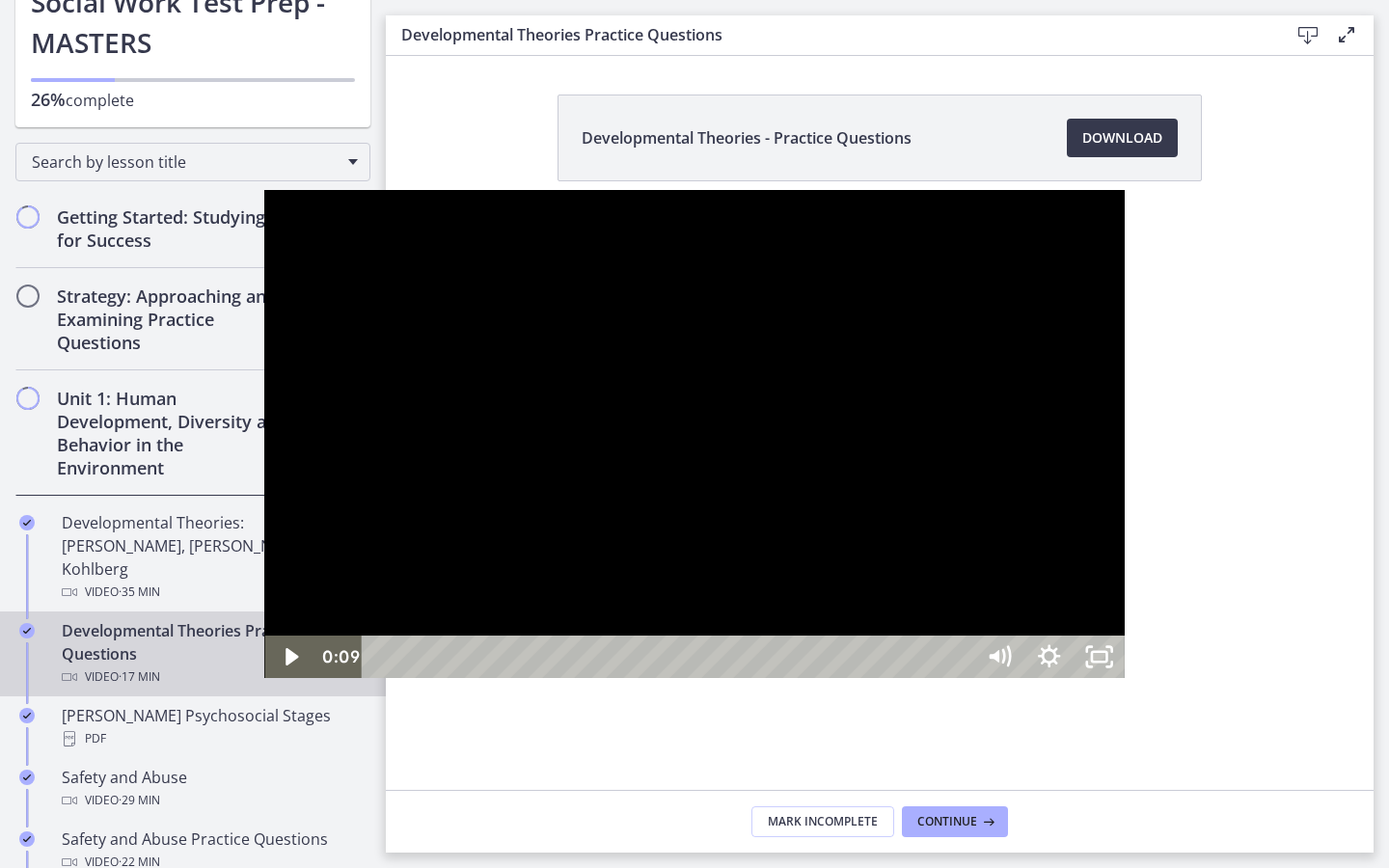 click at bounding box center [694, 434] 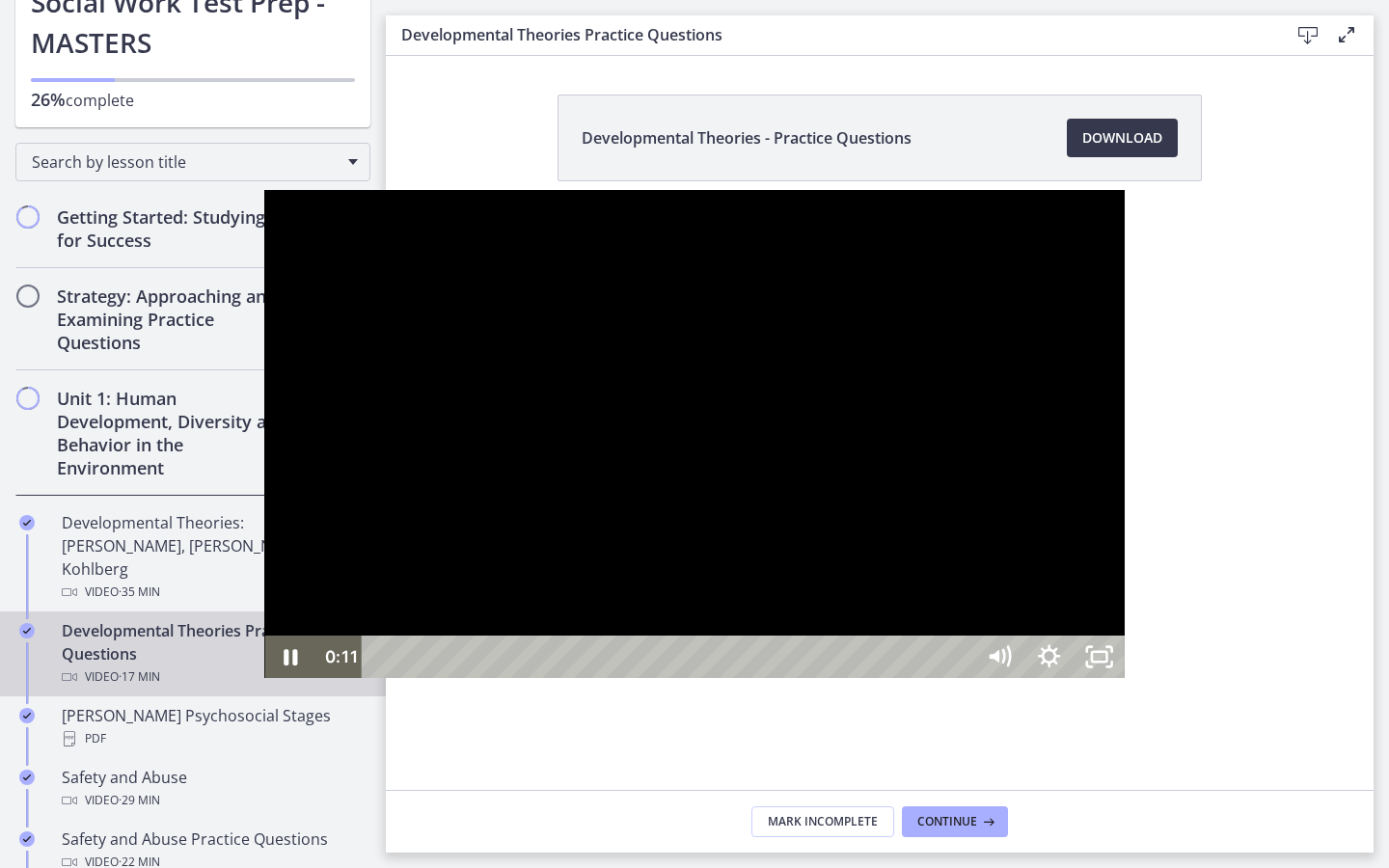 click at bounding box center (694, 434) 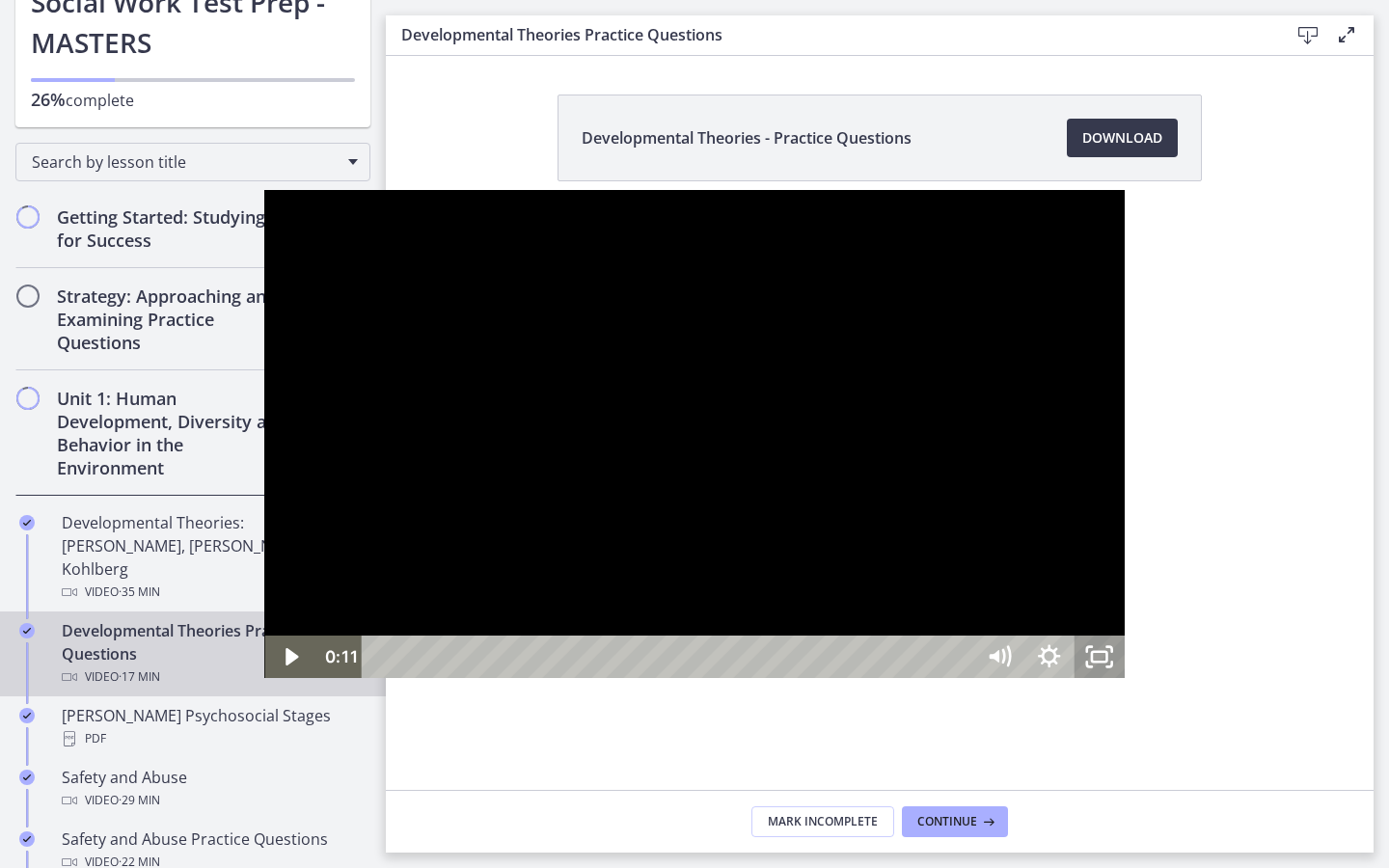 click 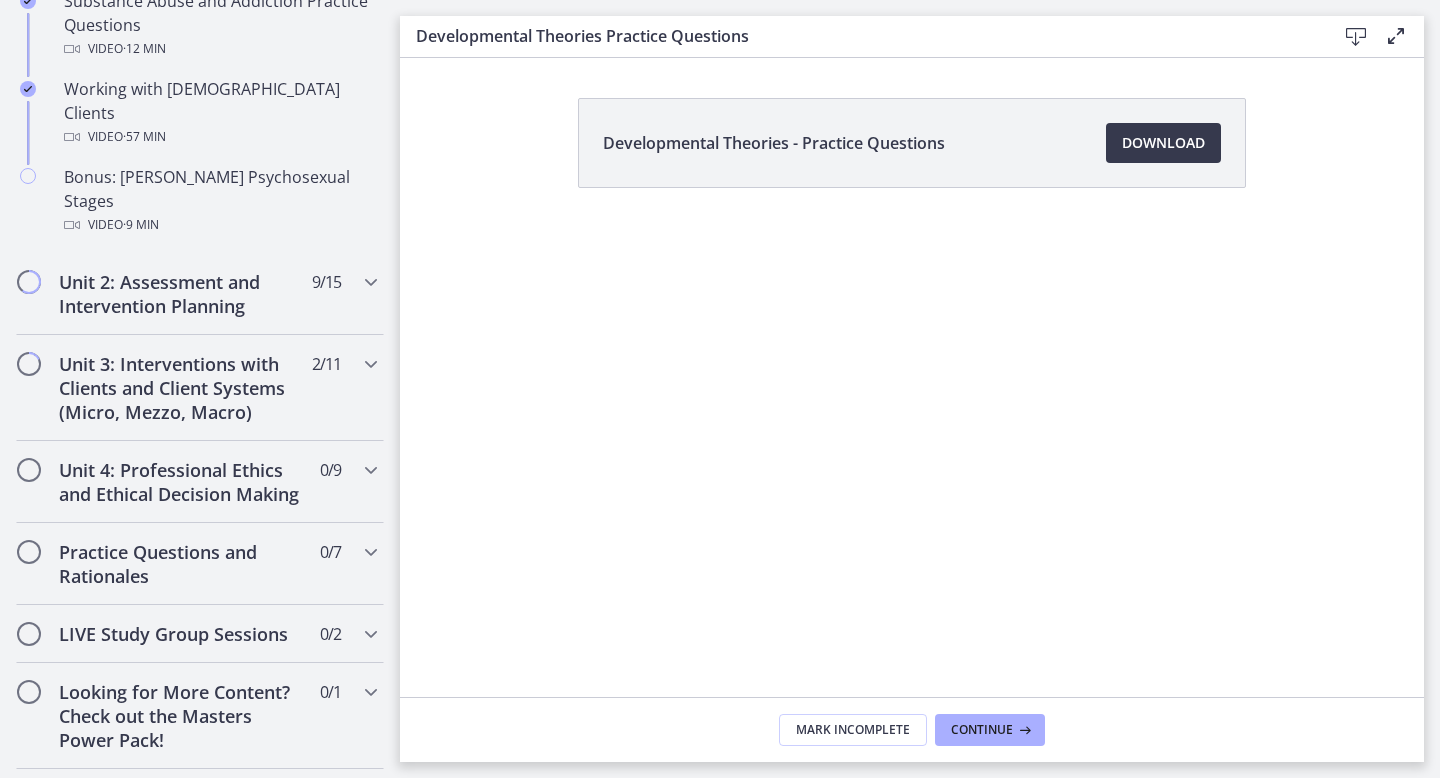 scroll, scrollTop: 1460, scrollLeft: 0, axis: vertical 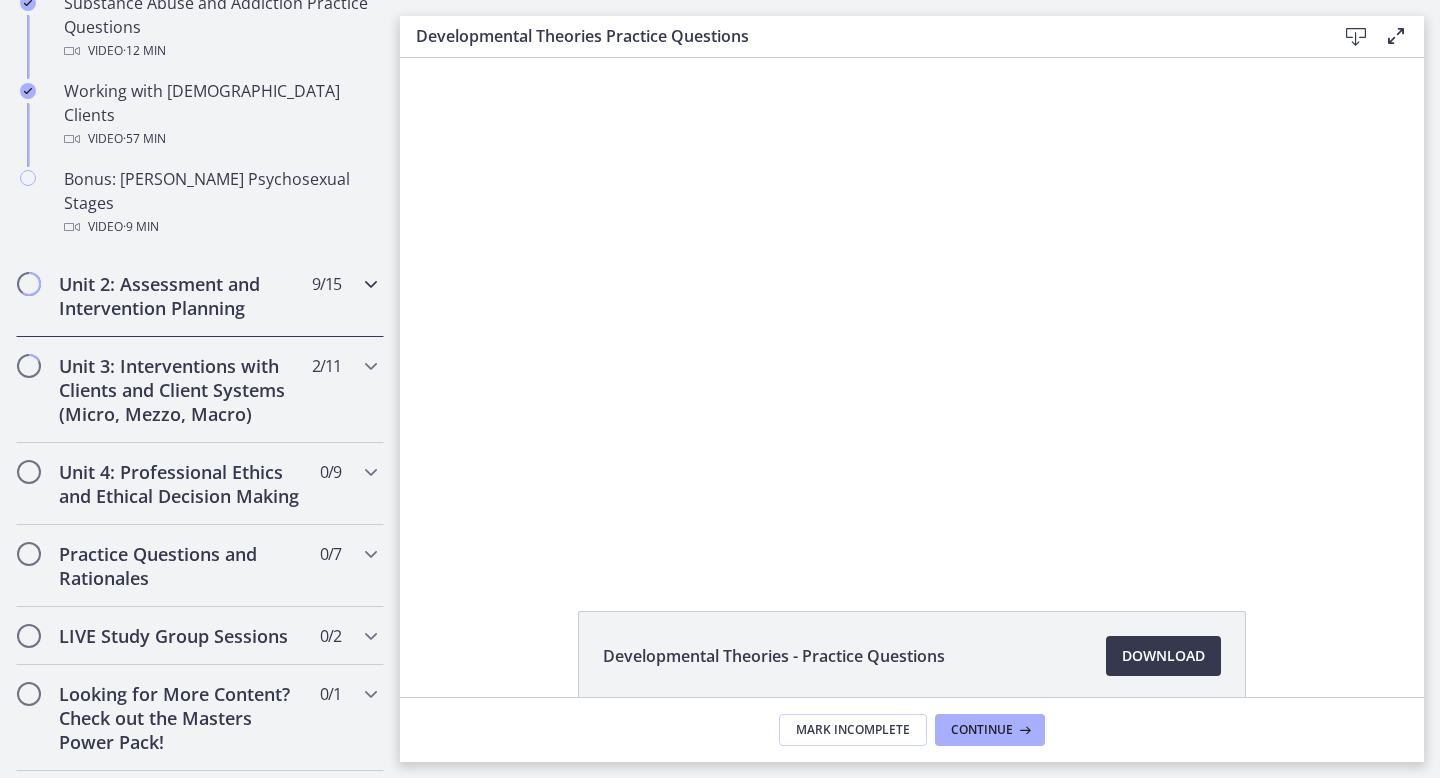 click on "Unit 2: Assessment and Intervention Planning" at bounding box center (181, 296) 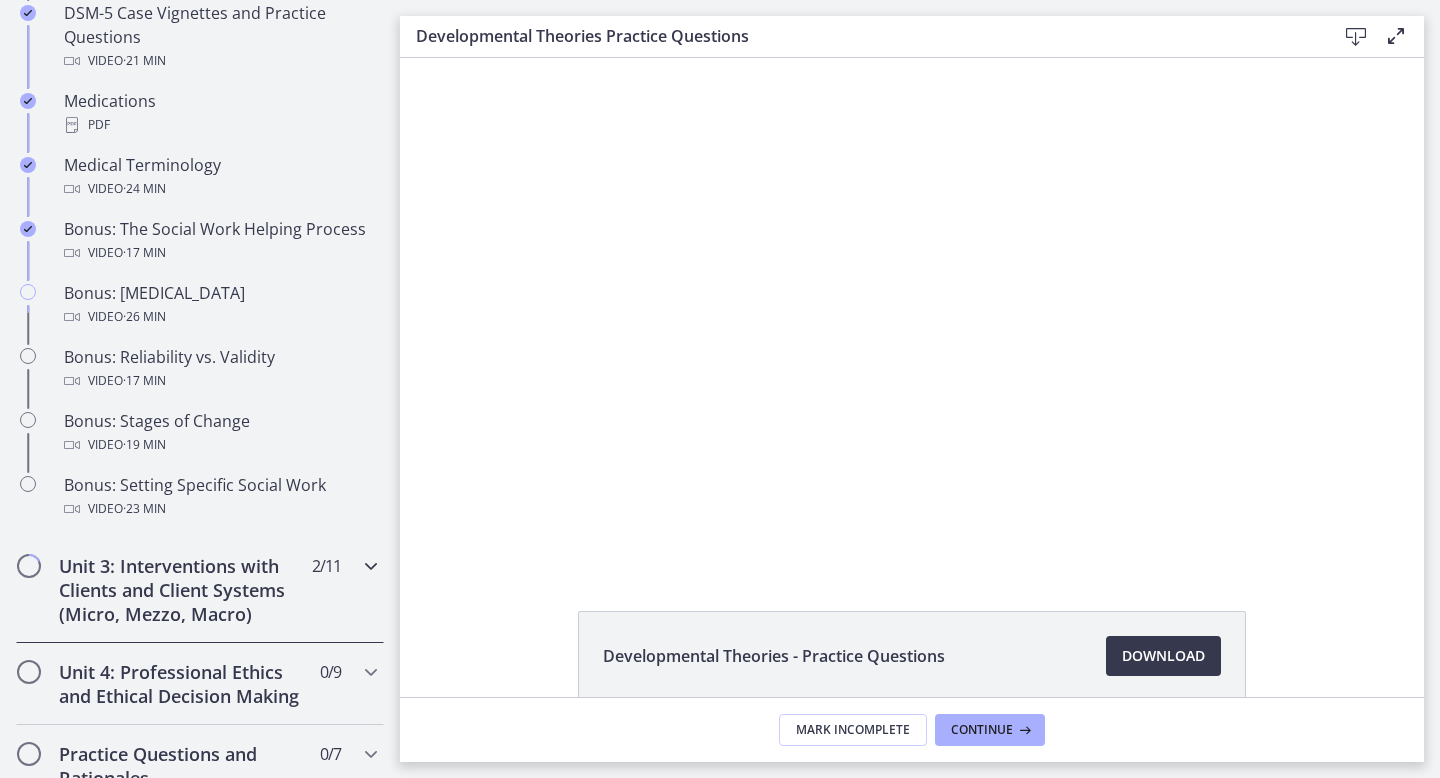 click on "Unit 3: Interventions with Clients and Client Systems (Micro, Mezzo, Macro)" at bounding box center [181, 590] 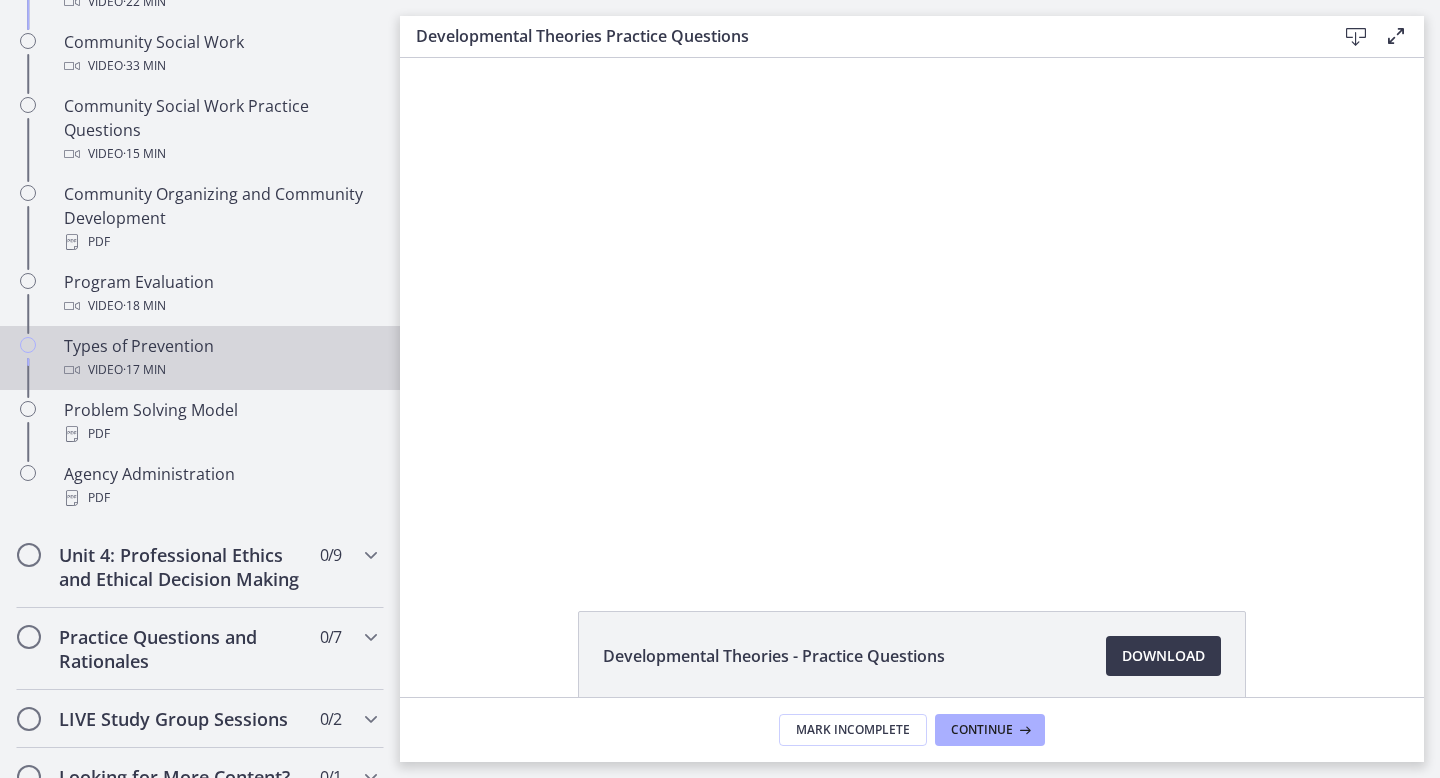 scroll, scrollTop: 1127, scrollLeft: 0, axis: vertical 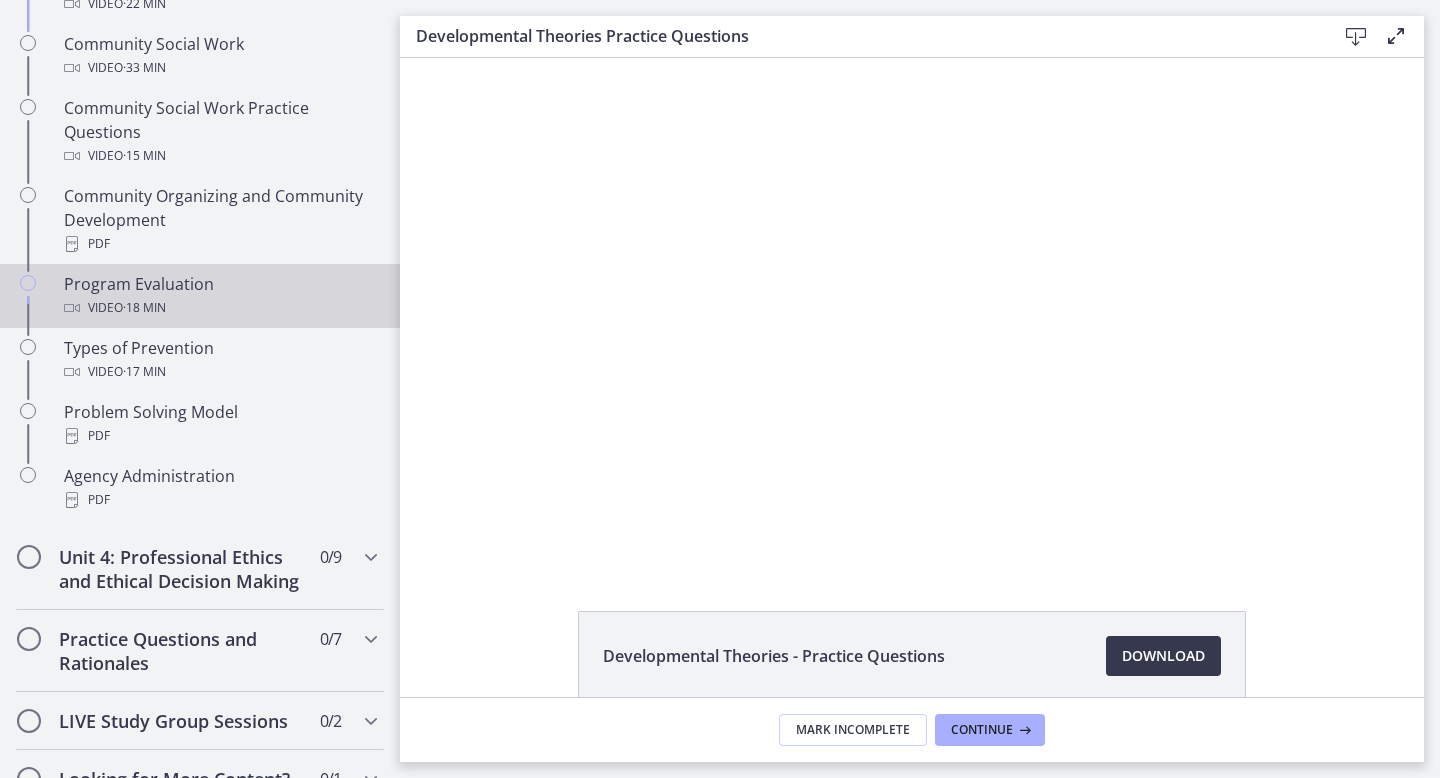 click on "Program Evaluation
Video
·  18 min" at bounding box center [220, 296] 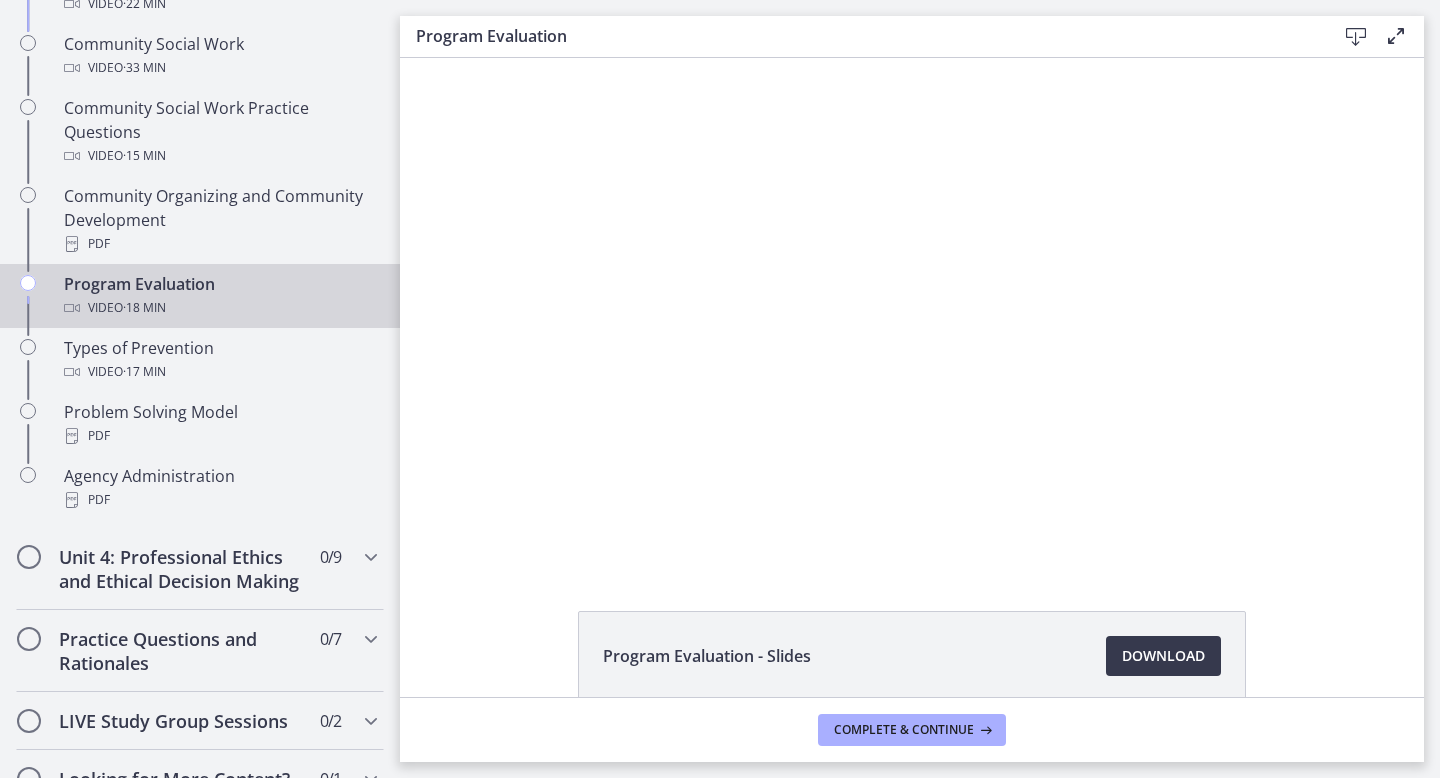 scroll, scrollTop: 0, scrollLeft: 0, axis: both 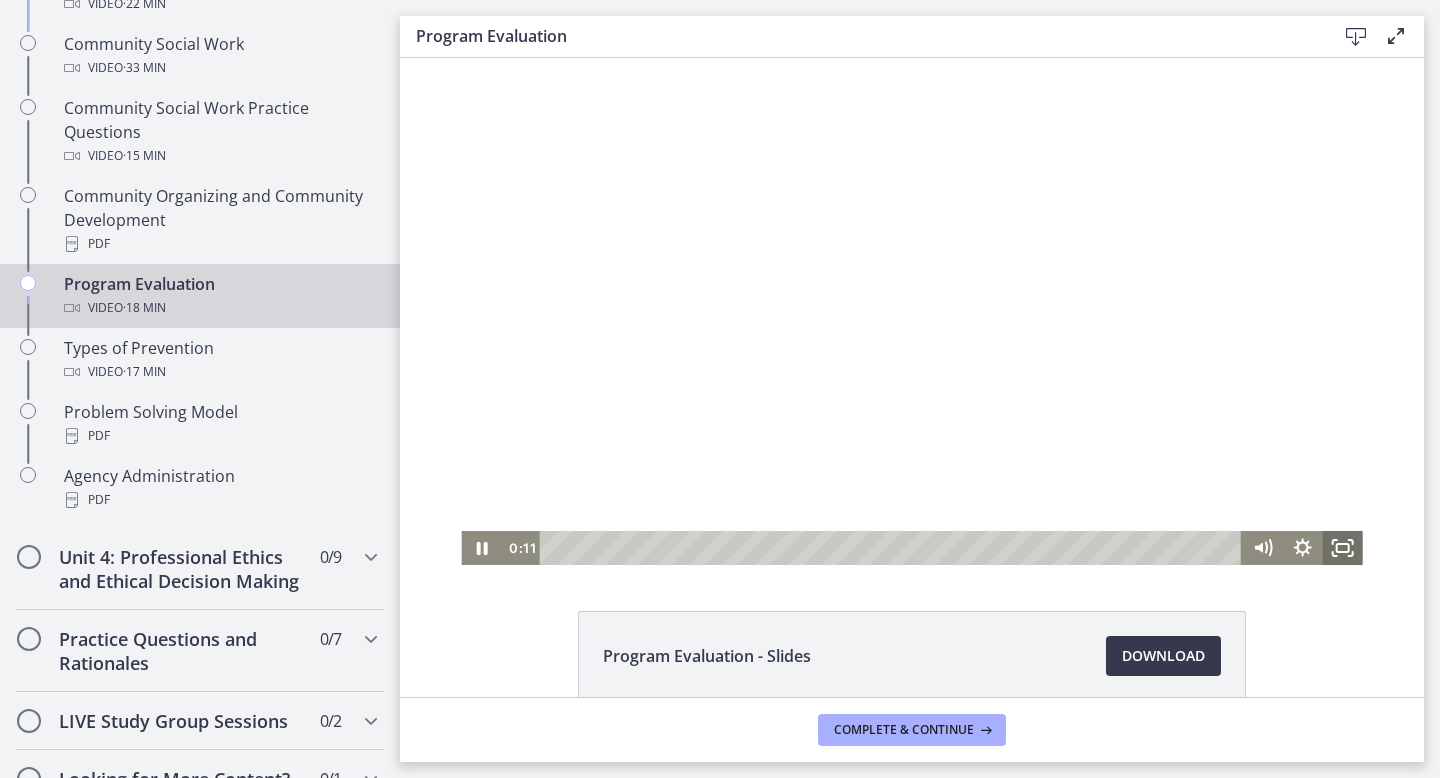 click 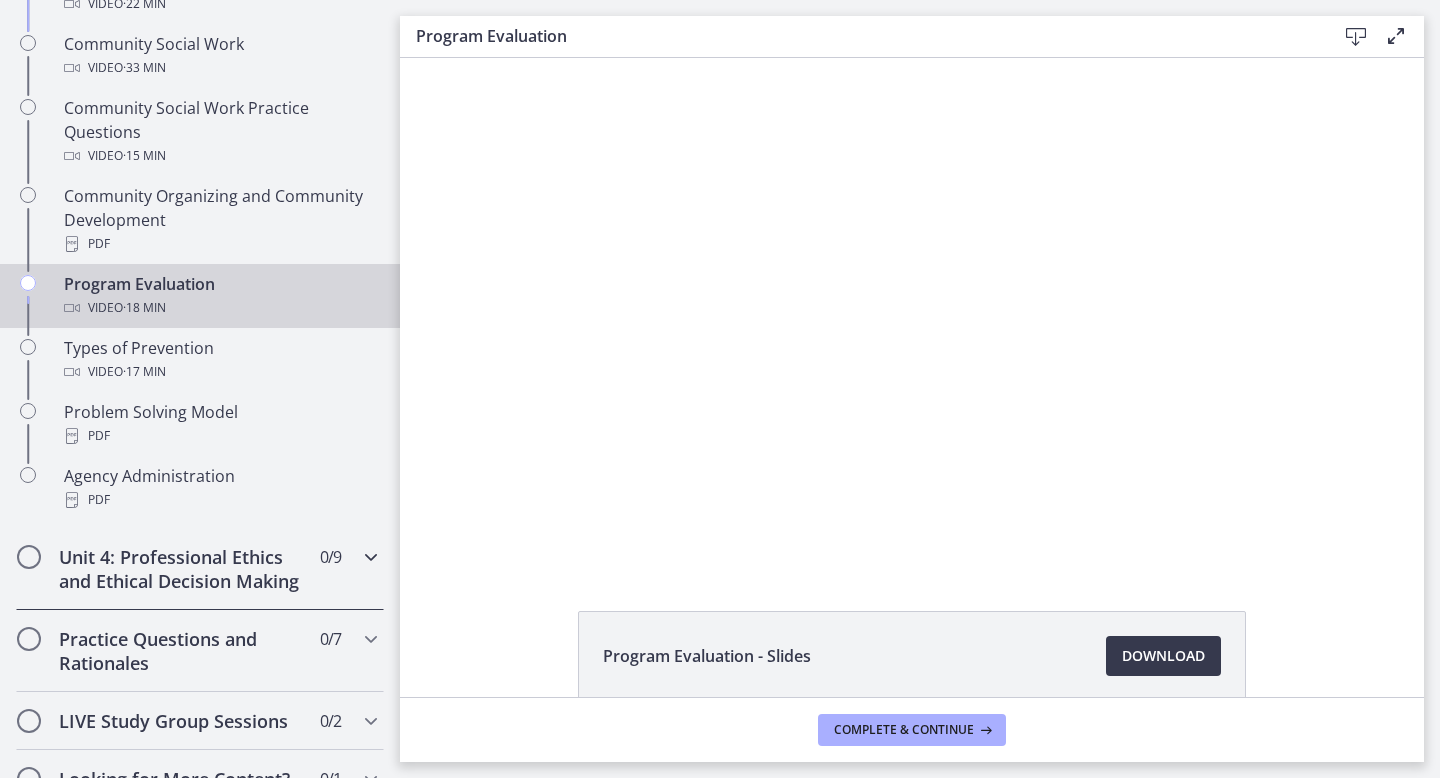 click on "Unit 4: Professional Ethics and Ethical Decision Making" at bounding box center [181, 569] 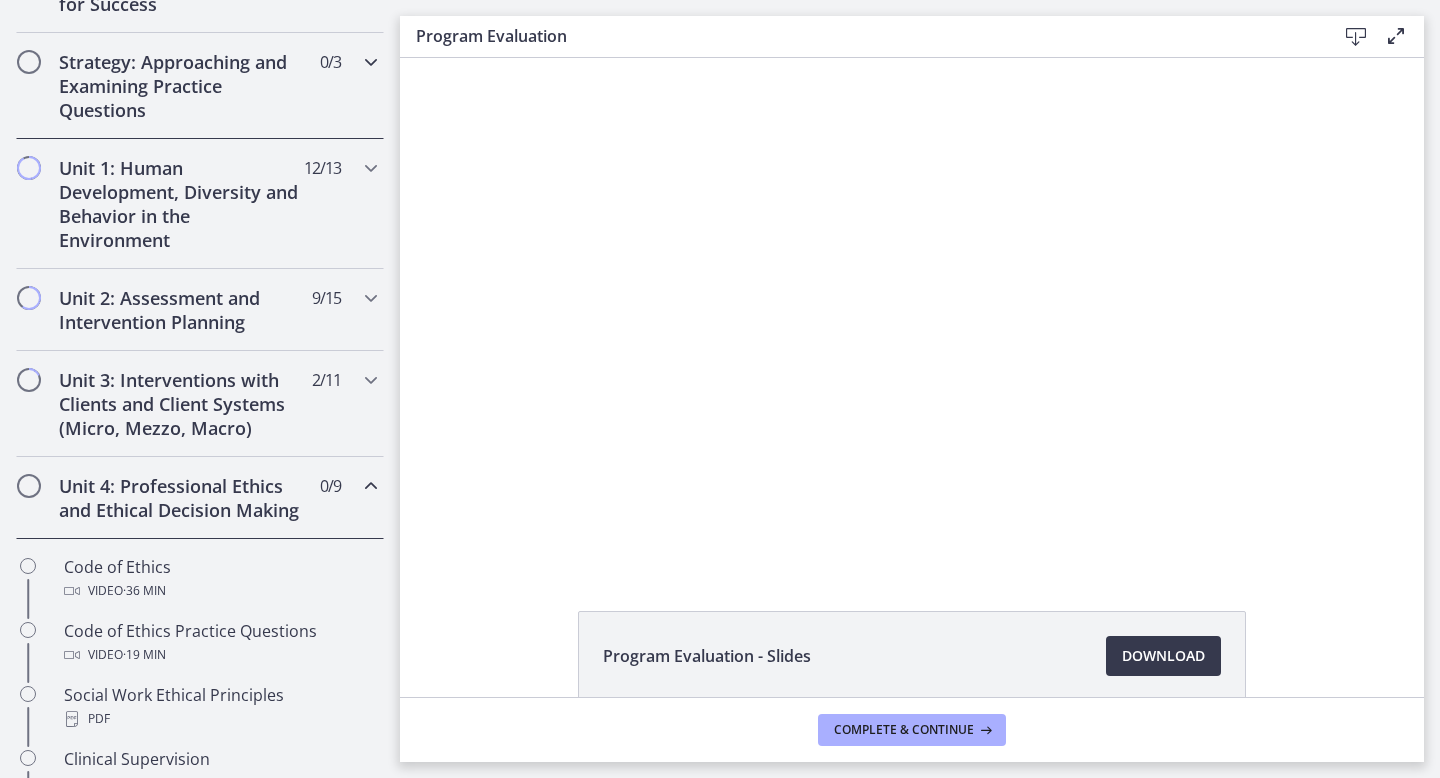 scroll, scrollTop: 431, scrollLeft: 0, axis: vertical 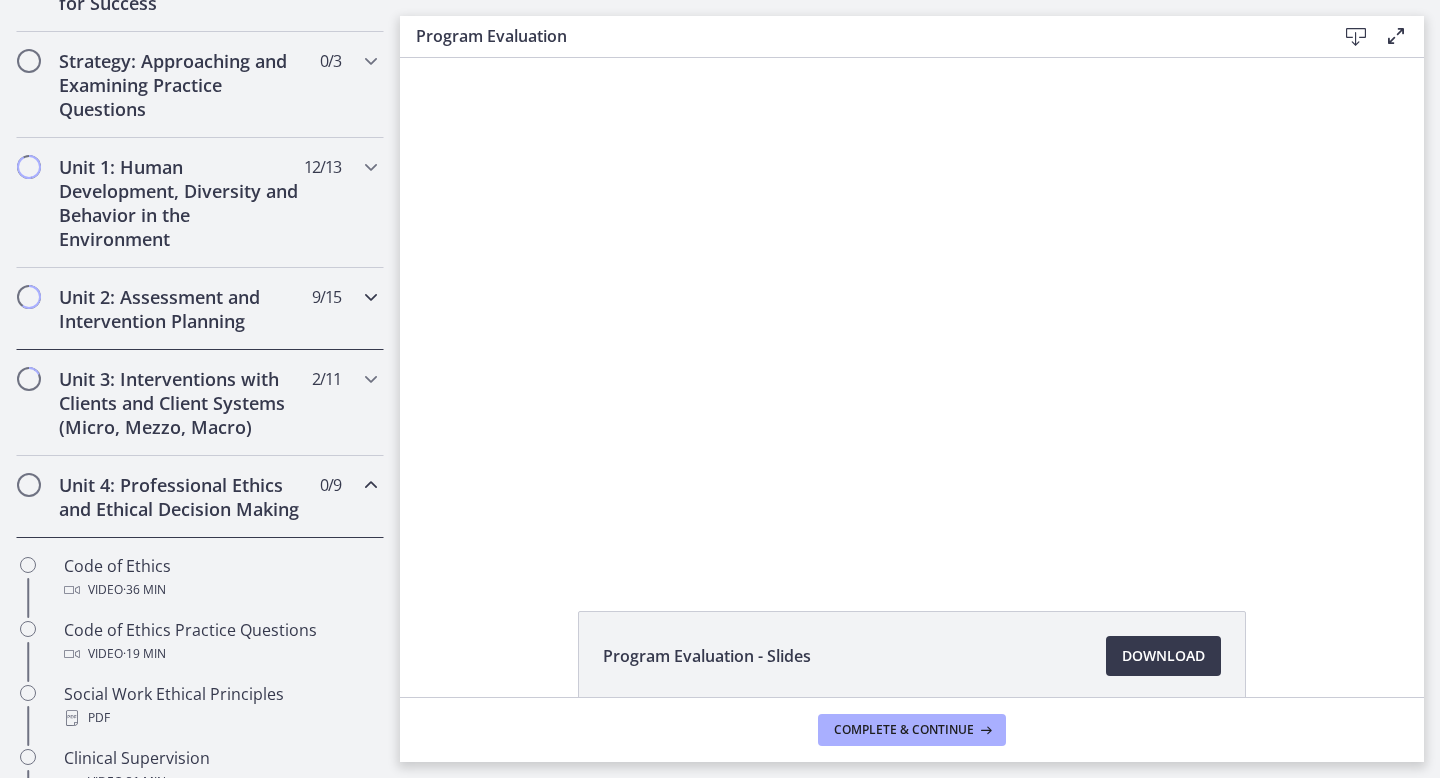 click on "Unit 2: Assessment and Intervention Planning" at bounding box center [181, 309] 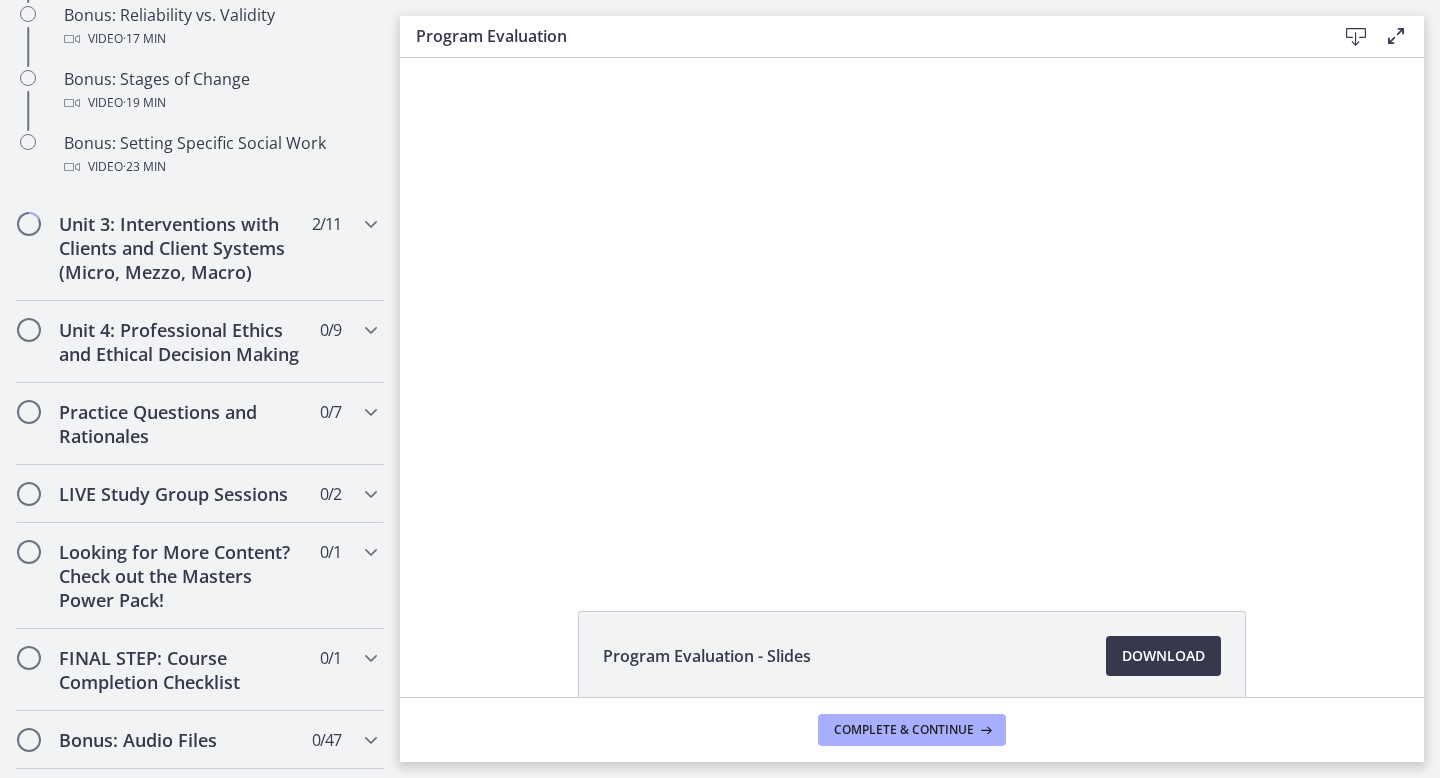 scroll, scrollTop: 1804, scrollLeft: 0, axis: vertical 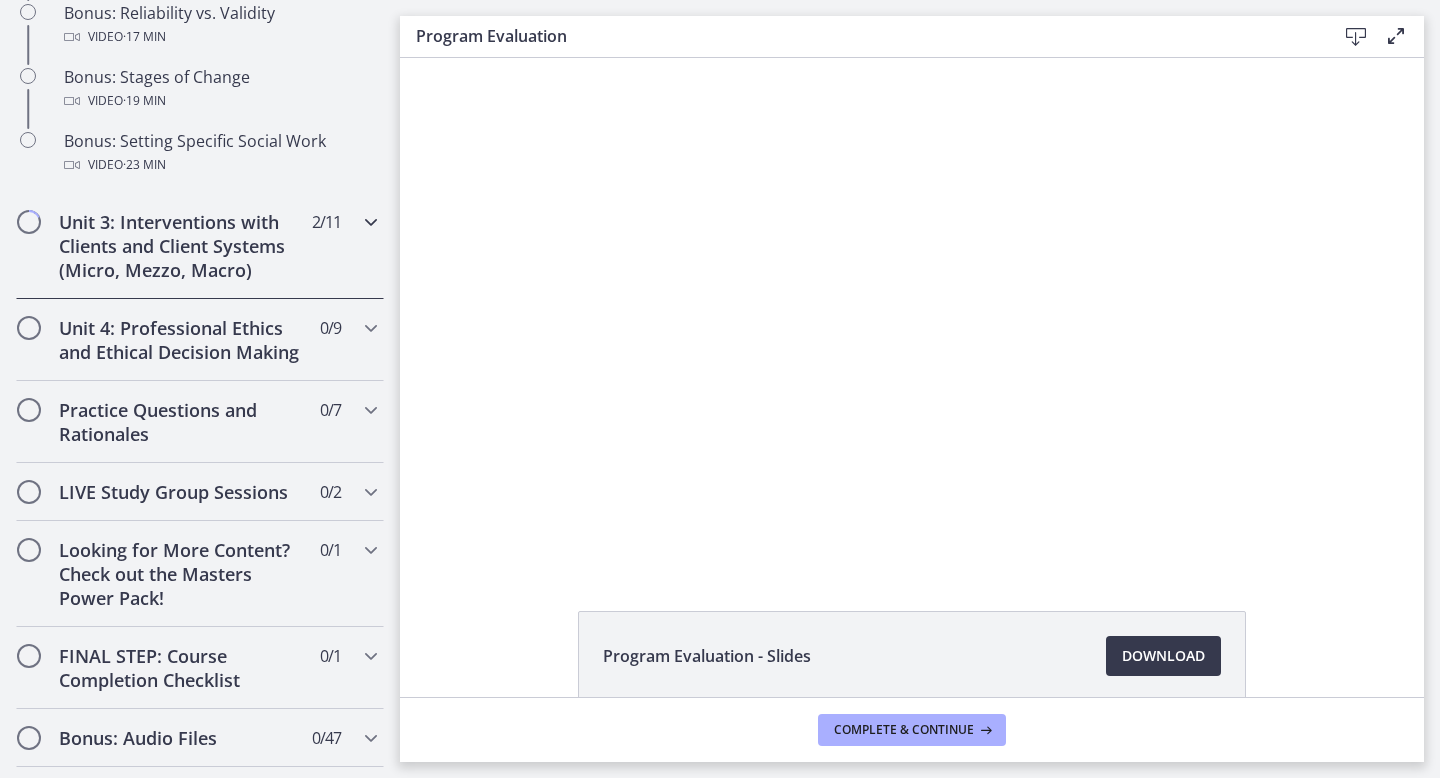 click on "Unit 3: Interventions with Clients and Client Systems (Micro, Mezzo, Macro)" at bounding box center (181, 246) 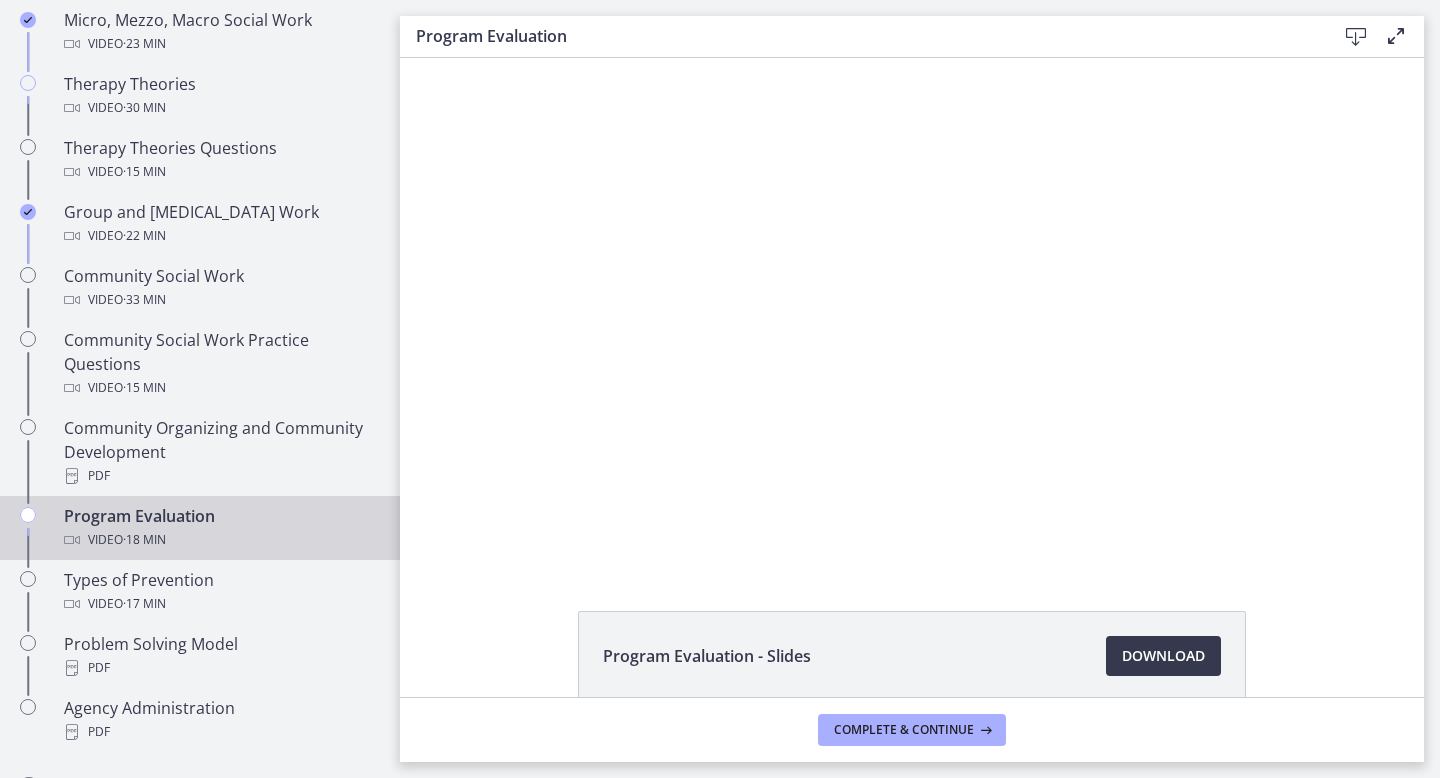 scroll, scrollTop: 908, scrollLeft: 0, axis: vertical 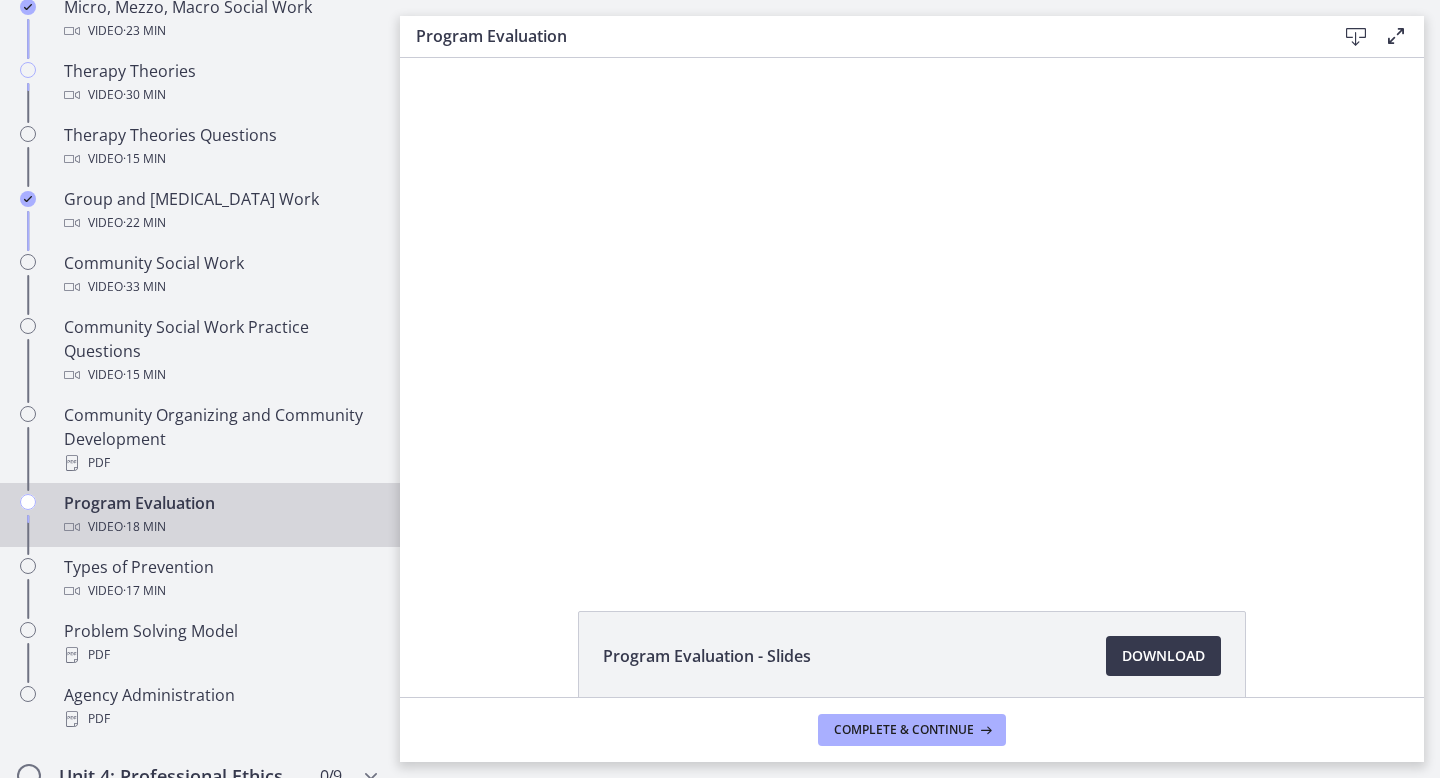 click on "Program Evaluation
Video
·  18 min" at bounding box center (220, 515) 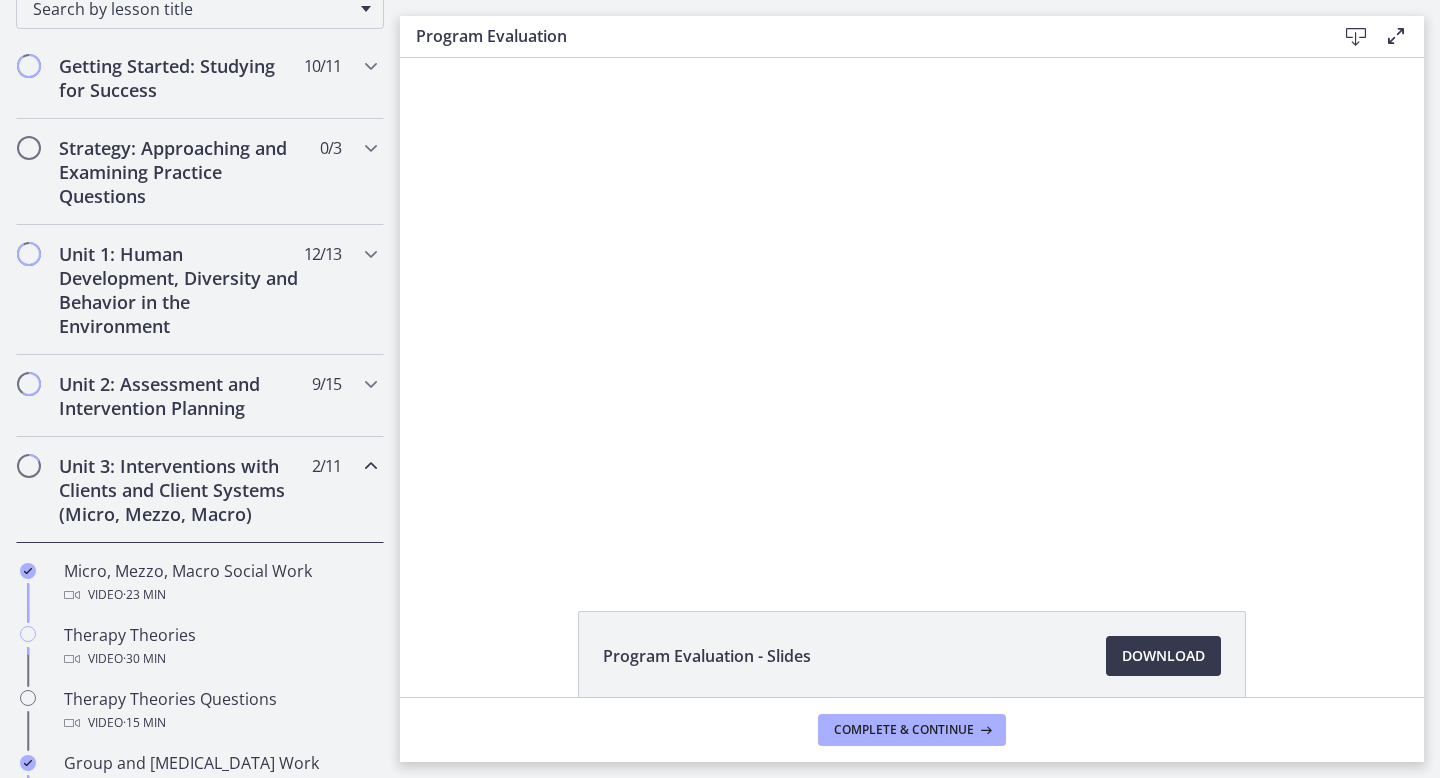scroll, scrollTop: 0, scrollLeft: 0, axis: both 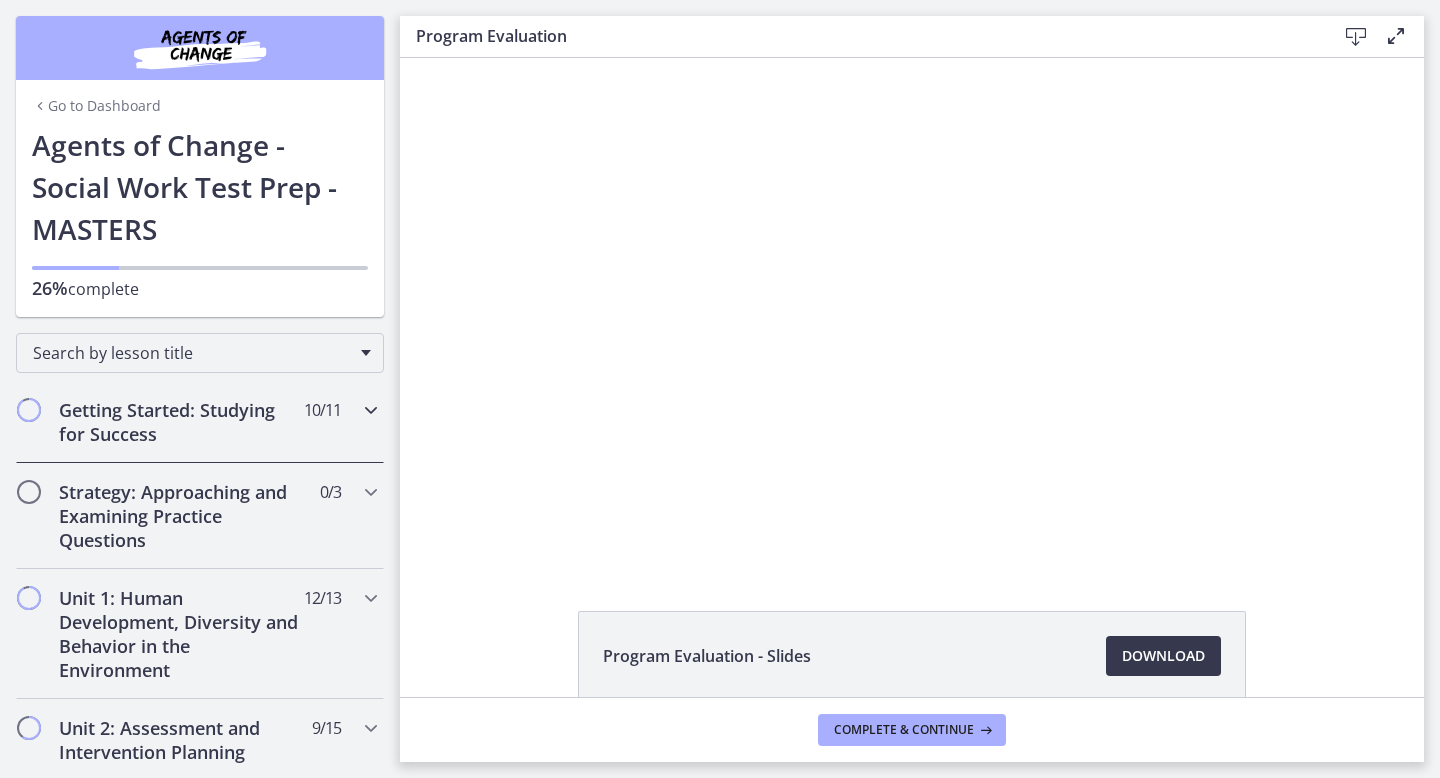 click at bounding box center (29, 410) 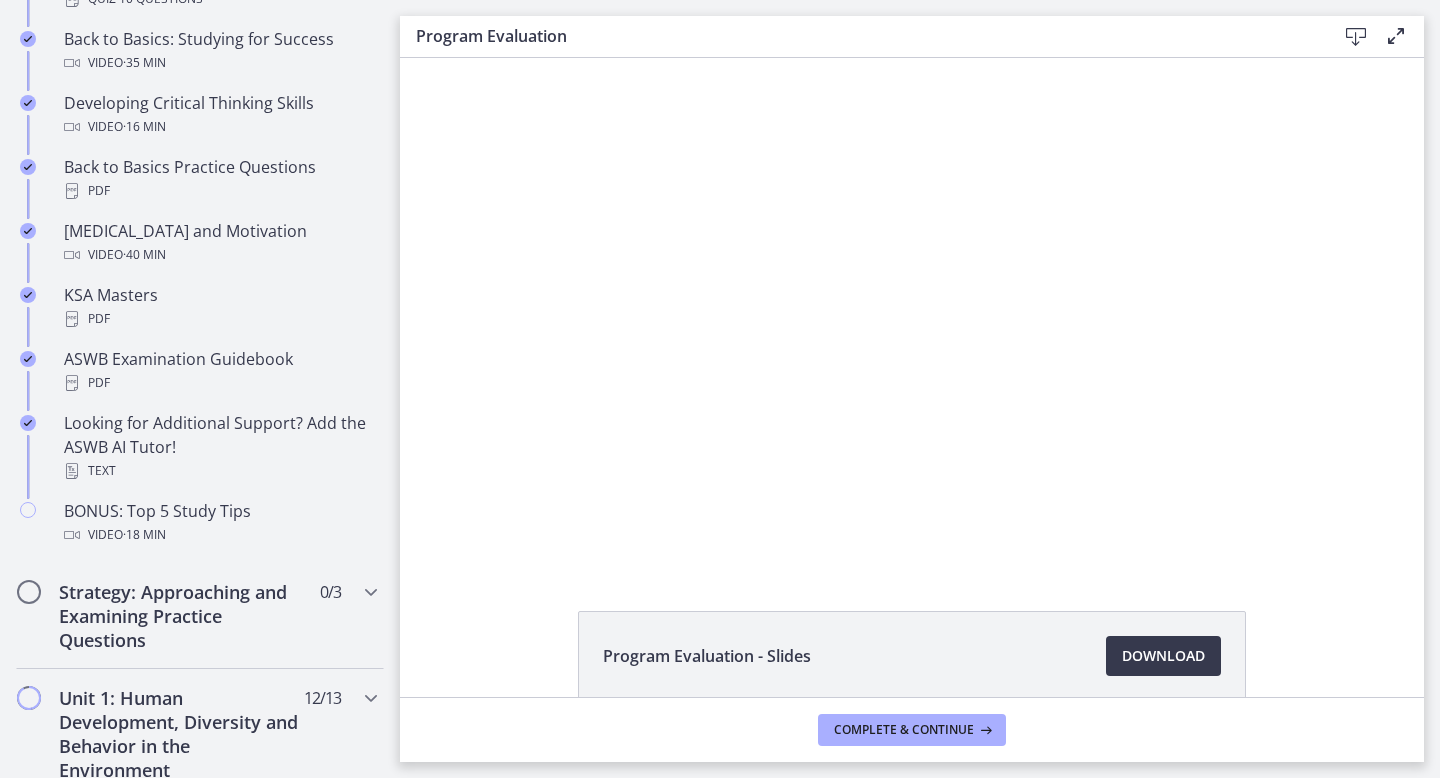 scroll, scrollTop: 693, scrollLeft: 0, axis: vertical 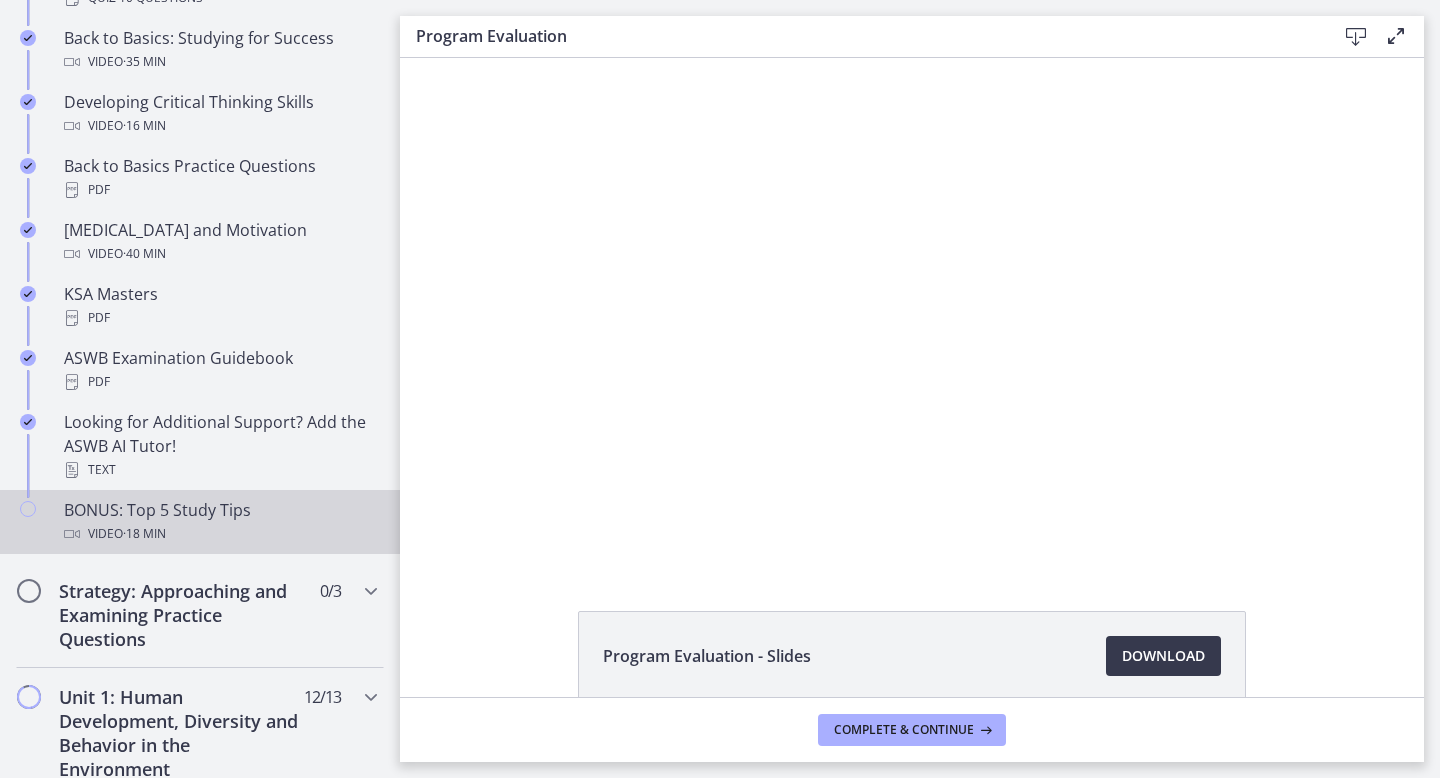 click at bounding box center [28, 509] 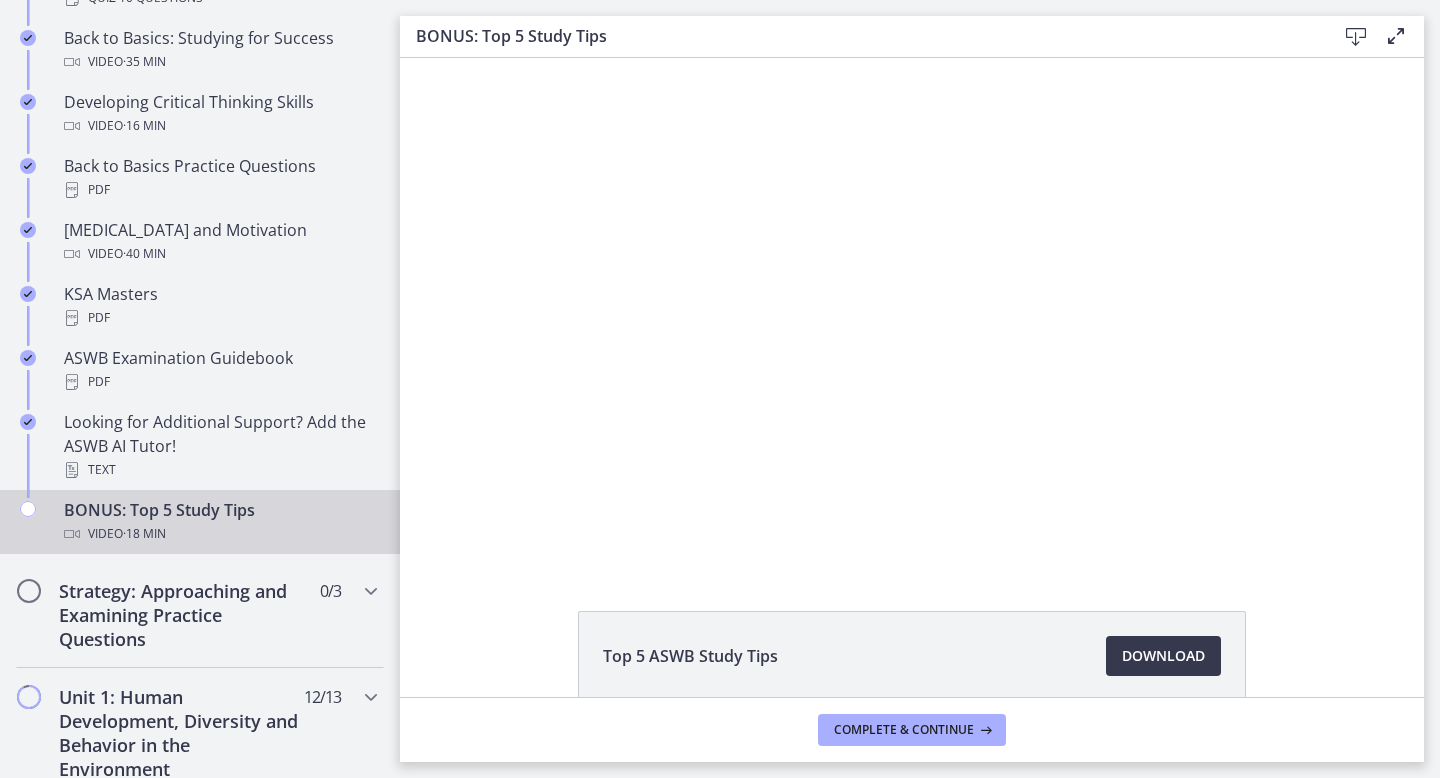 scroll, scrollTop: 0, scrollLeft: 0, axis: both 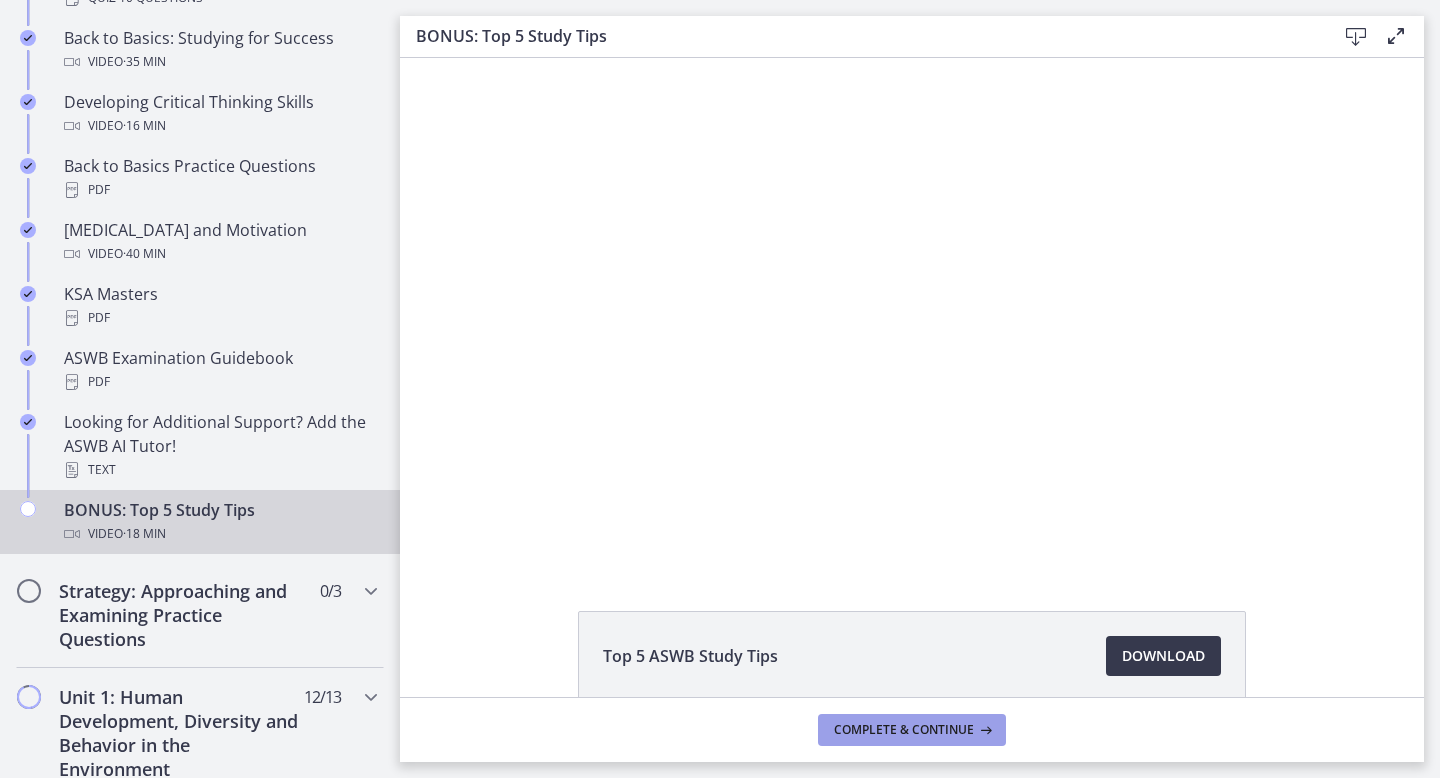 click on "Complete & continue" at bounding box center [904, 730] 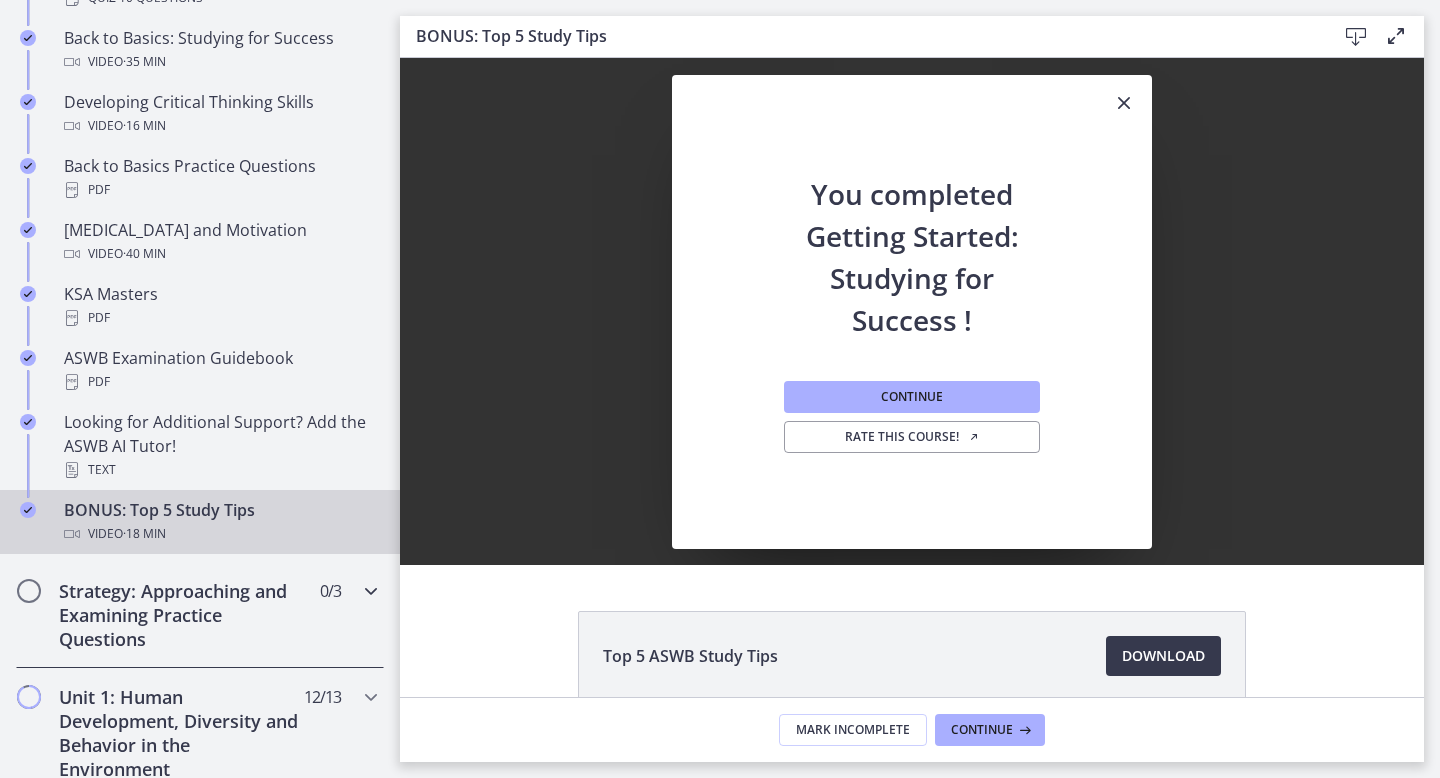 click on "Strategy: Approaching and Examining Practice Questions" at bounding box center [181, 615] 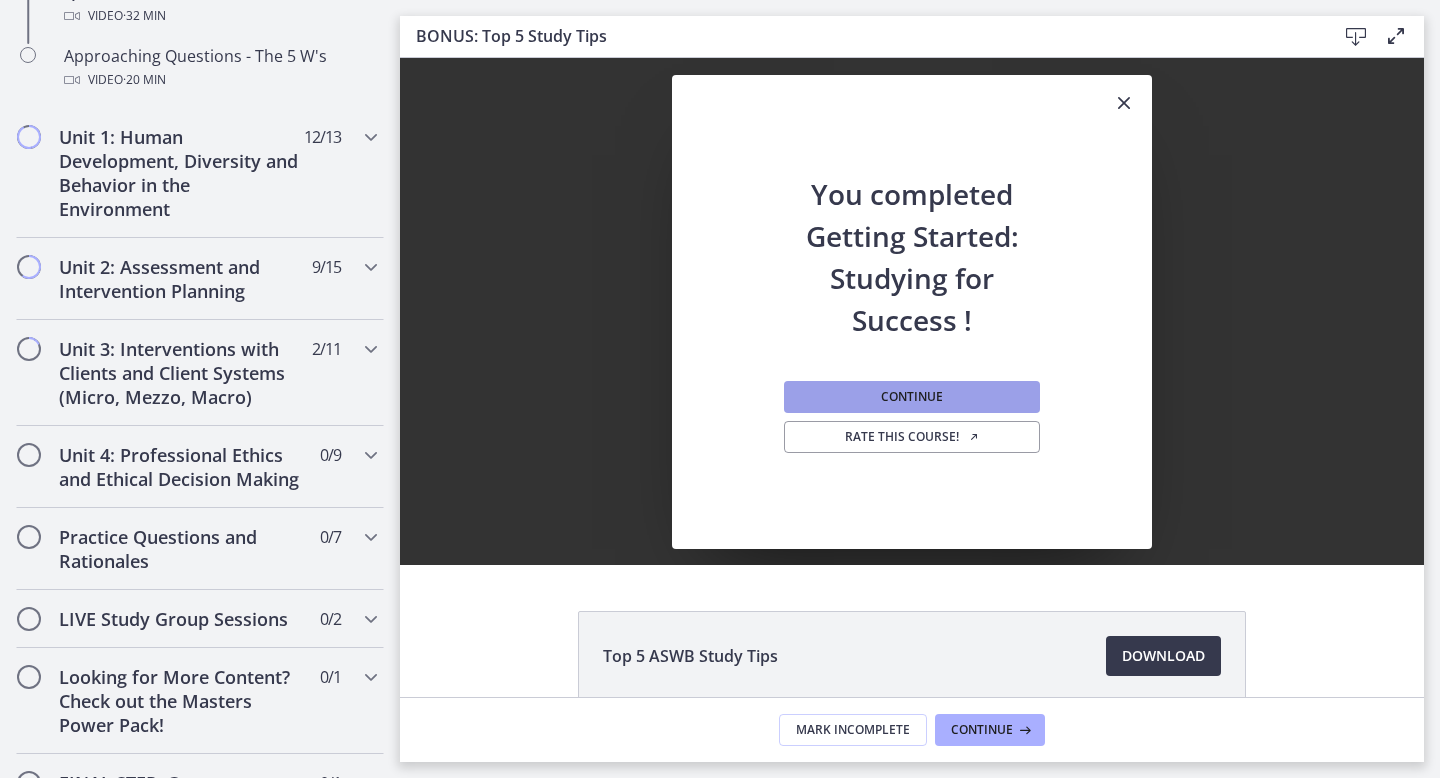 click on "Continue" at bounding box center [912, 397] 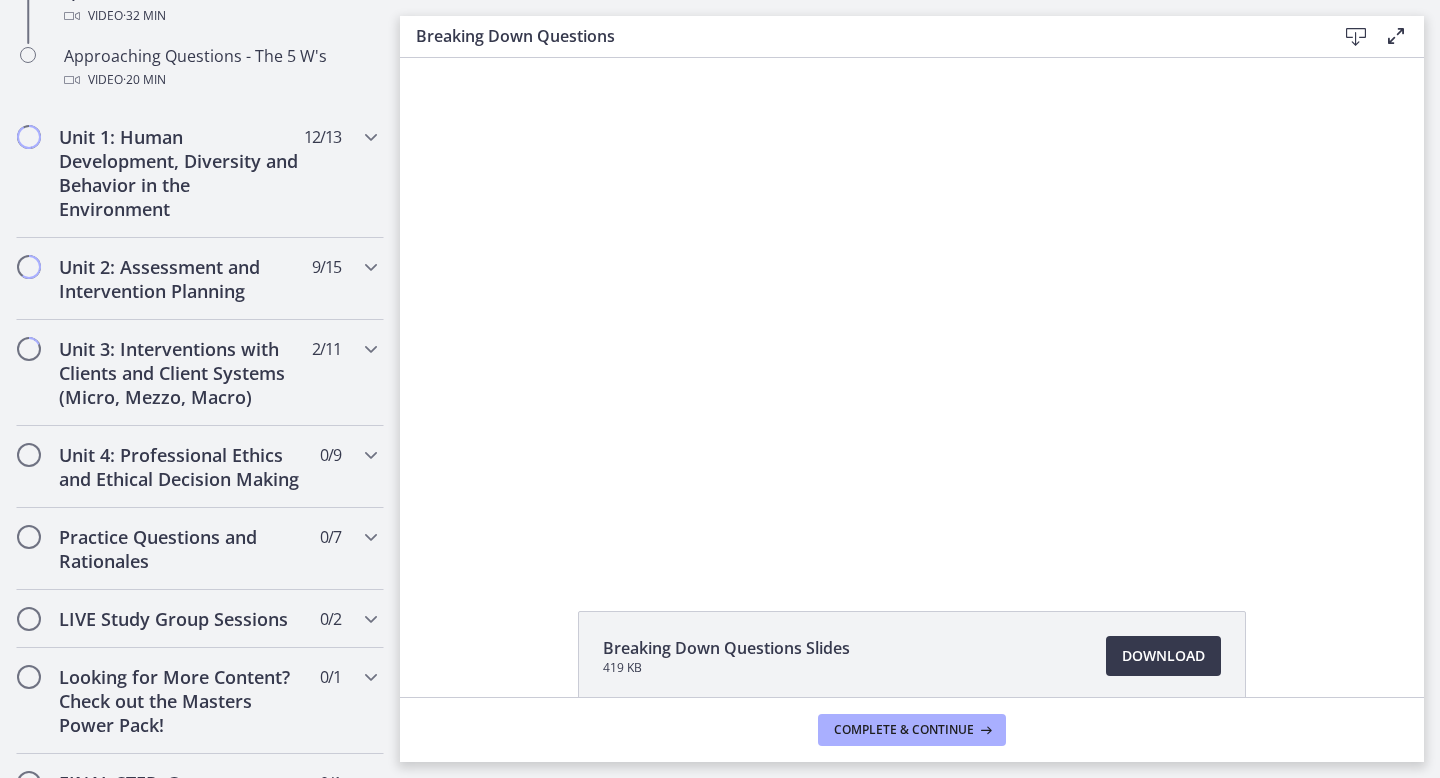 scroll, scrollTop: 0, scrollLeft: 0, axis: both 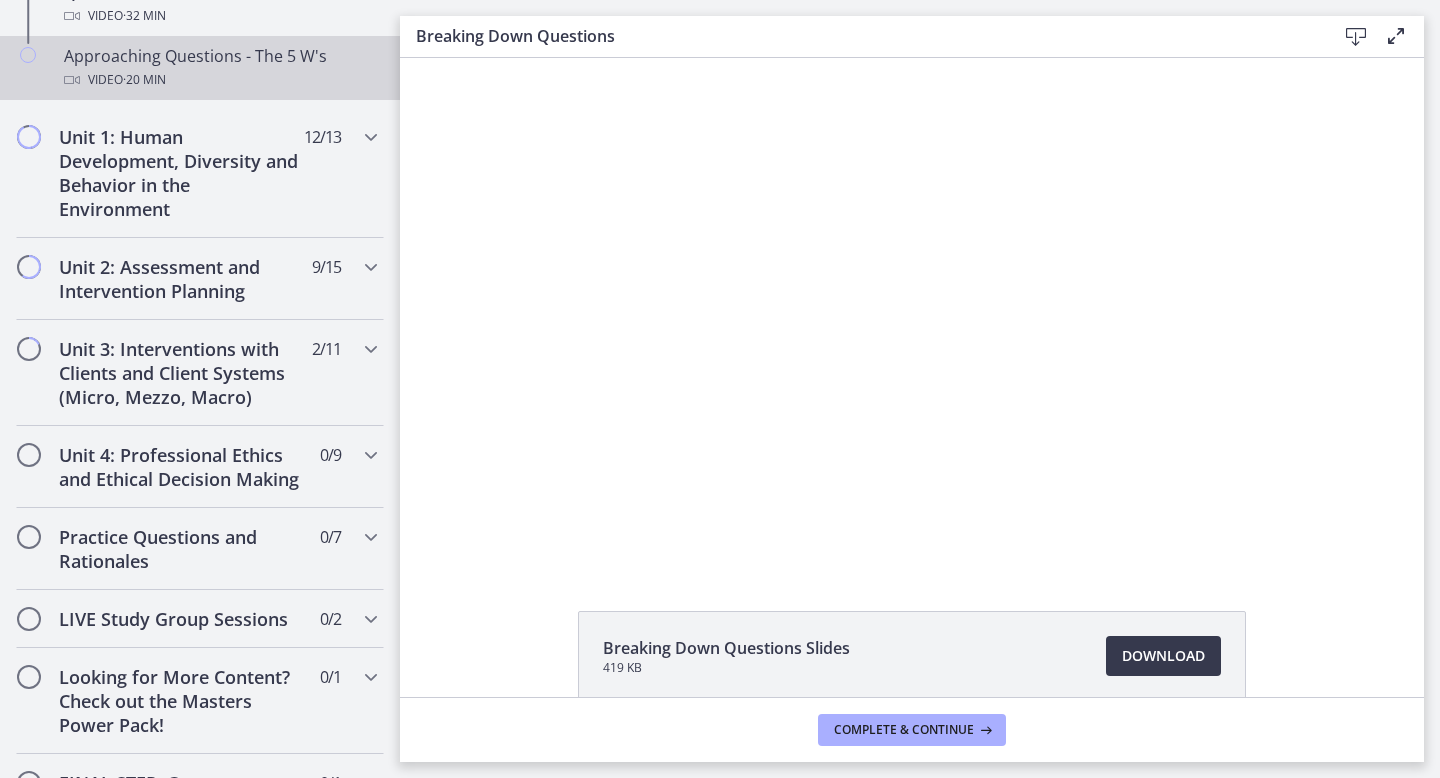 click at bounding box center (28, 76) 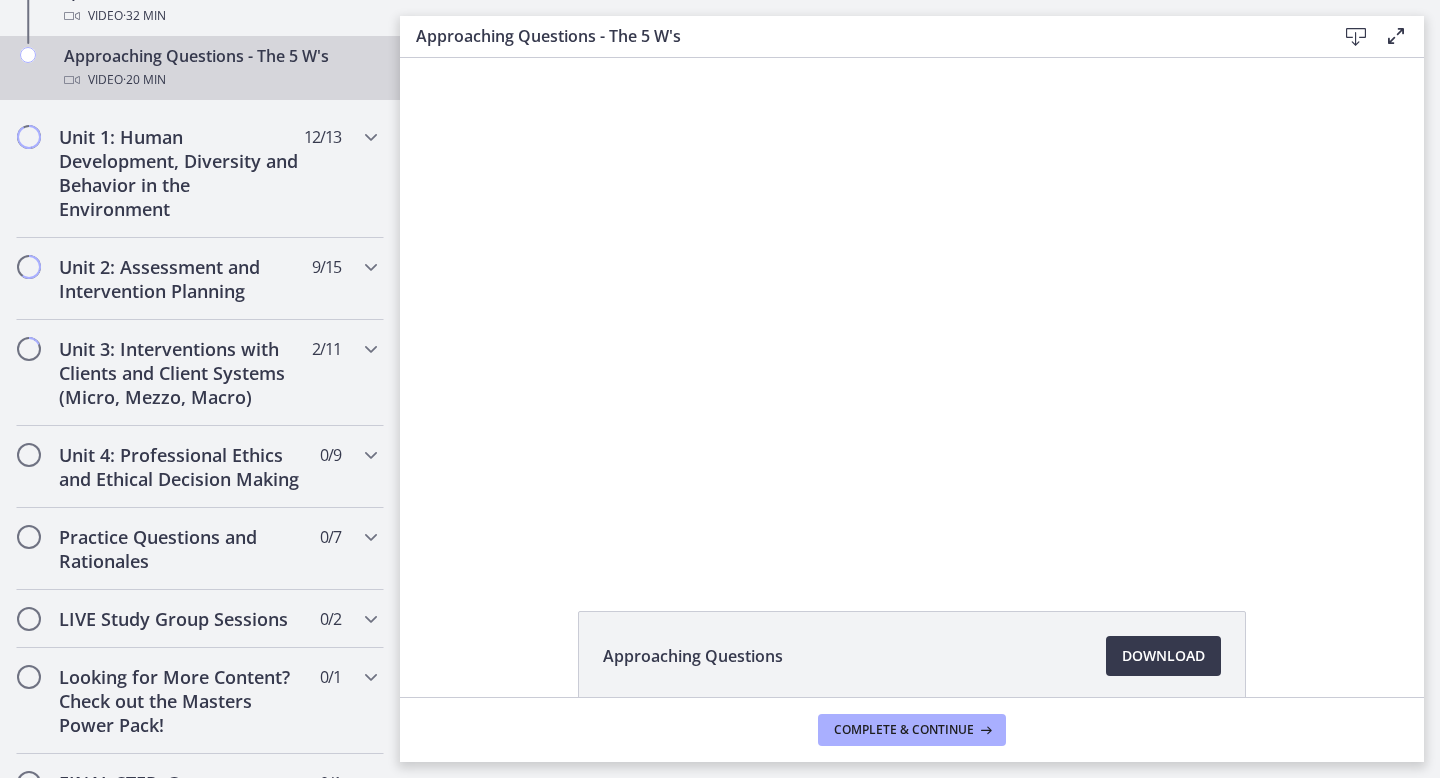 scroll, scrollTop: 0, scrollLeft: 0, axis: both 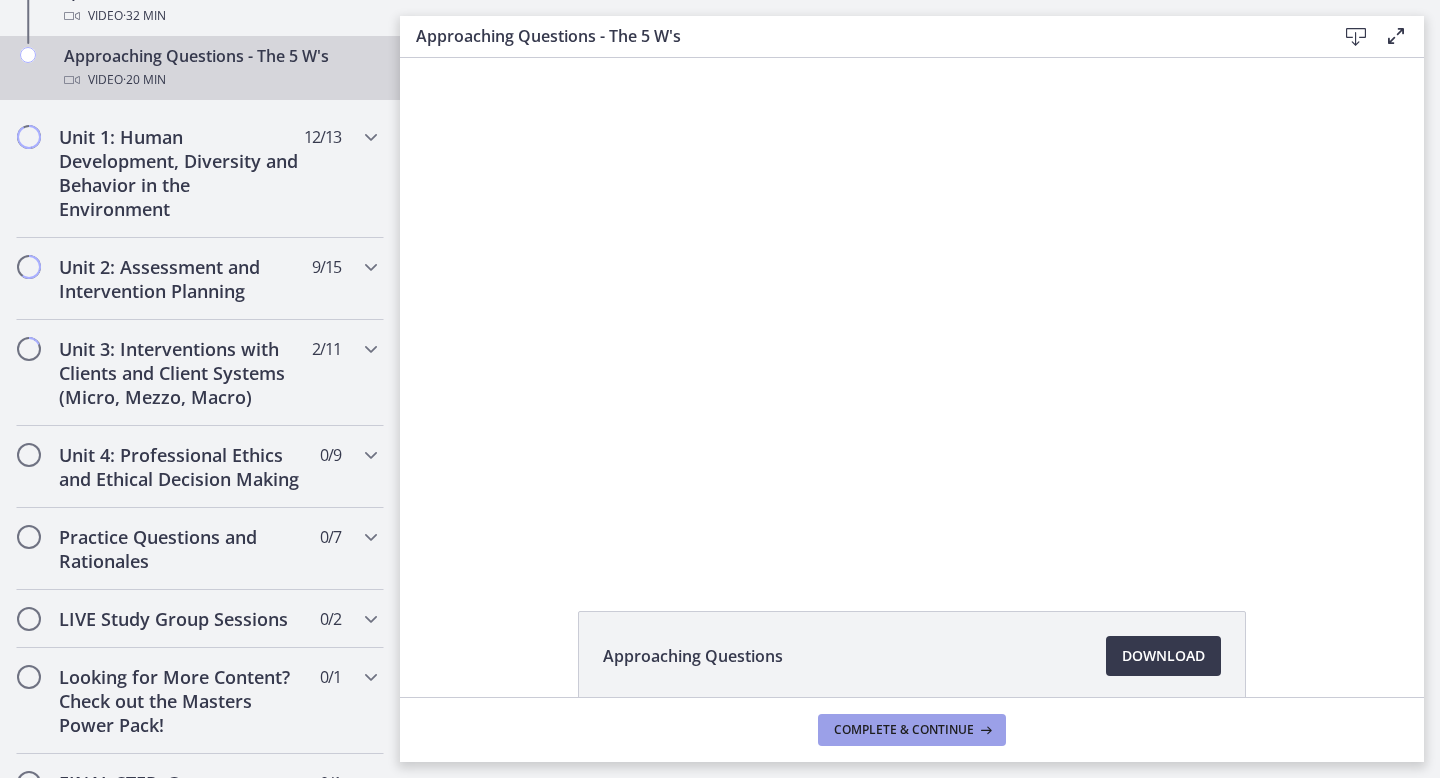 click on "Complete & continue" at bounding box center (904, 730) 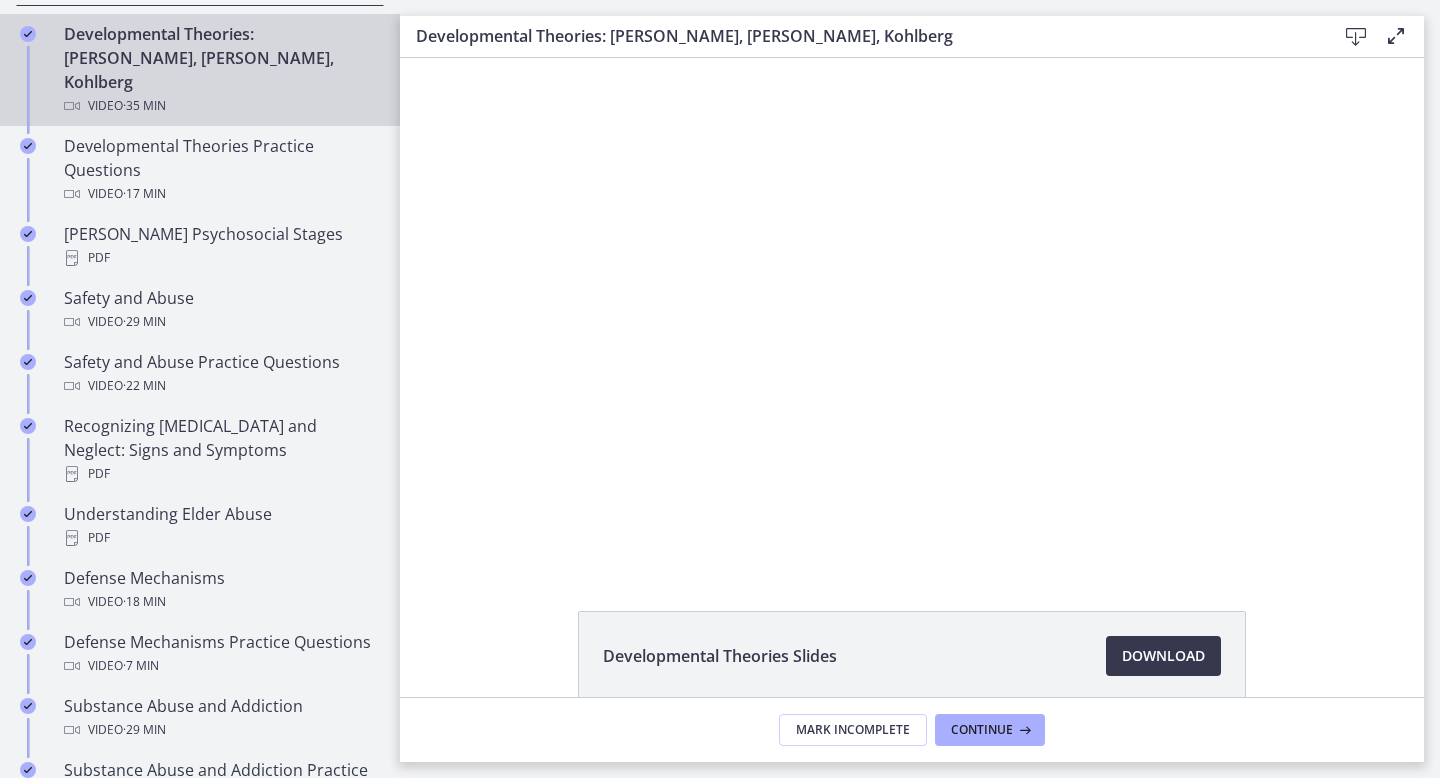 scroll, scrollTop: 0, scrollLeft: 0, axis: both 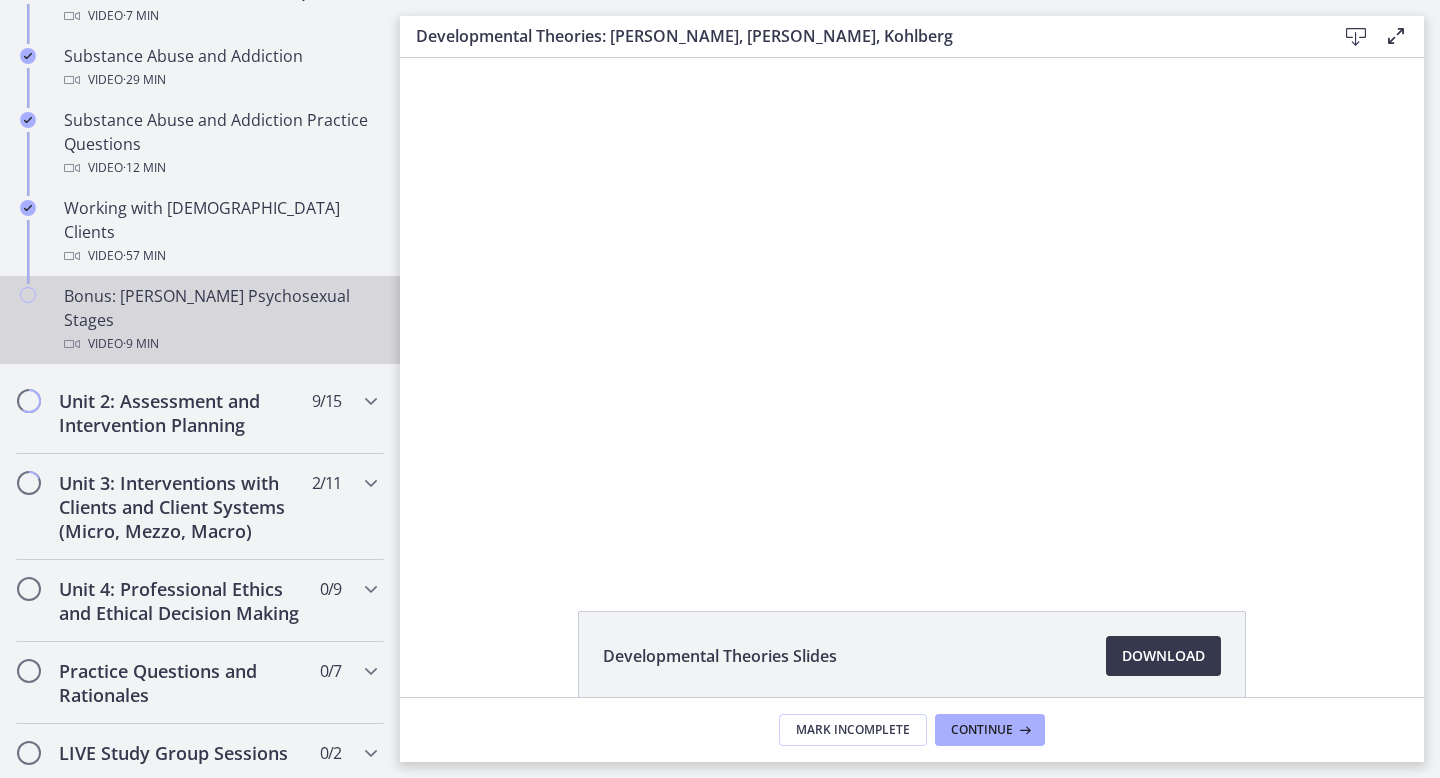 click on "Bonus: [PERSON_NAME] Psychosexual Stages
Video
·  9 min" at bounding box center (200, 320) 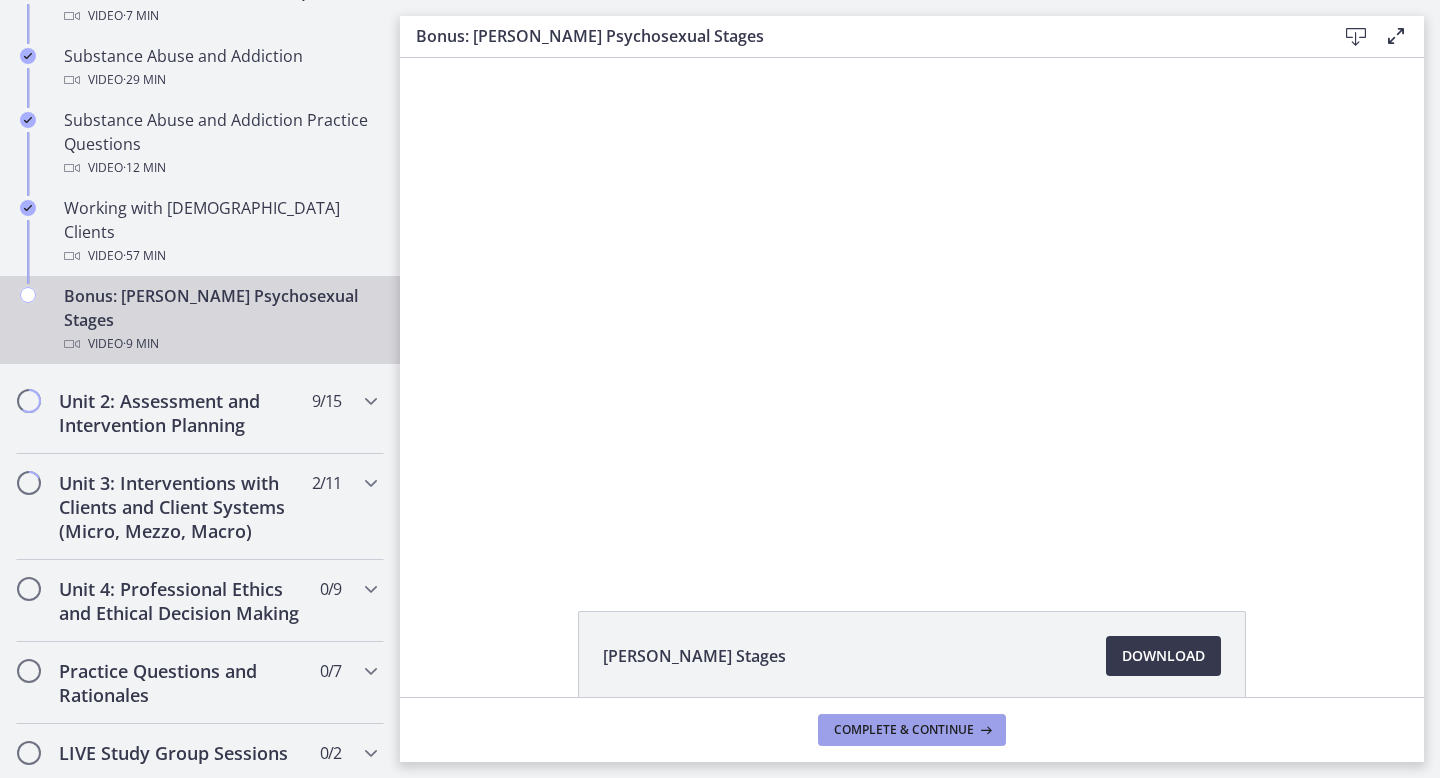 scroll, scrollTop: 0, scrollLeft: 0, axis: both 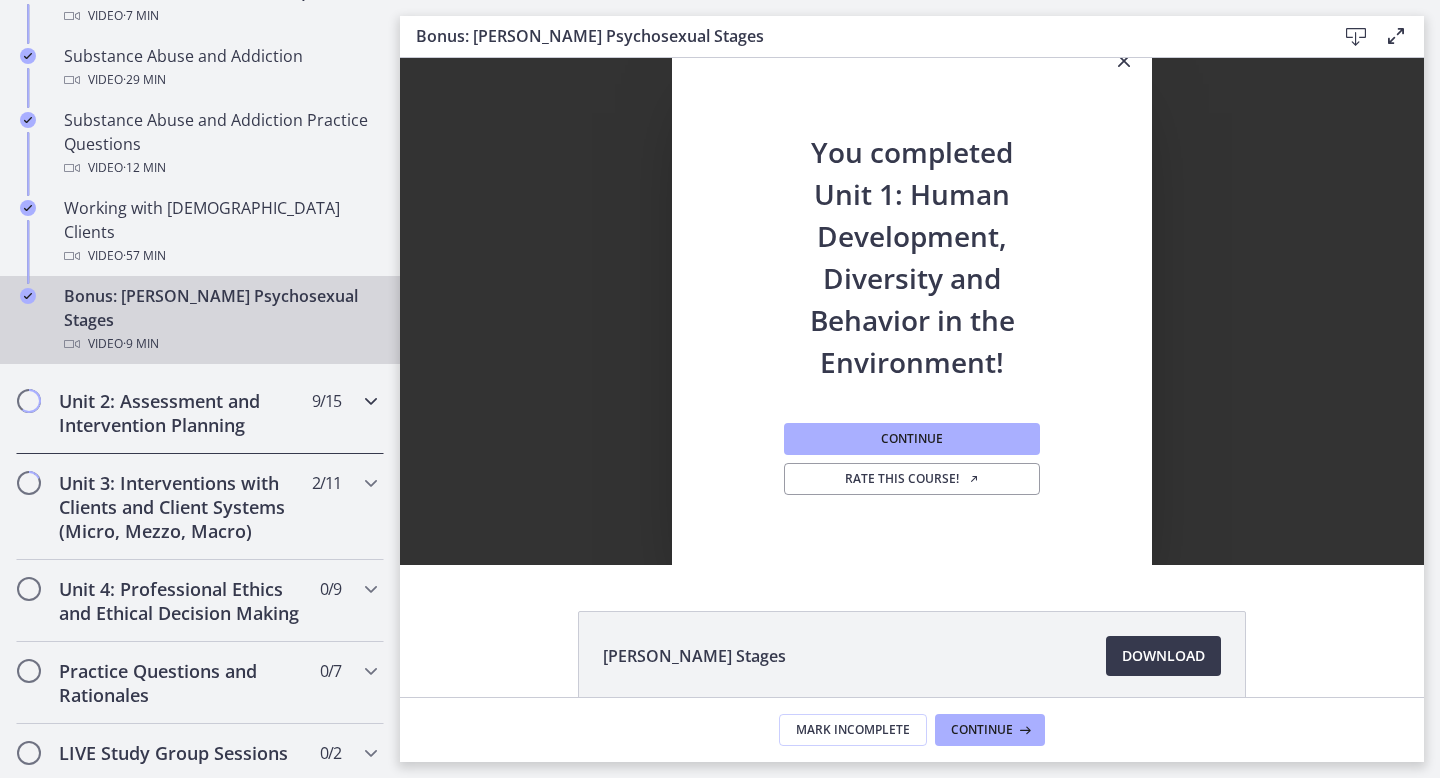 click on "Unit 2: Assessment and Intervention Planning
9  /  15
Completed" at bounding box center (200, 413) 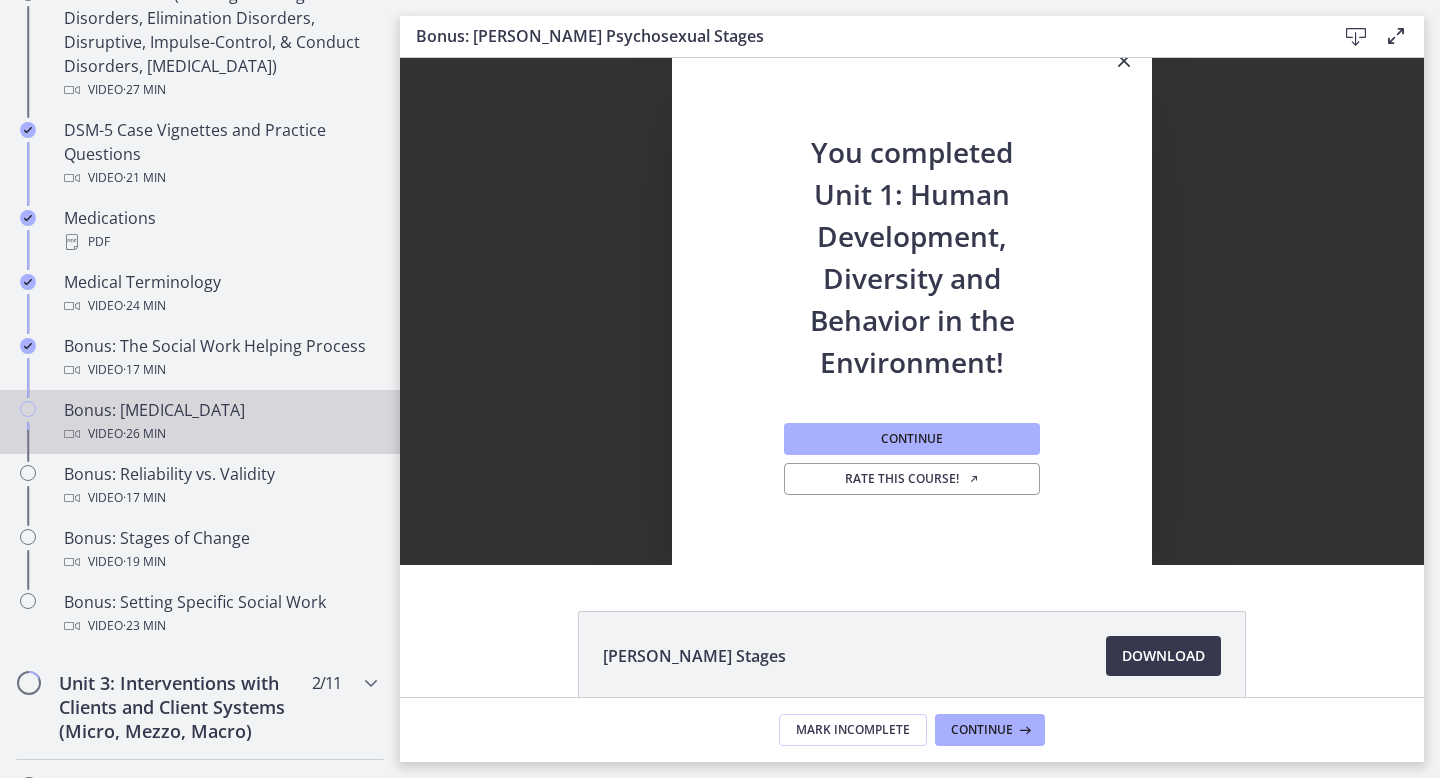 click at bounding box center [28, 430] 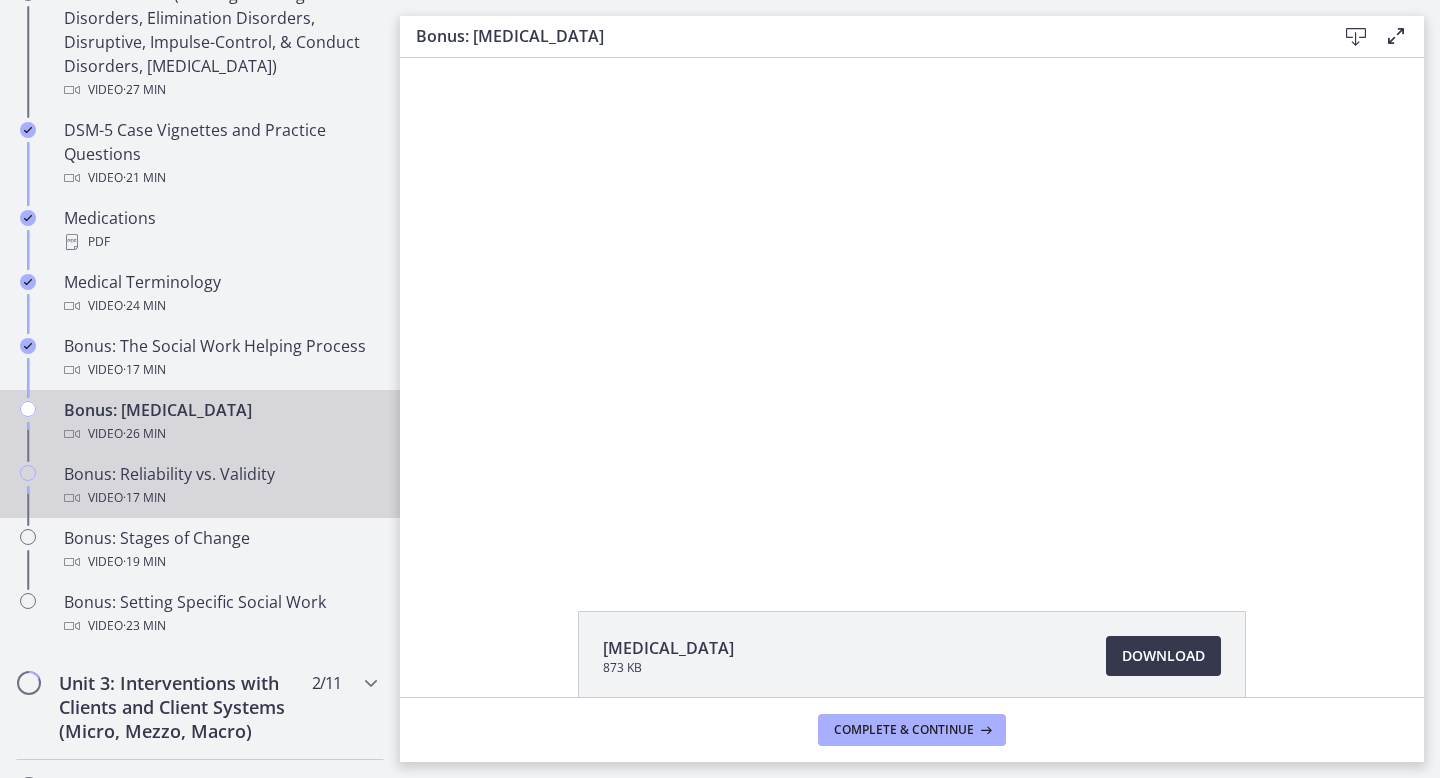 scroll, scrollTop: 0, scrollLeft: 0, axis: both 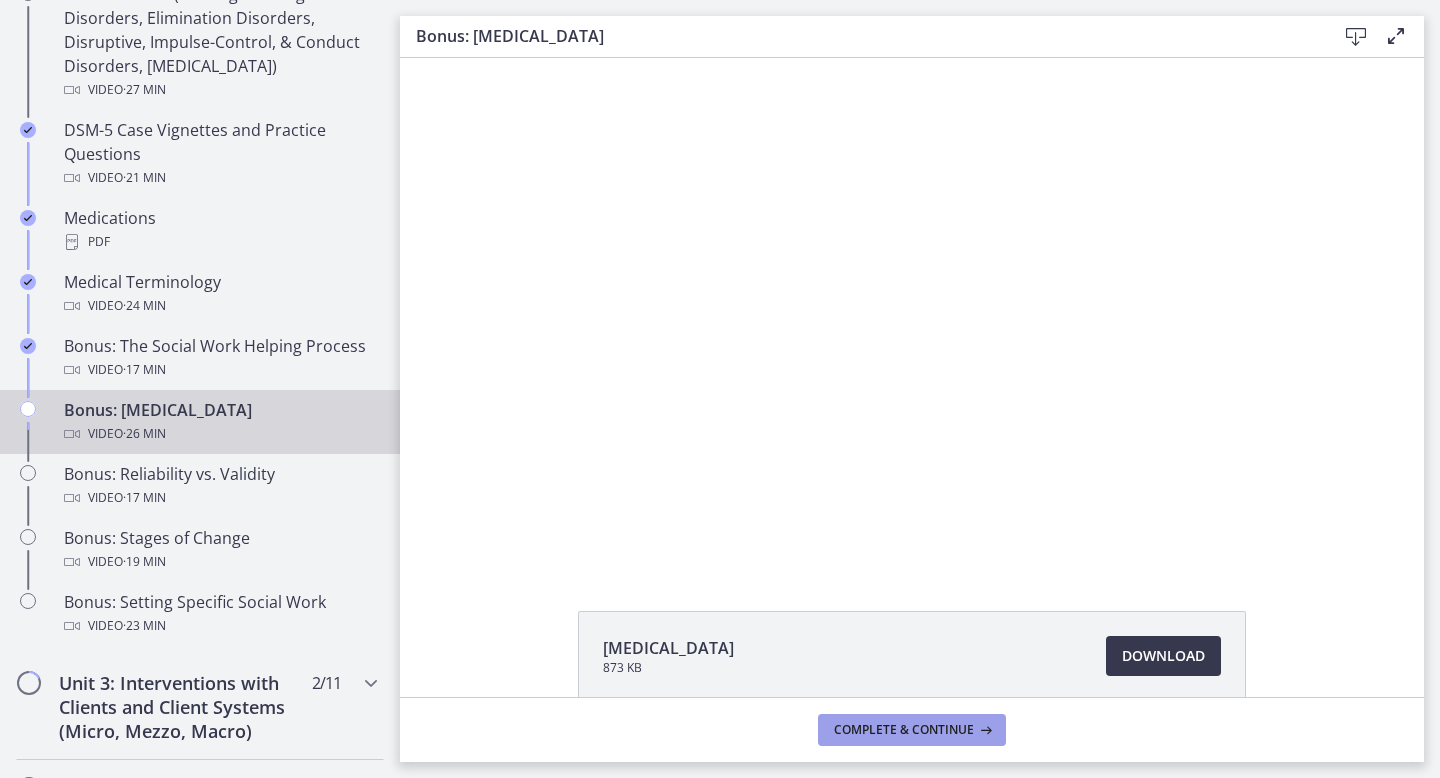 click on "Complete & continue" at bounding box center (904, 730) 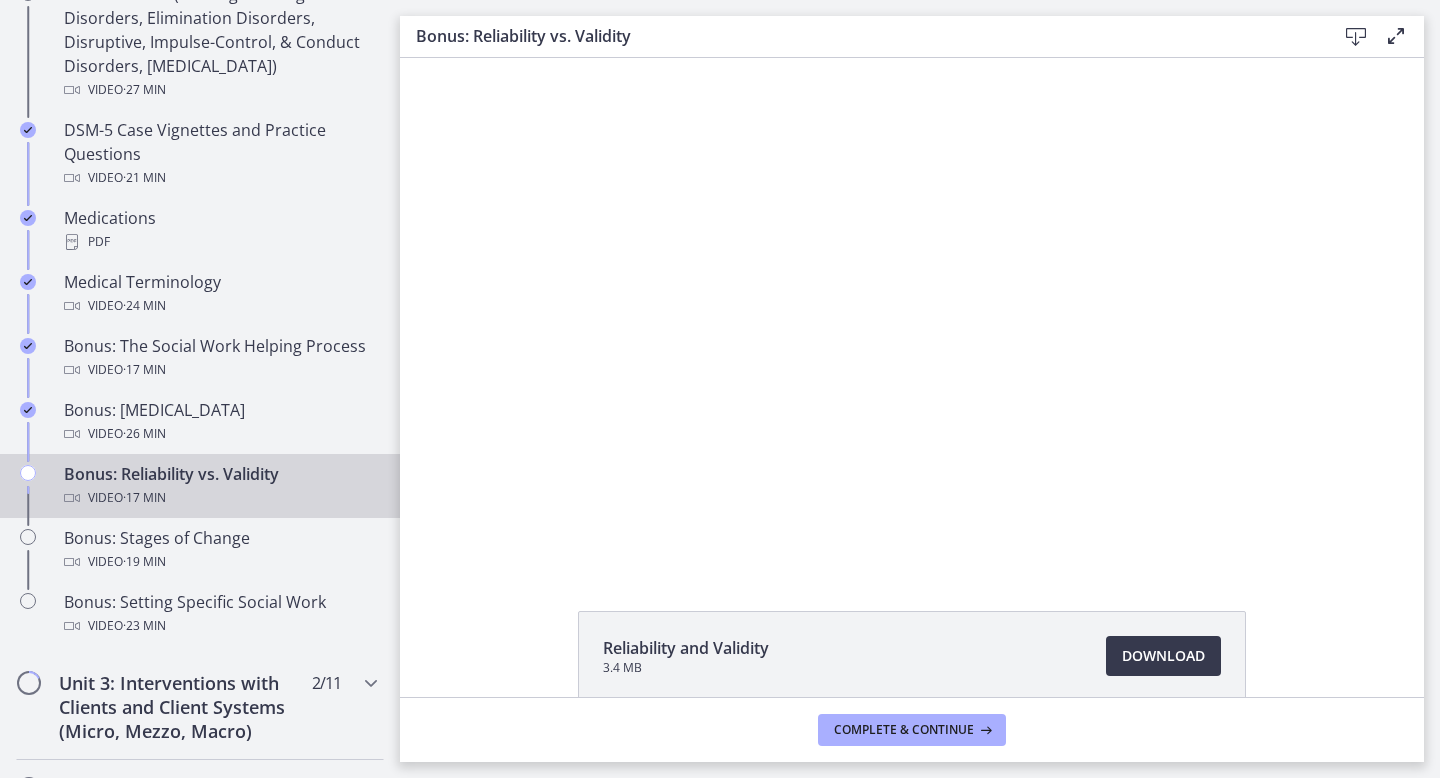 scroll, scrollTop: 0, scrollLeft: 0, axis: both 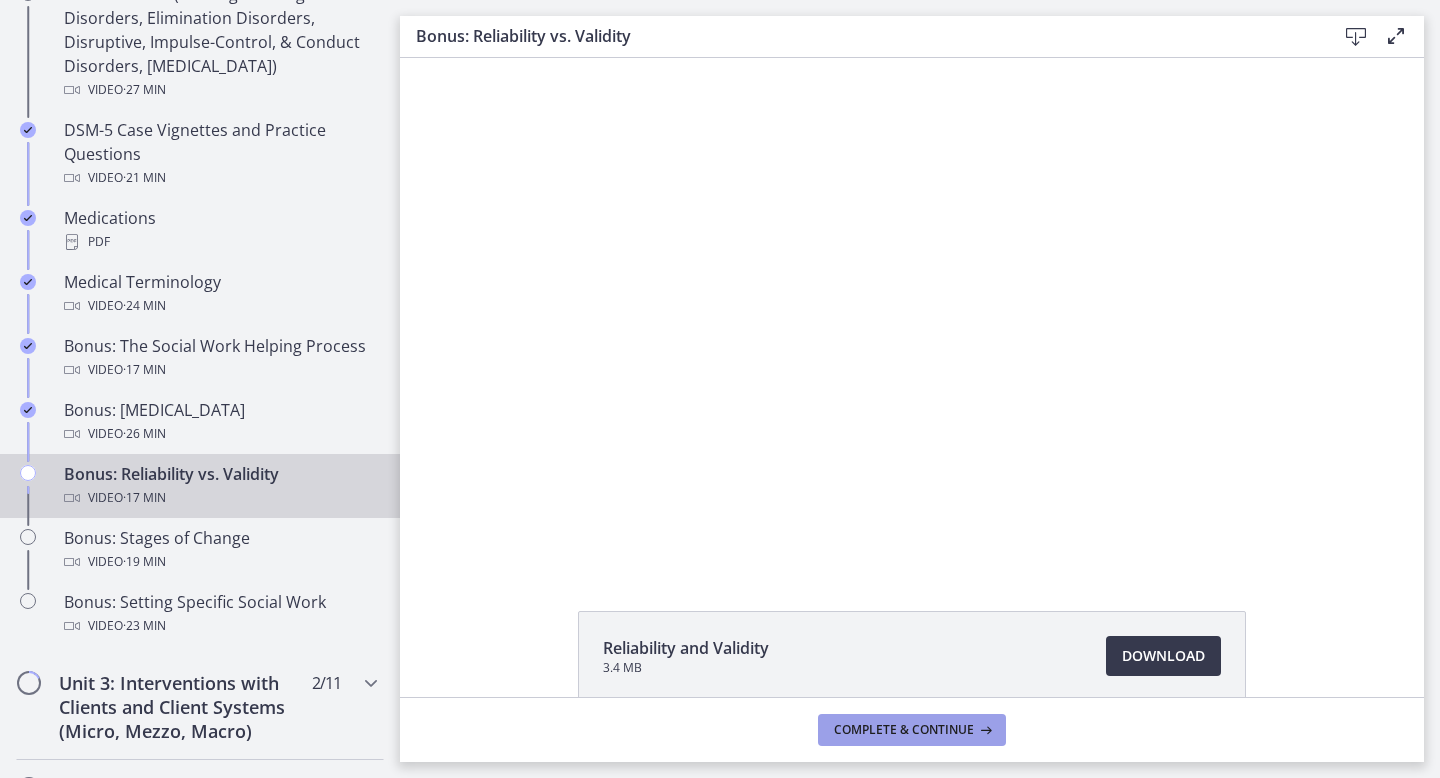 click on "Complete & continue" at bounding box center (904, 730) 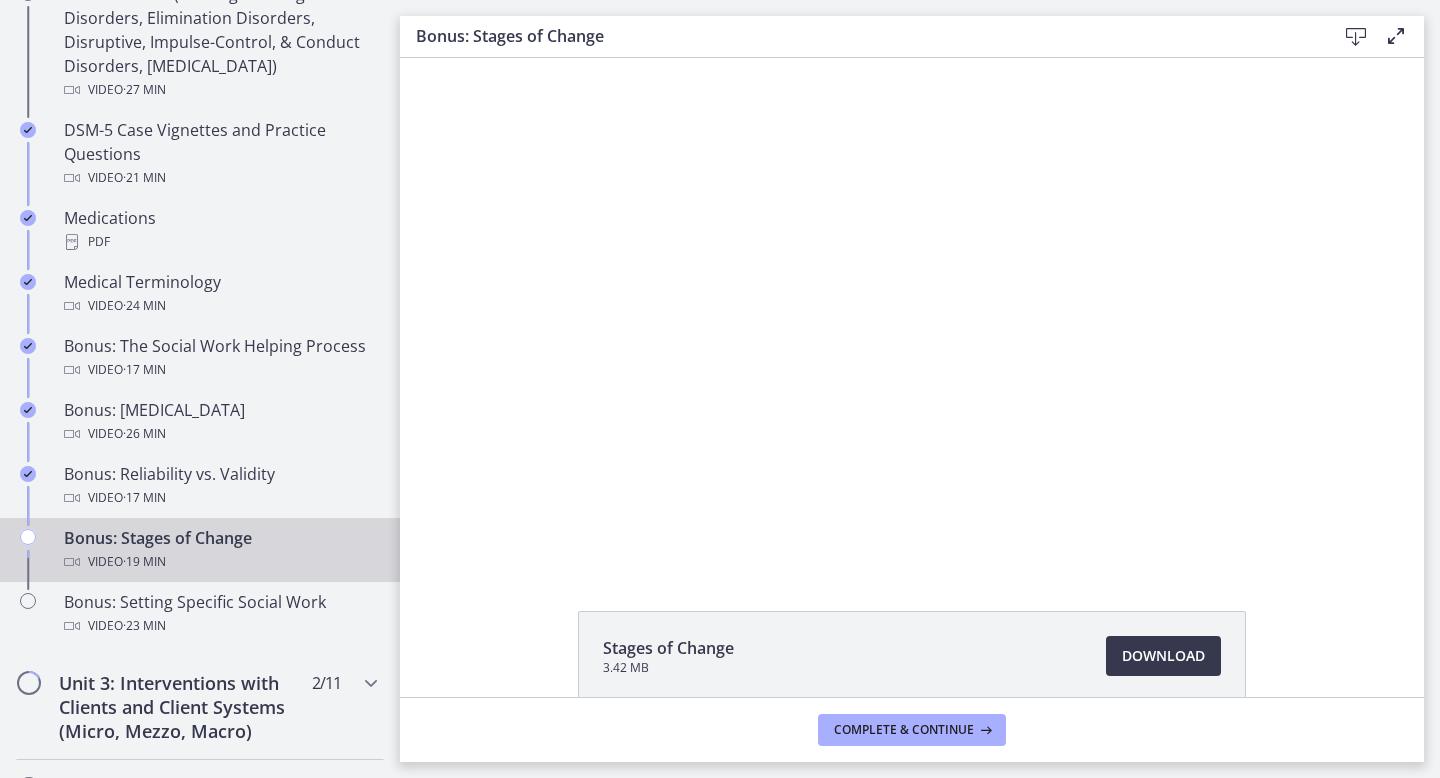 scroll, scrollTop: 0, scrollLeft: 0, axis: both 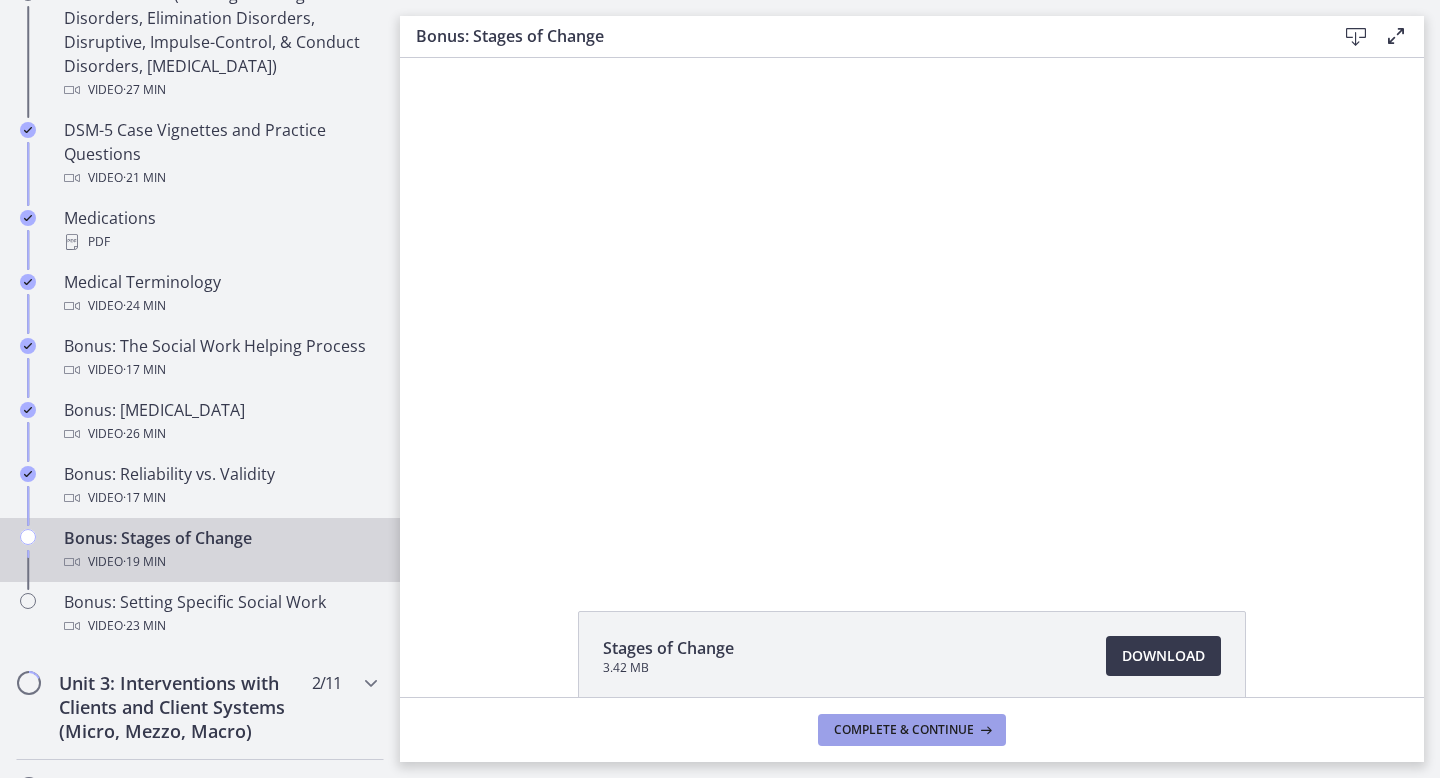 click on "Complete & continue" at bounding box center [904, 730] 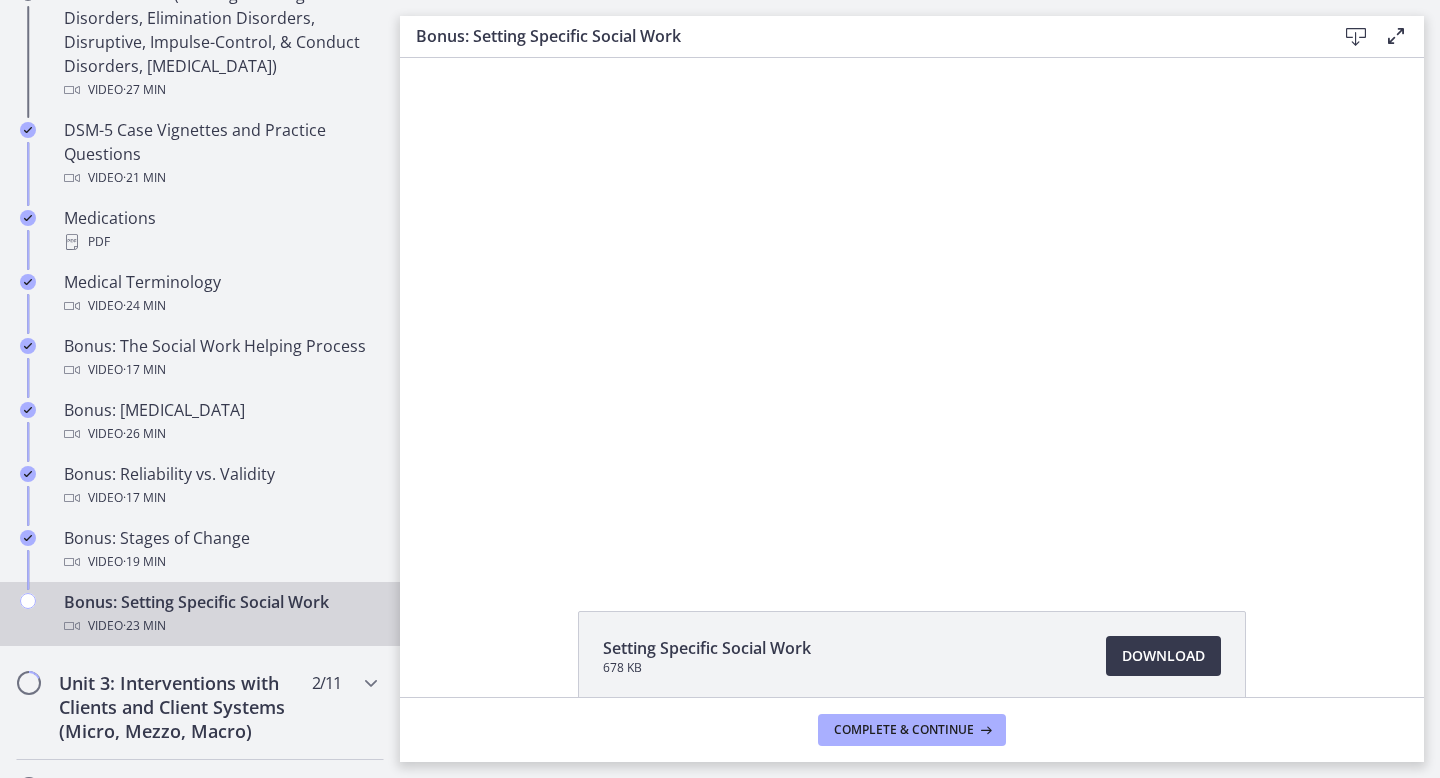 click on "Bonus: Setting Specific Social Work
Video
·  23 min" at bounding box center [200, 614] 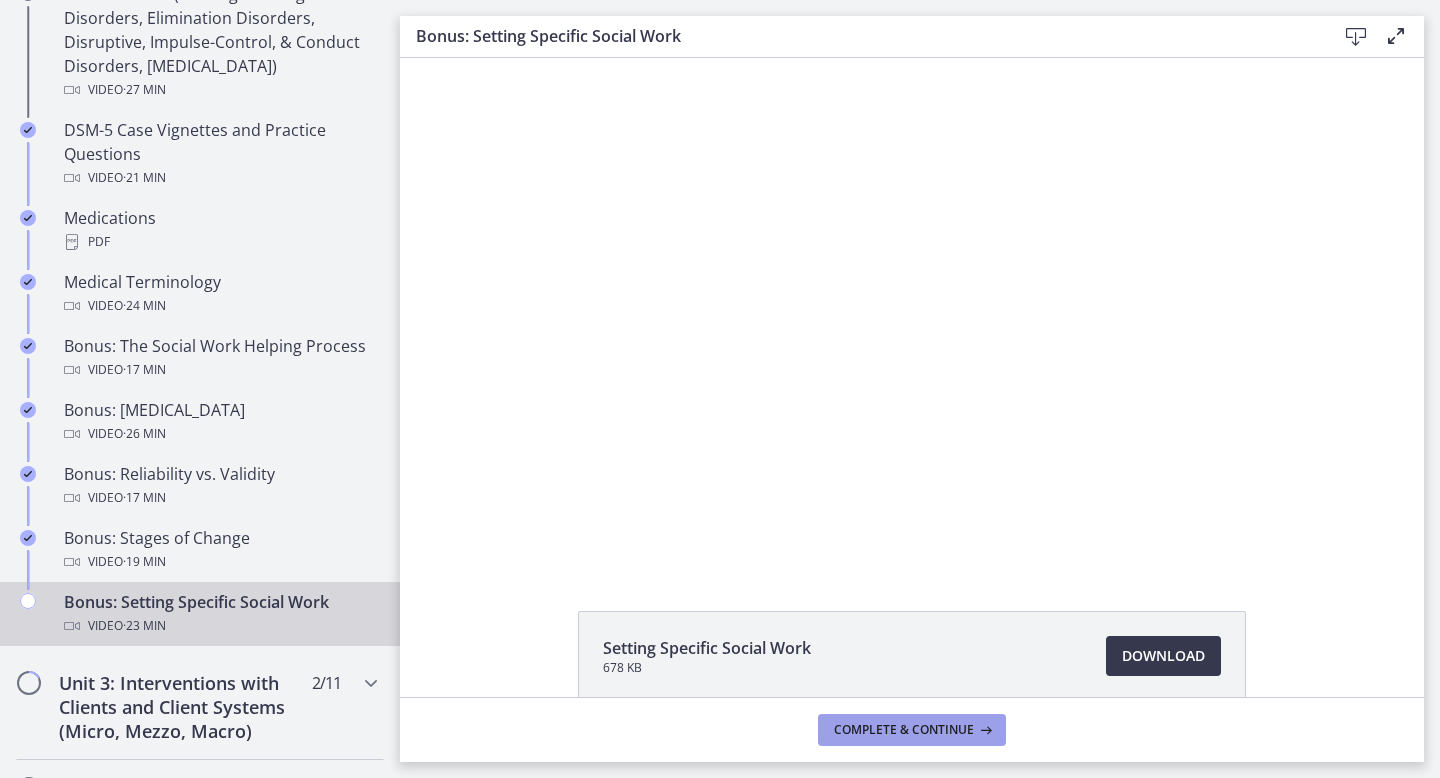click on "Complete & continue" at bounding box center (904, 730) 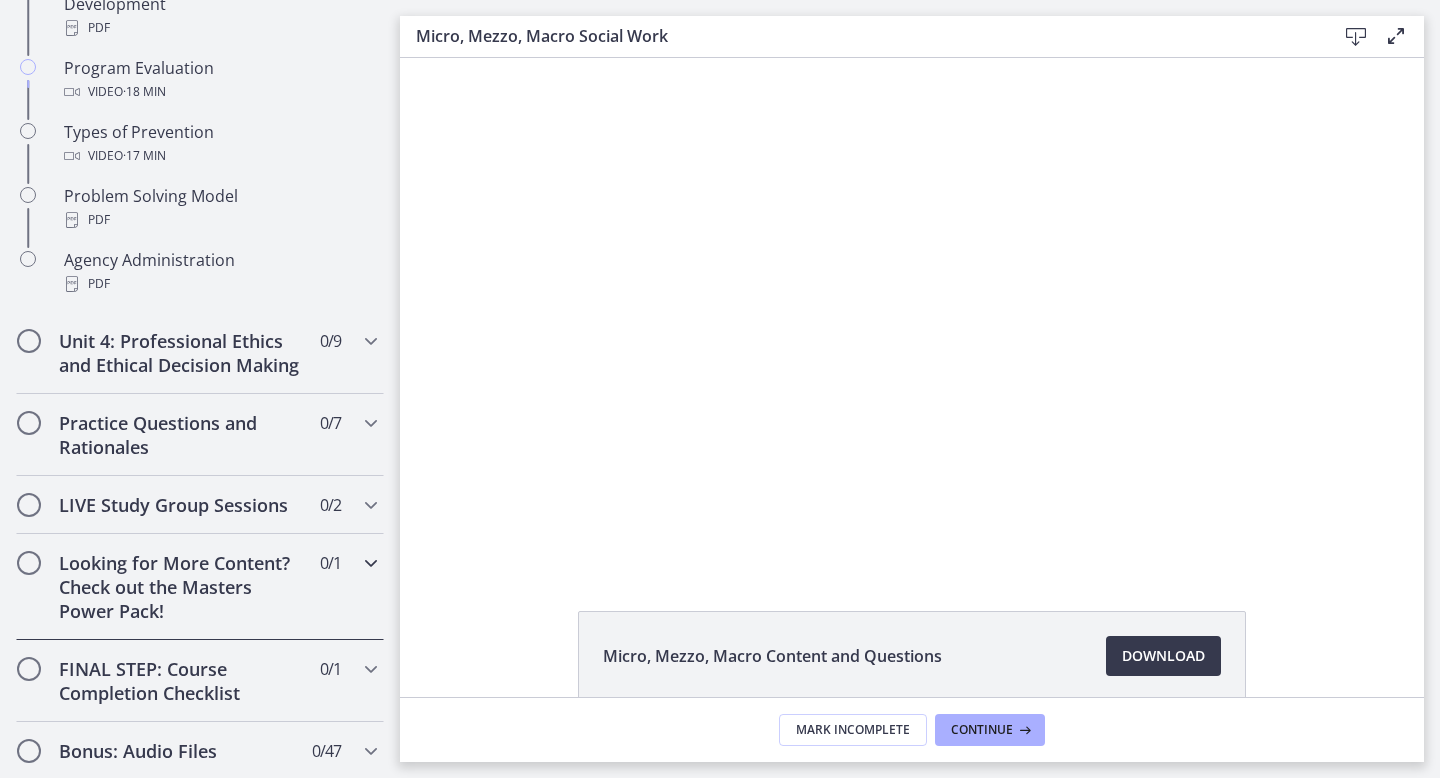 scroll, scrollTop: 0, scrollLeft: 0, axis: both 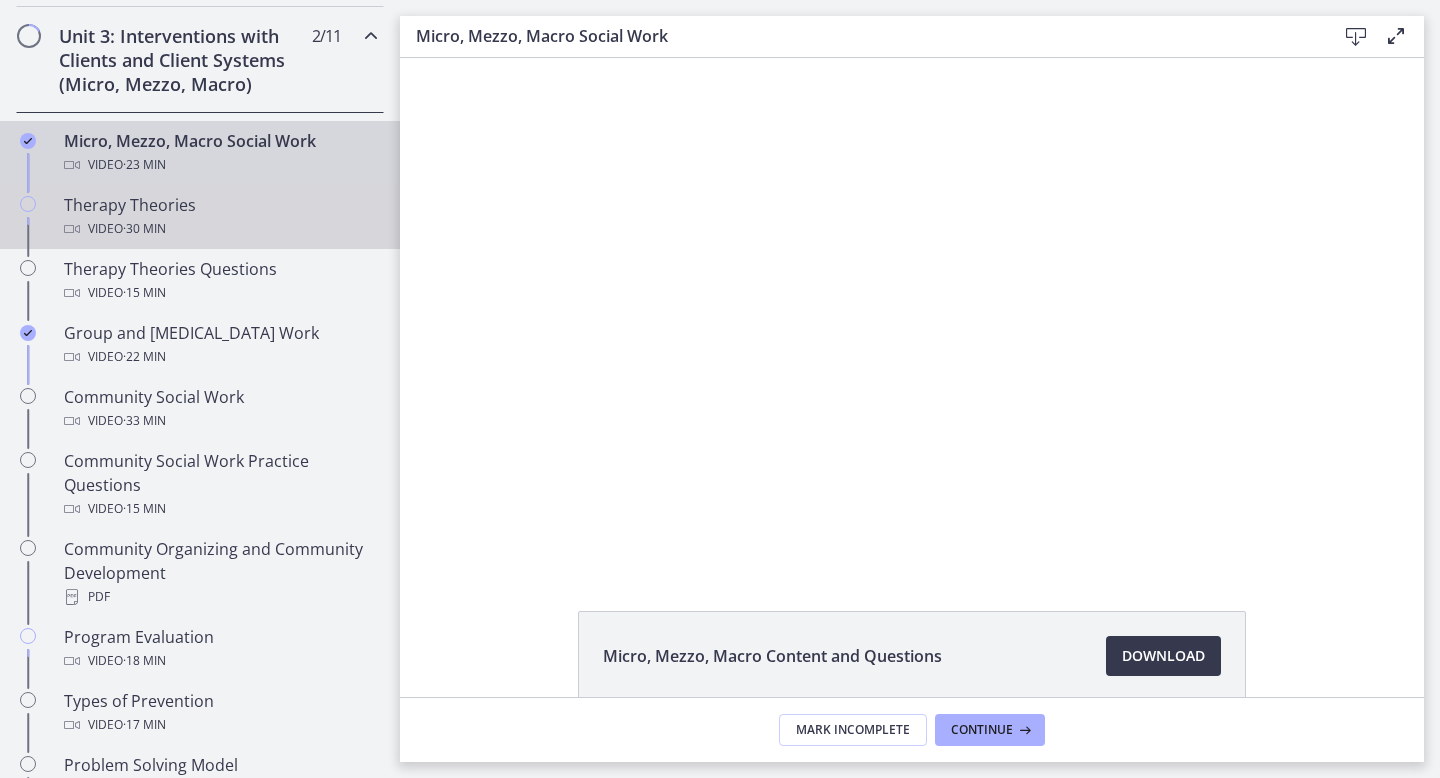 click on "Therapy Theories
Video
·  30 min" at bounding box center [220, 217] 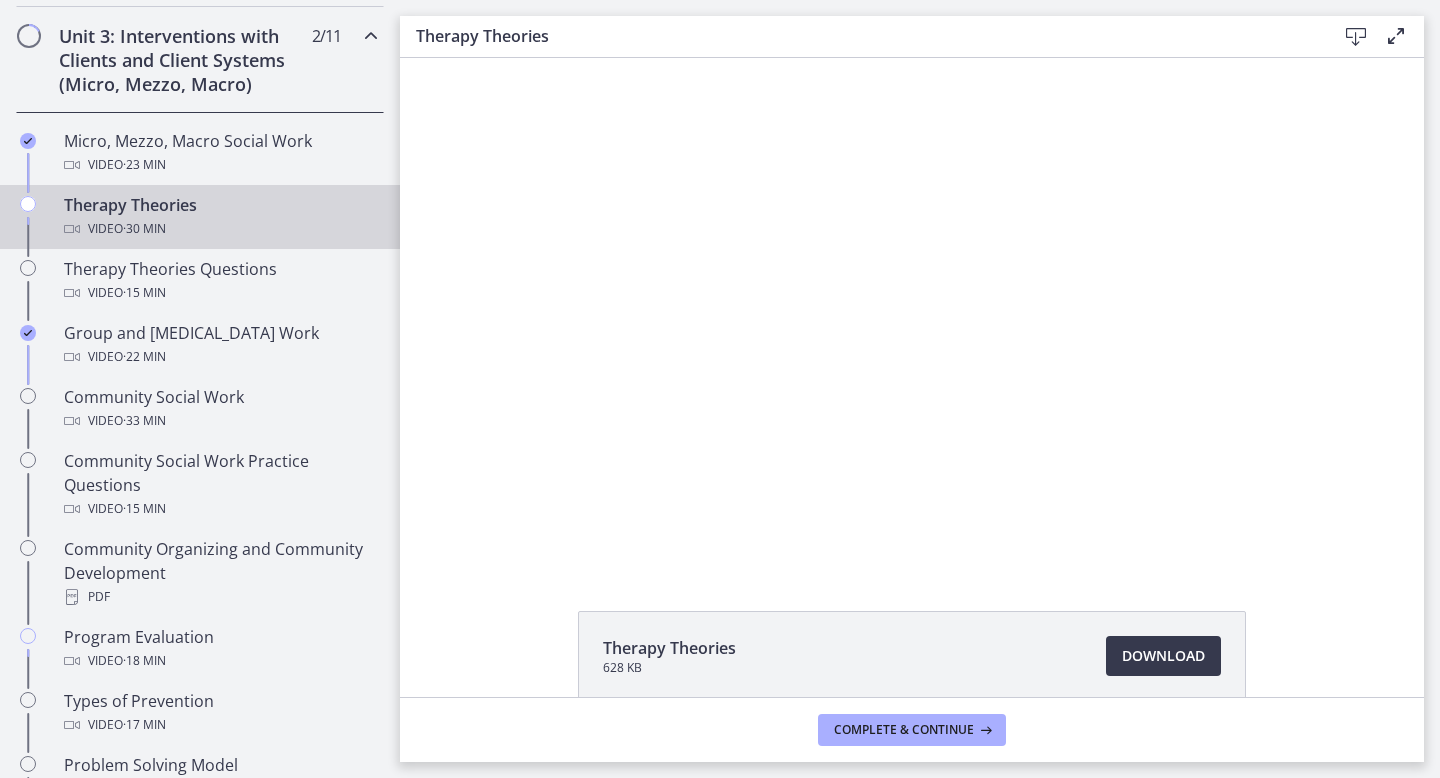 scroll, scrollTop: 0, scrollLeft: 0, axis: both 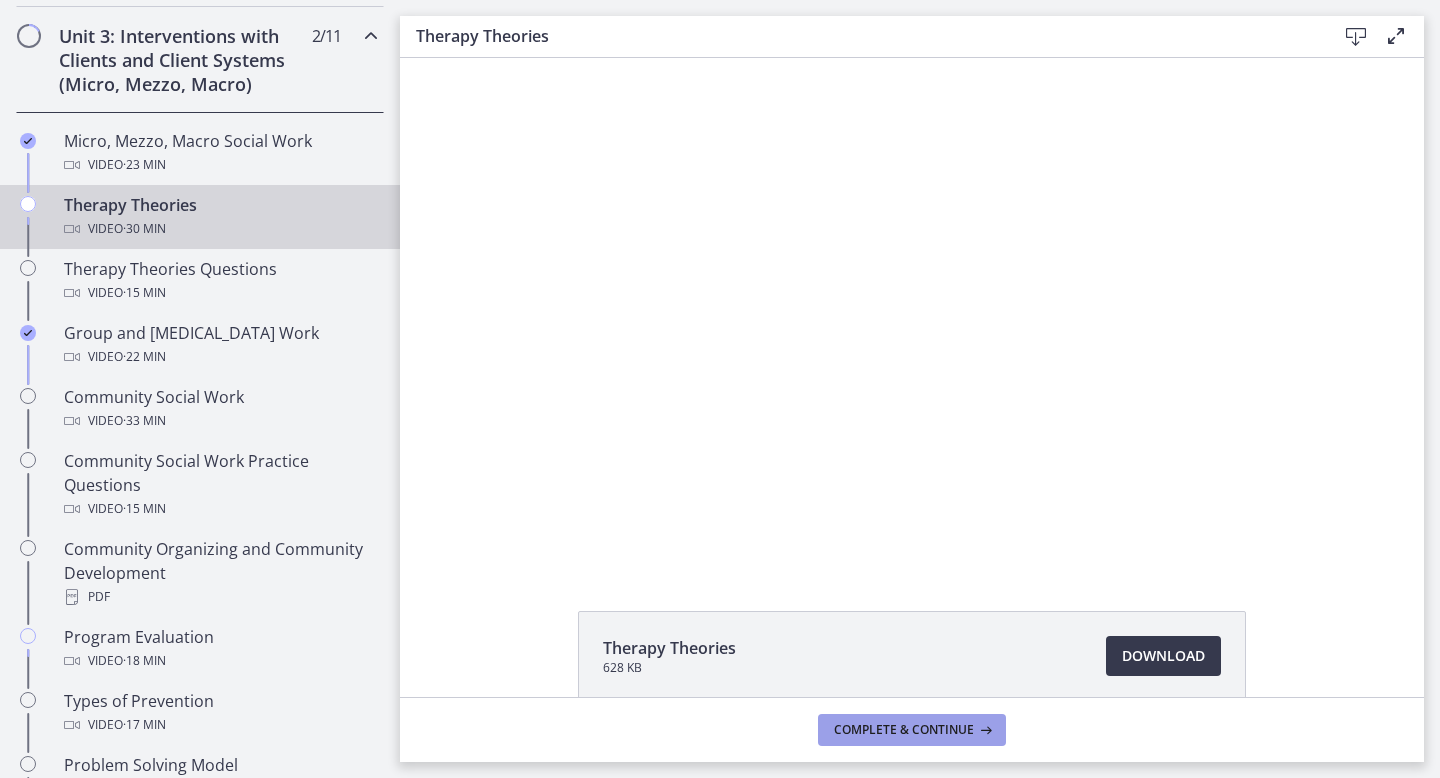 click on "Complete & continue" at bounding box center [912, 730] 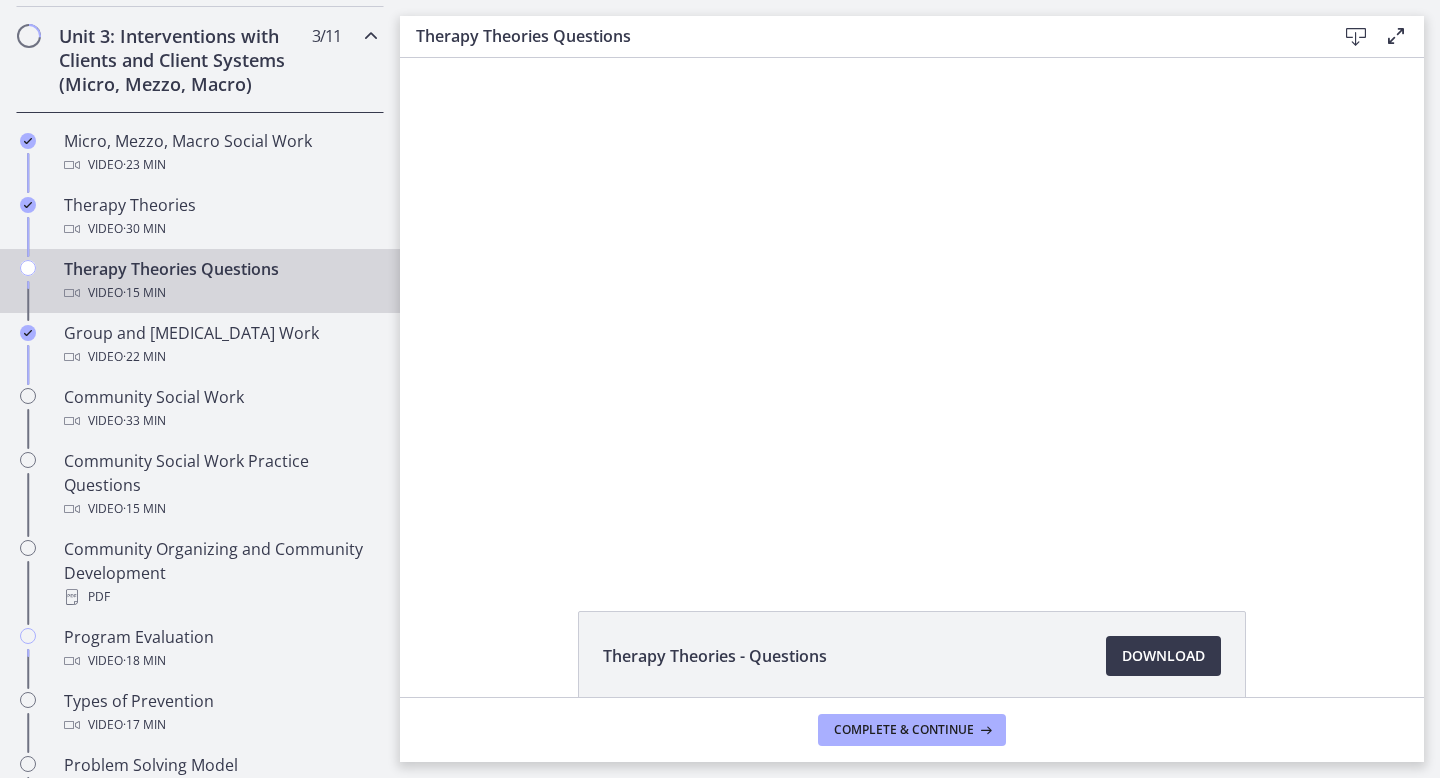click on "Therapy Theories Questions
Video
·  15 min" at bounding box center [220, 281] 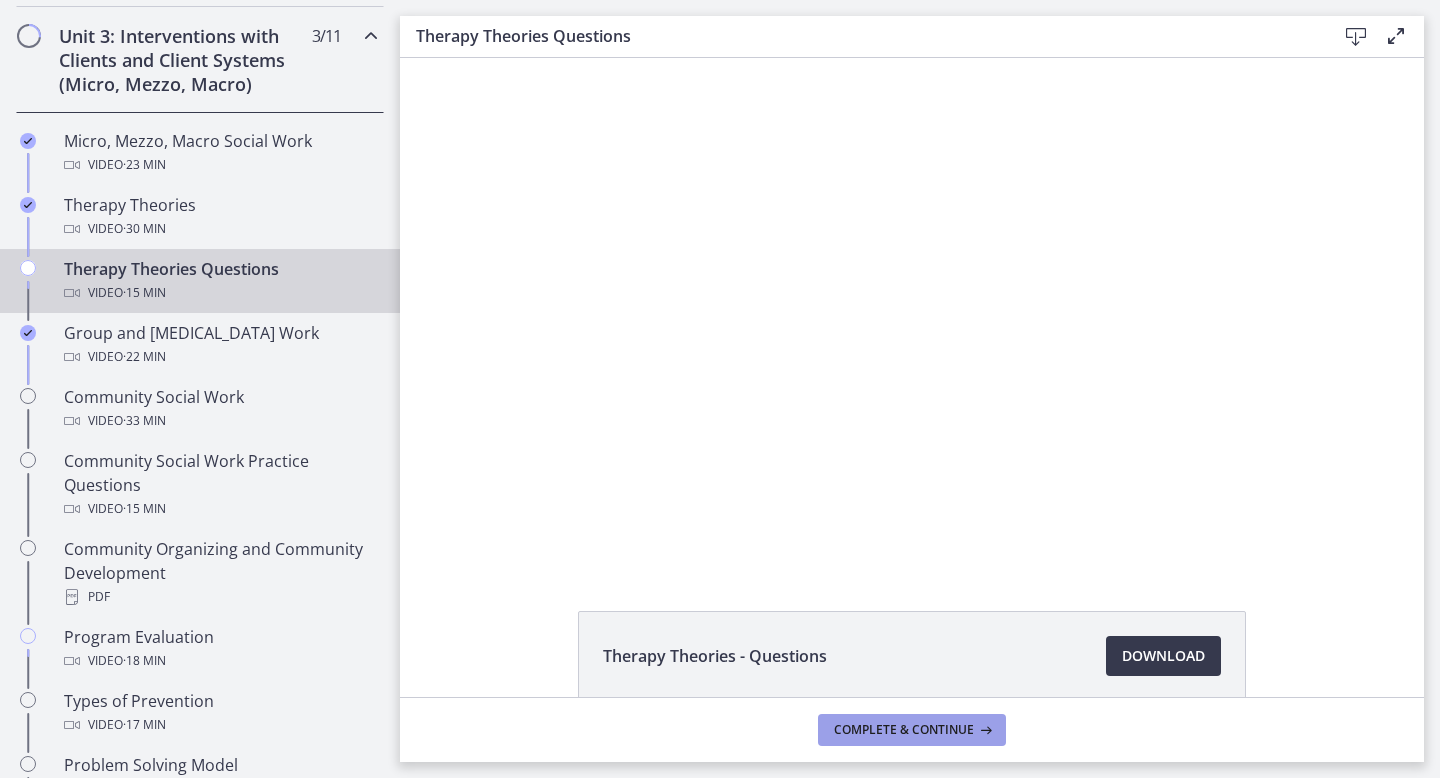 click on "Complete & continue" at bounding box center [904, 730] 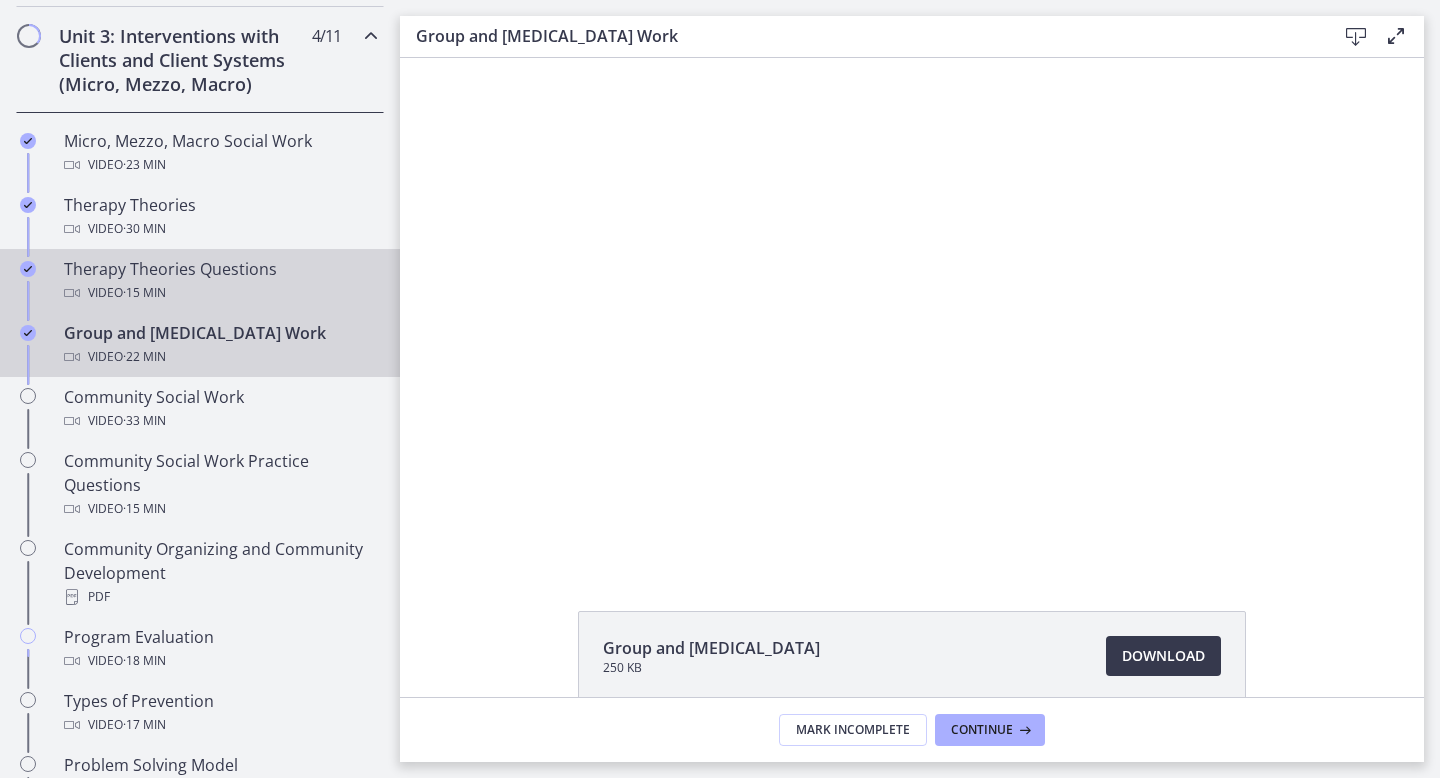 scroll, scrollTop: 0, scrollLeft: 0, axis: both 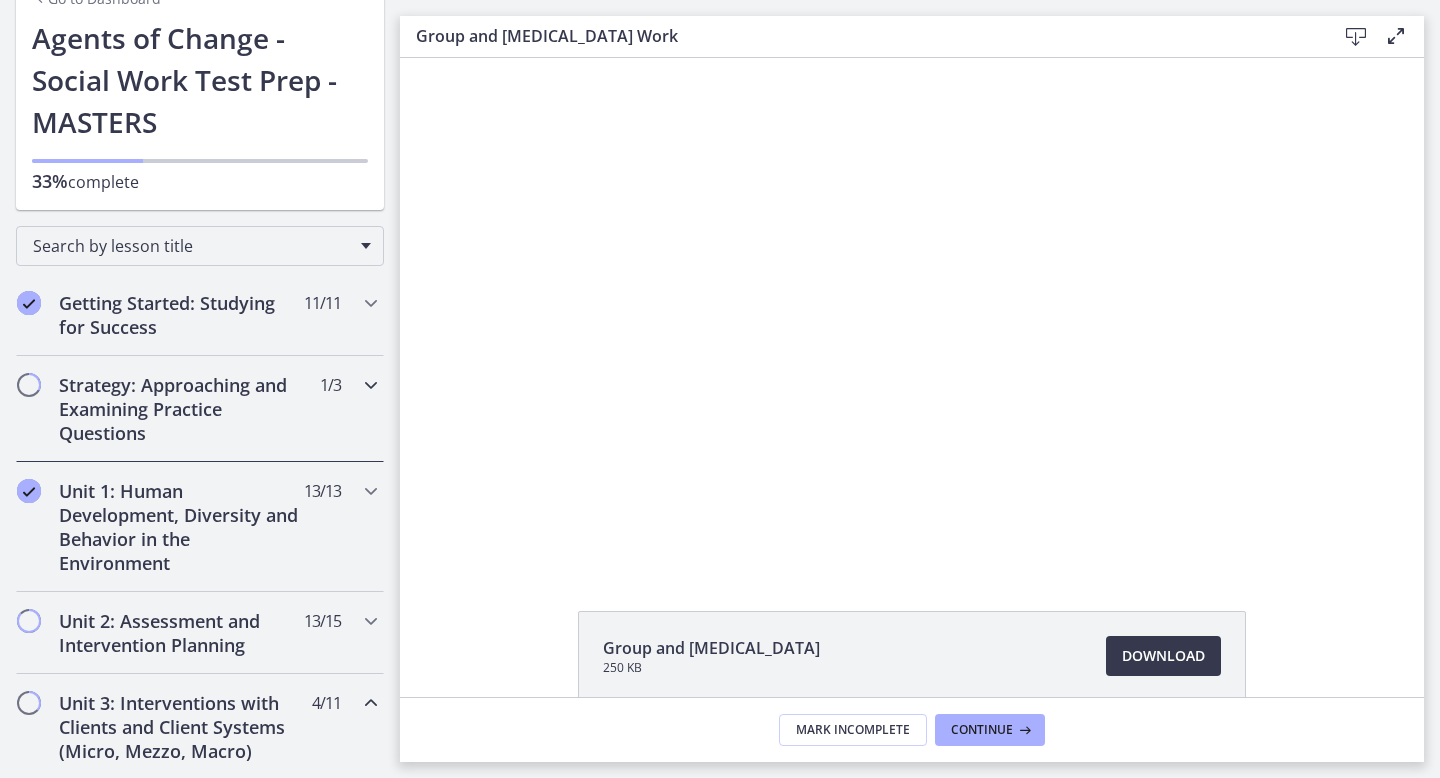 click at bounding box center [29, 385] 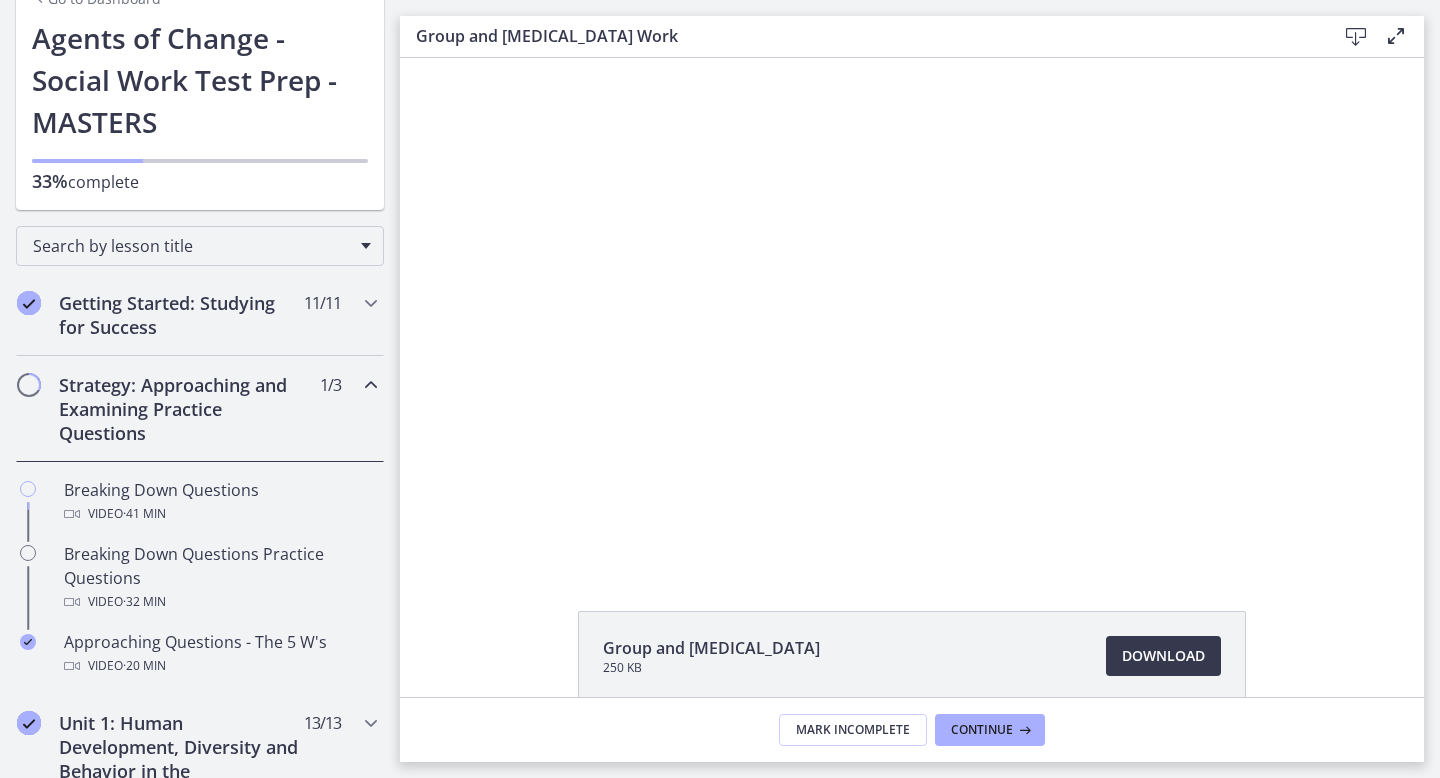 click at bounding box center (29, 385) 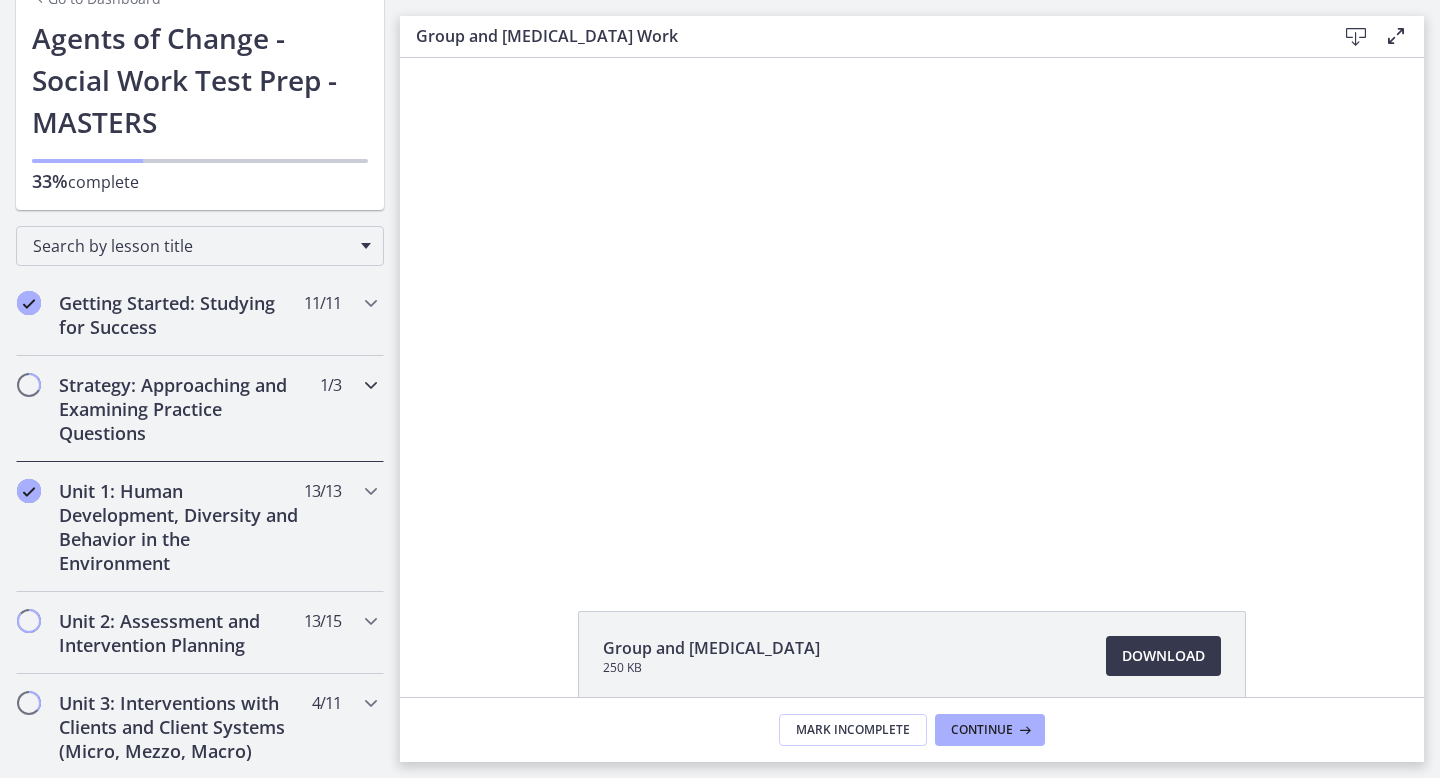 click on "Strategy: Approaching and Examining Practice Questions" at bounding box center [181, 409] 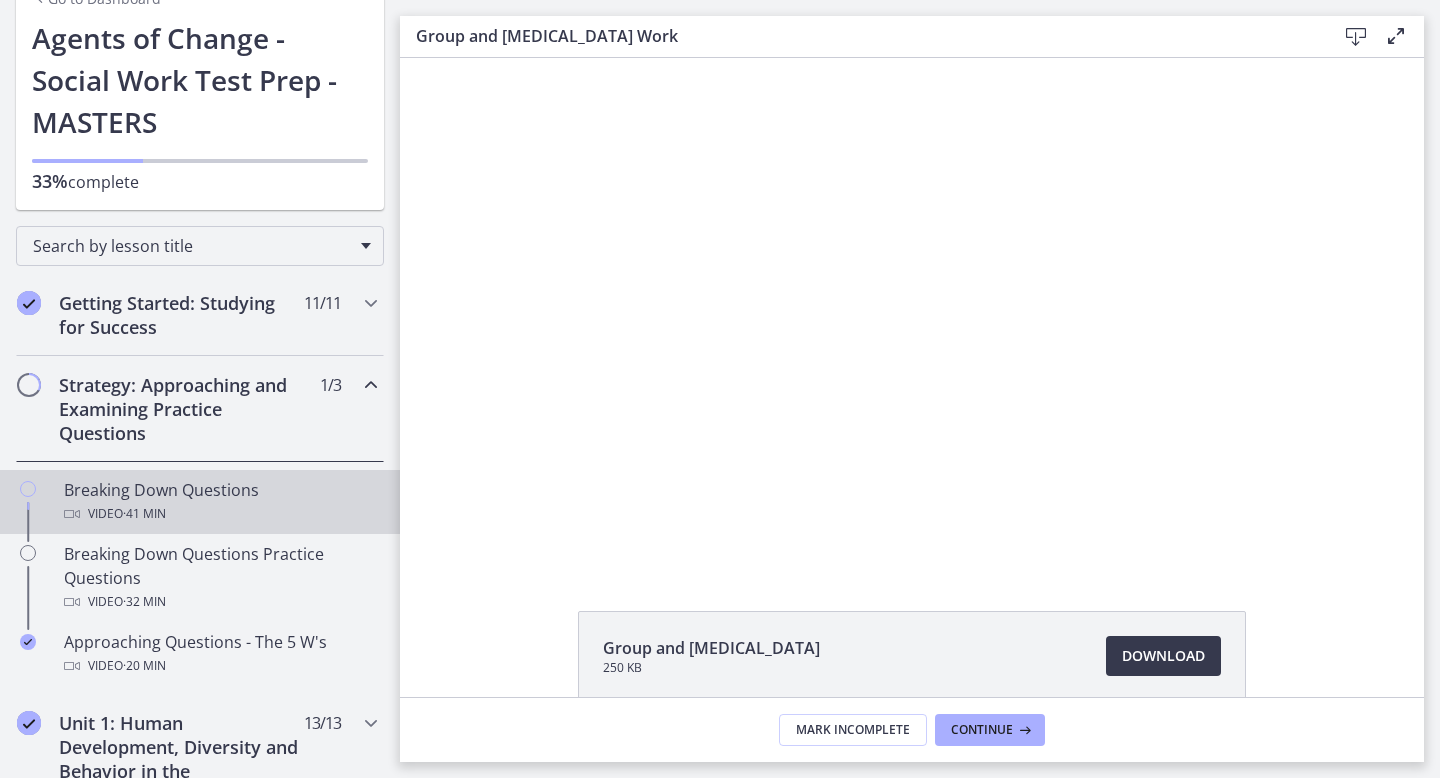click on "Breaking Down Questions
Video
·  41 min" at bounding box center (220, 502) 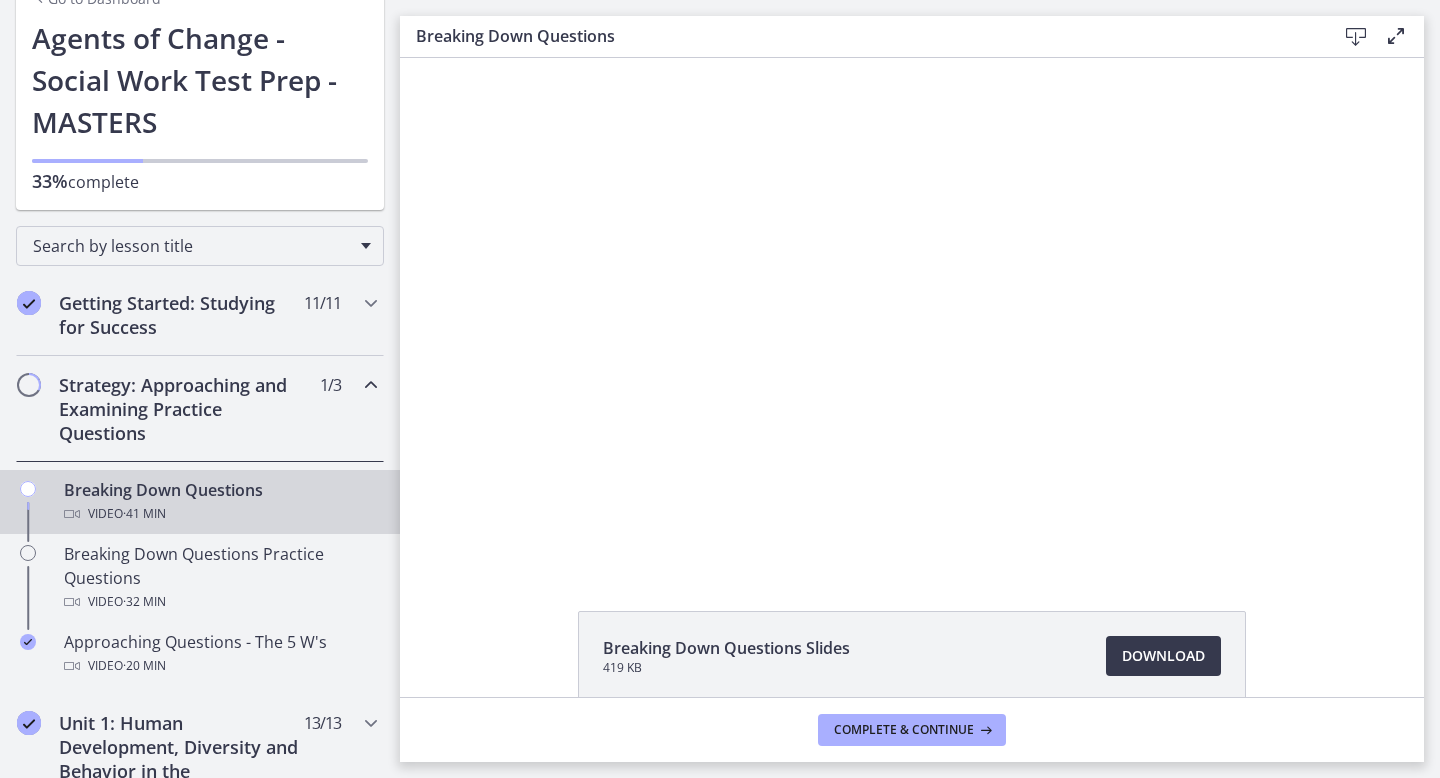 scroll, scrollTop: 0, scrollLeft: 0, axis: both 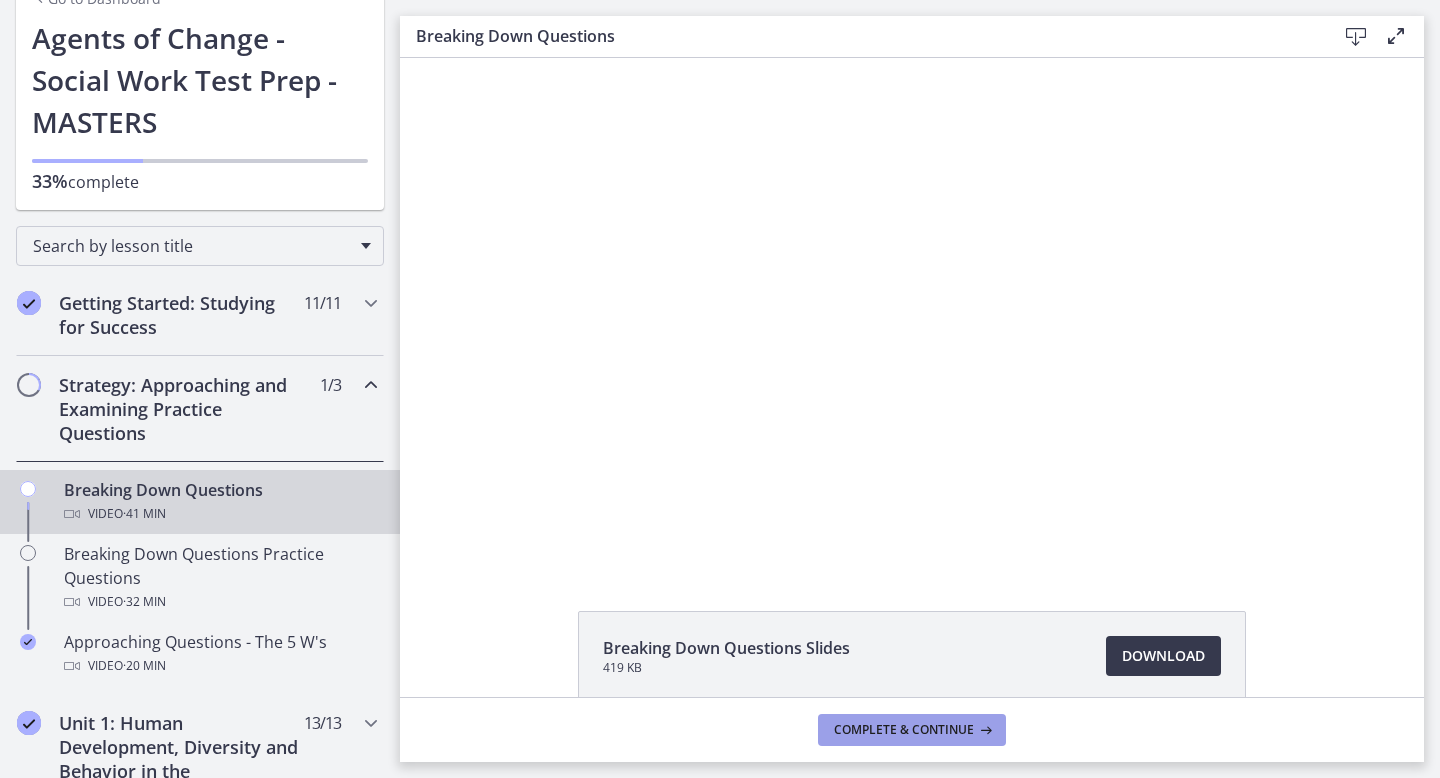 click on "Complete & continue" at bounding box center [912, 730] 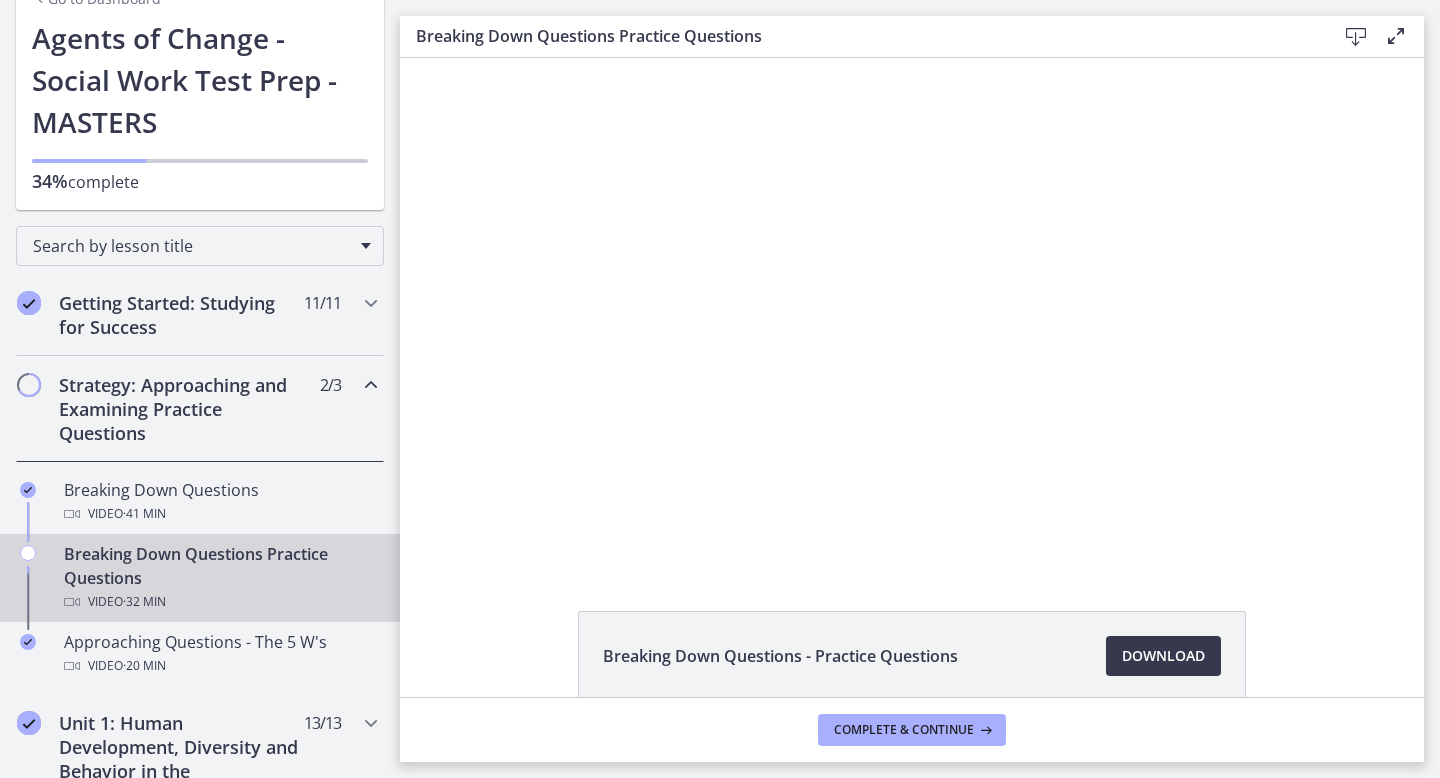 scroll, scrollTop: 0, scrollLeft: 0, axis: both 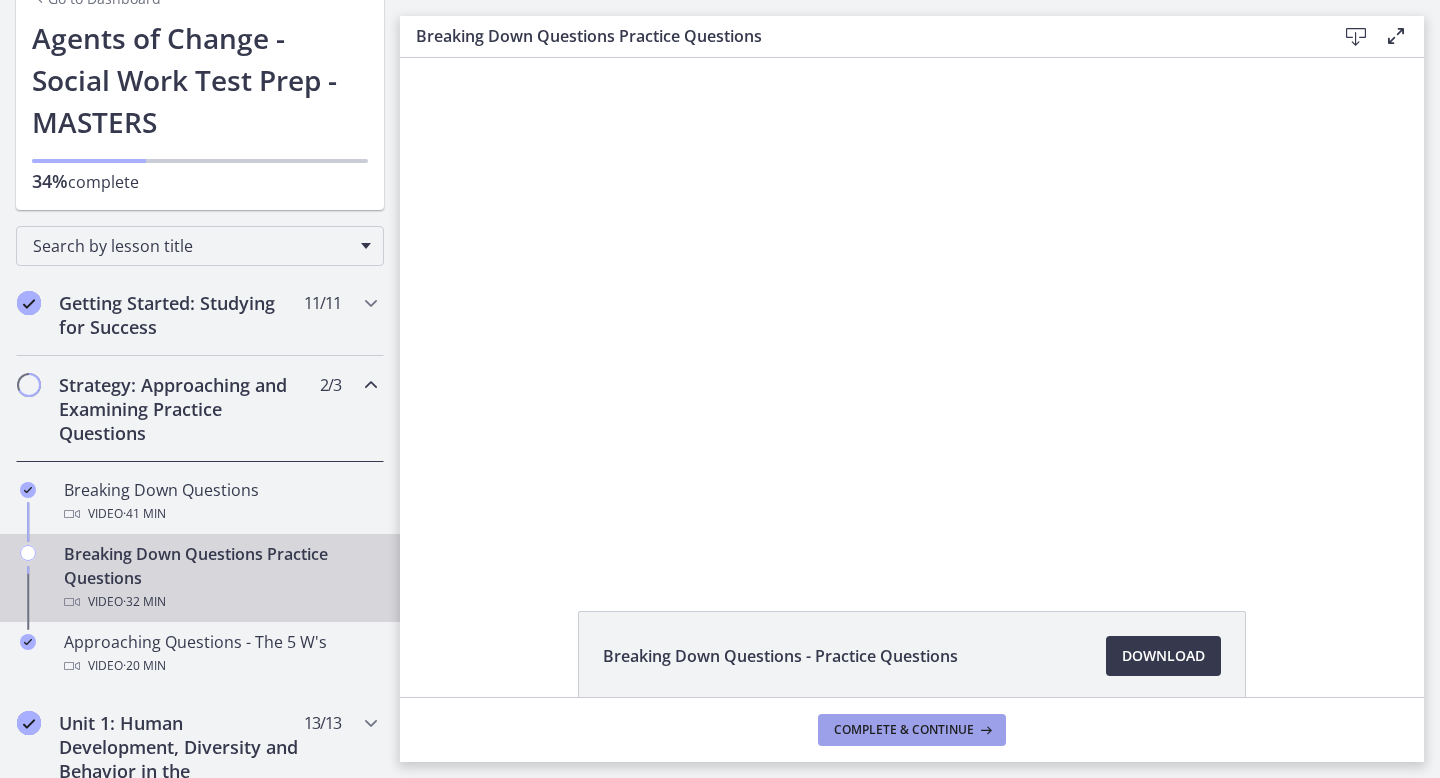 click on "Complete & continue" at bounding box center (904, 730) 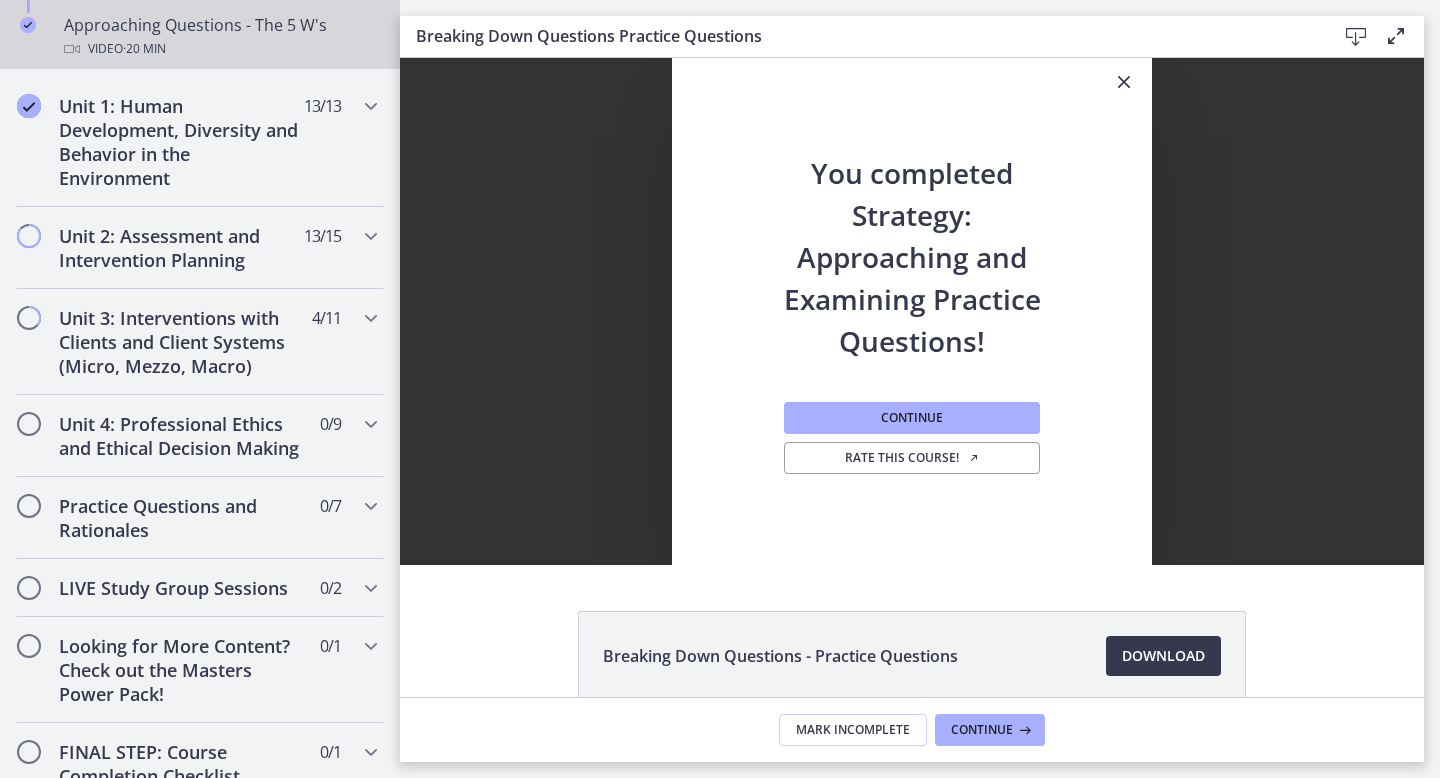 scroll, scrollTop: 1079, scrollLeft: 0, axis: vertical 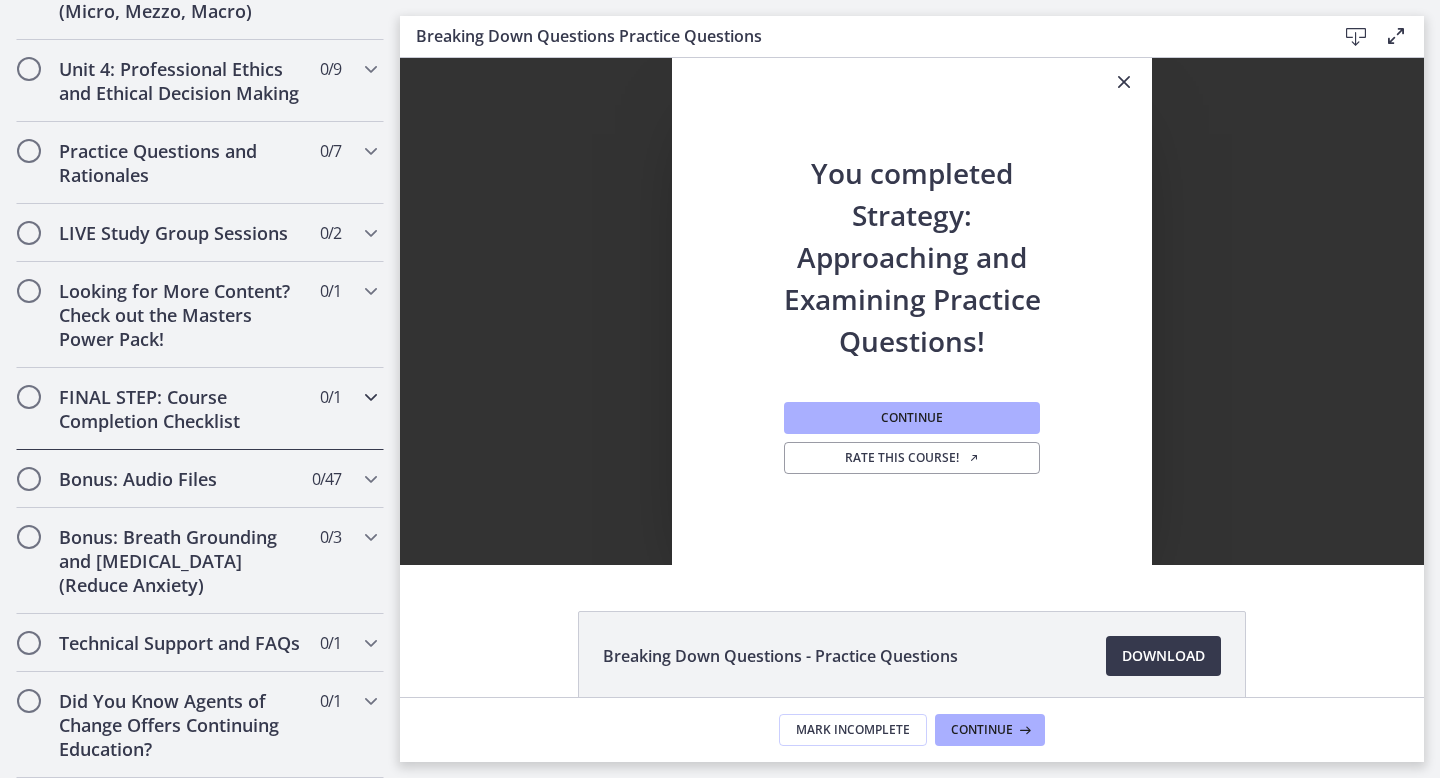 click on "FINAL STEP: Course Completion Checklist" at bounding box center (181, 409) 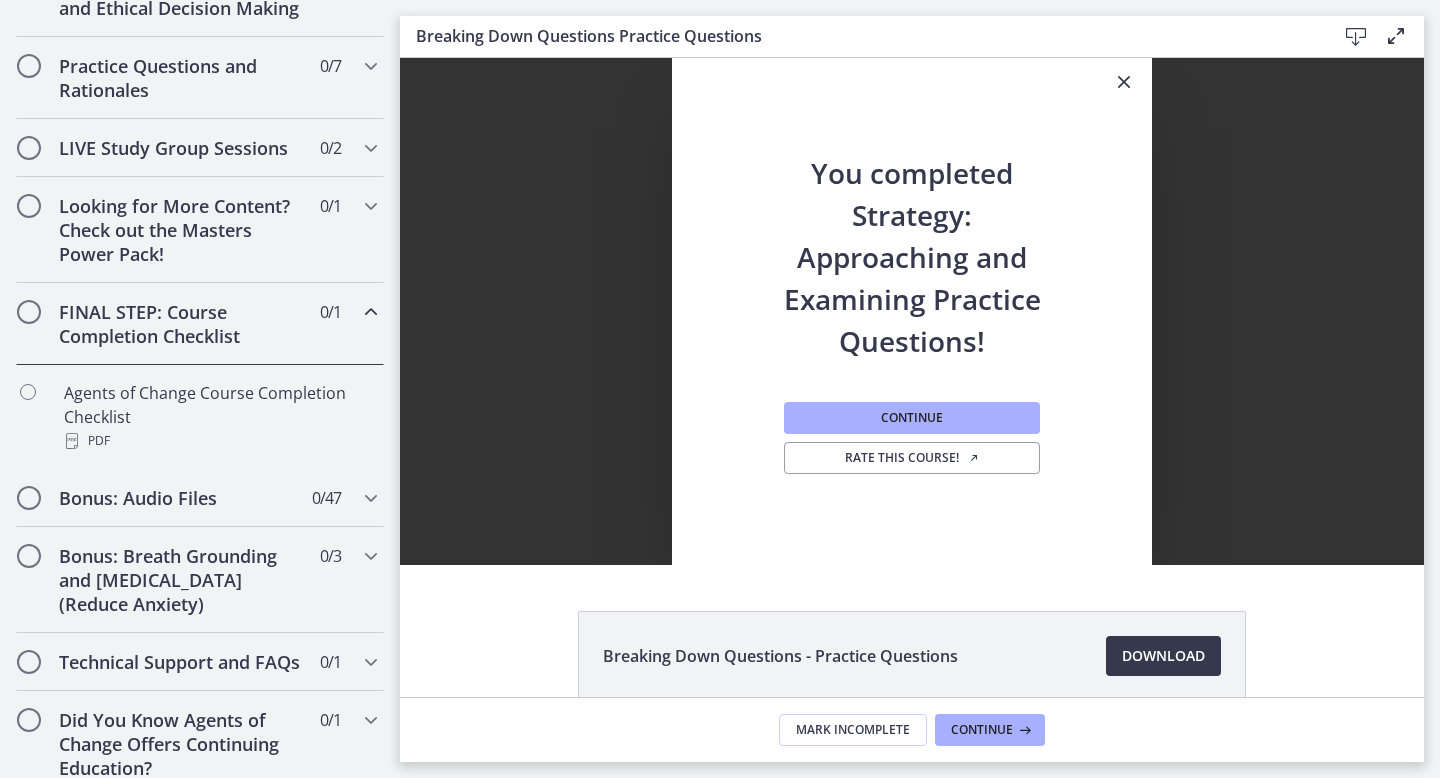scroll, scrollTop: 847, scrollLeft: 0, axis: vertical 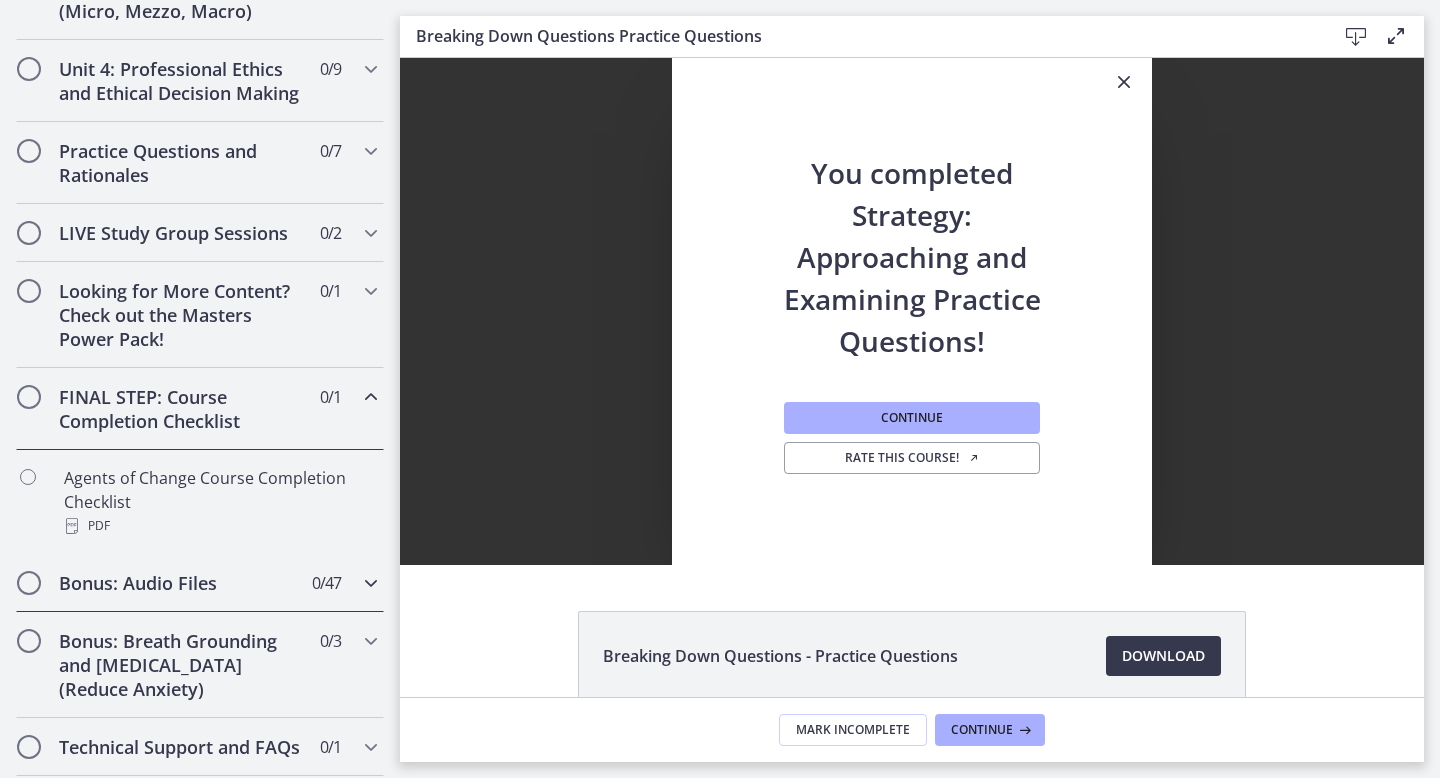 click on "Bonus: Audio Files" at bounding box center [181, 583] 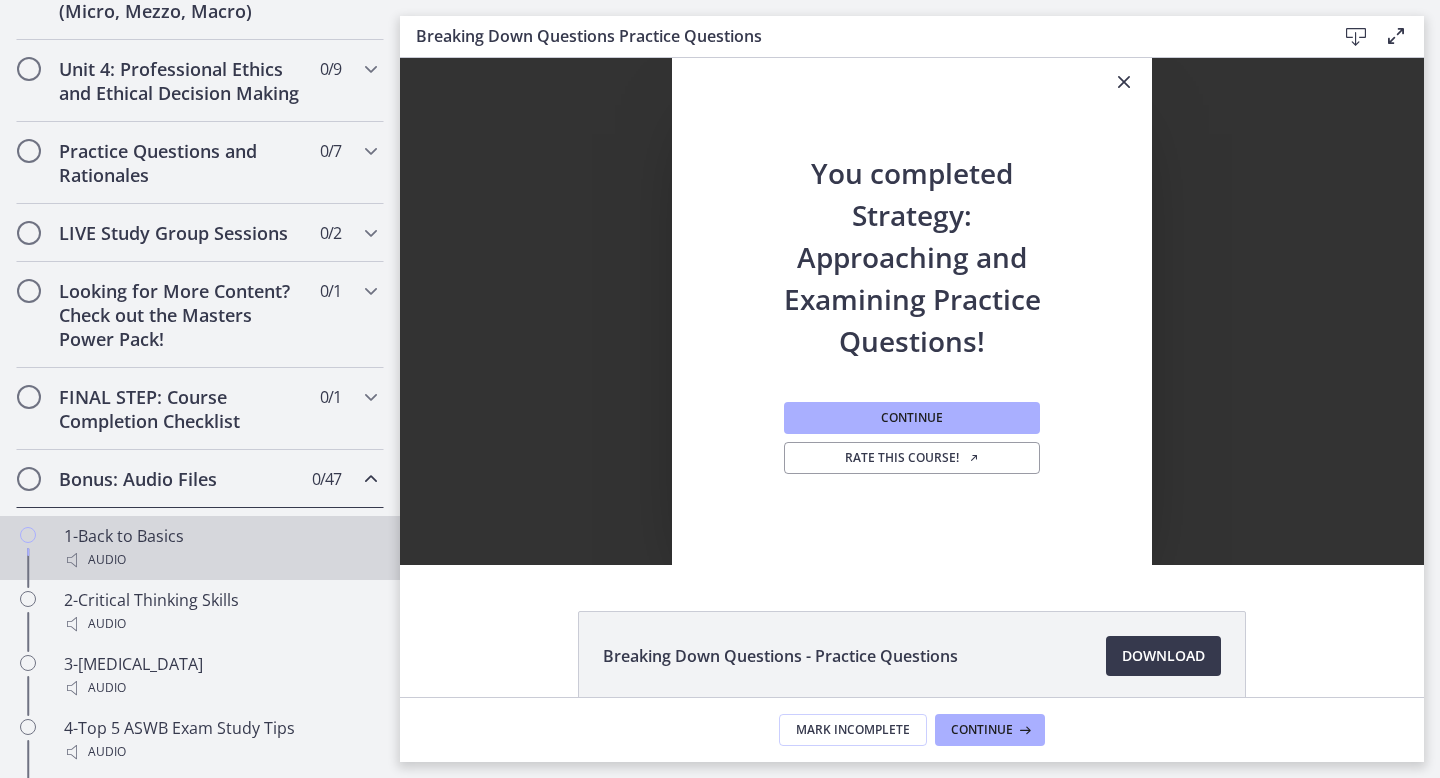 click on "Audio" at bounding box center (220, 560) 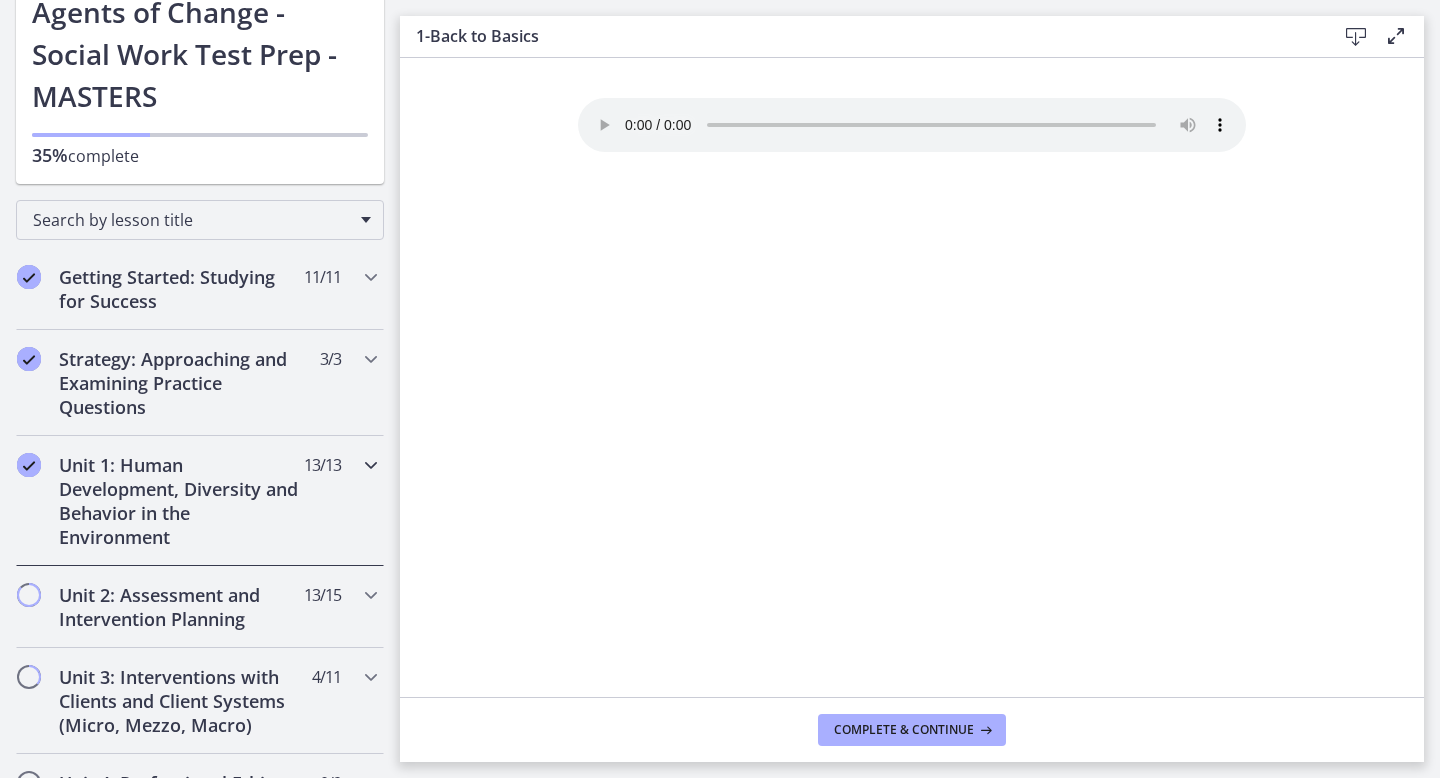 scroll, scrollTop: 175, scrollLeft: 0, axis: vertical 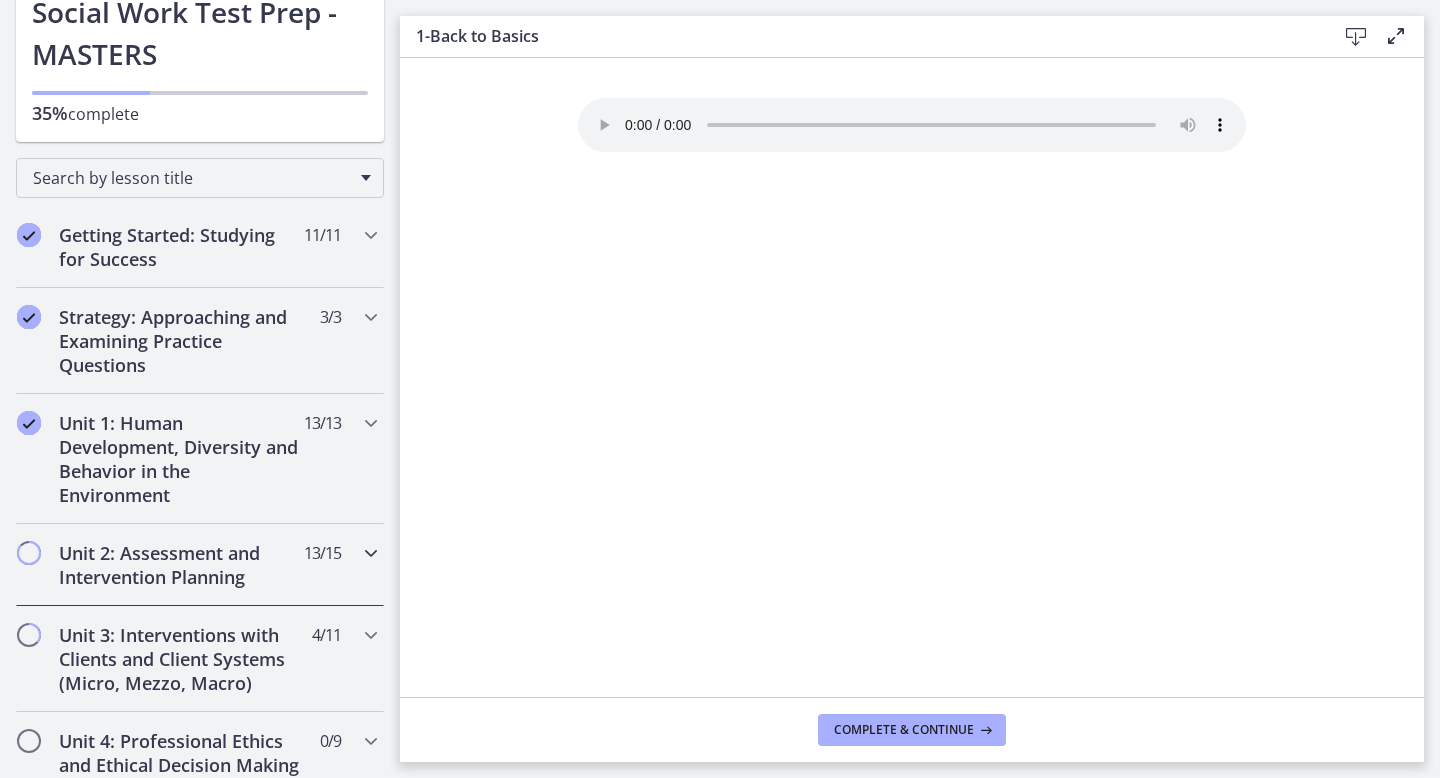 click on "Unit 2: Assessment and Intervention Planning" at bounding box center [181, 565] 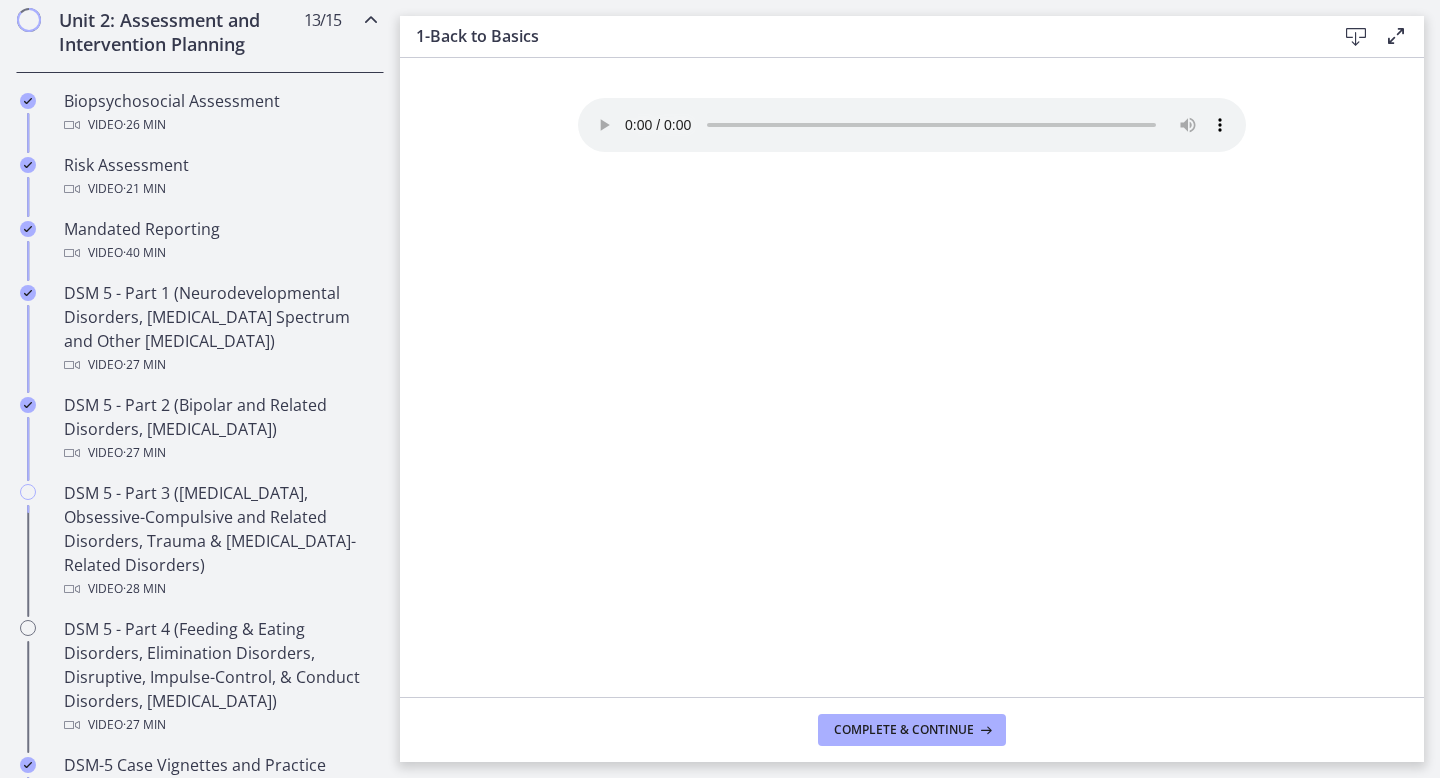 scroll, scrollTop: 736, scrollLeft: 0, axis: vertical 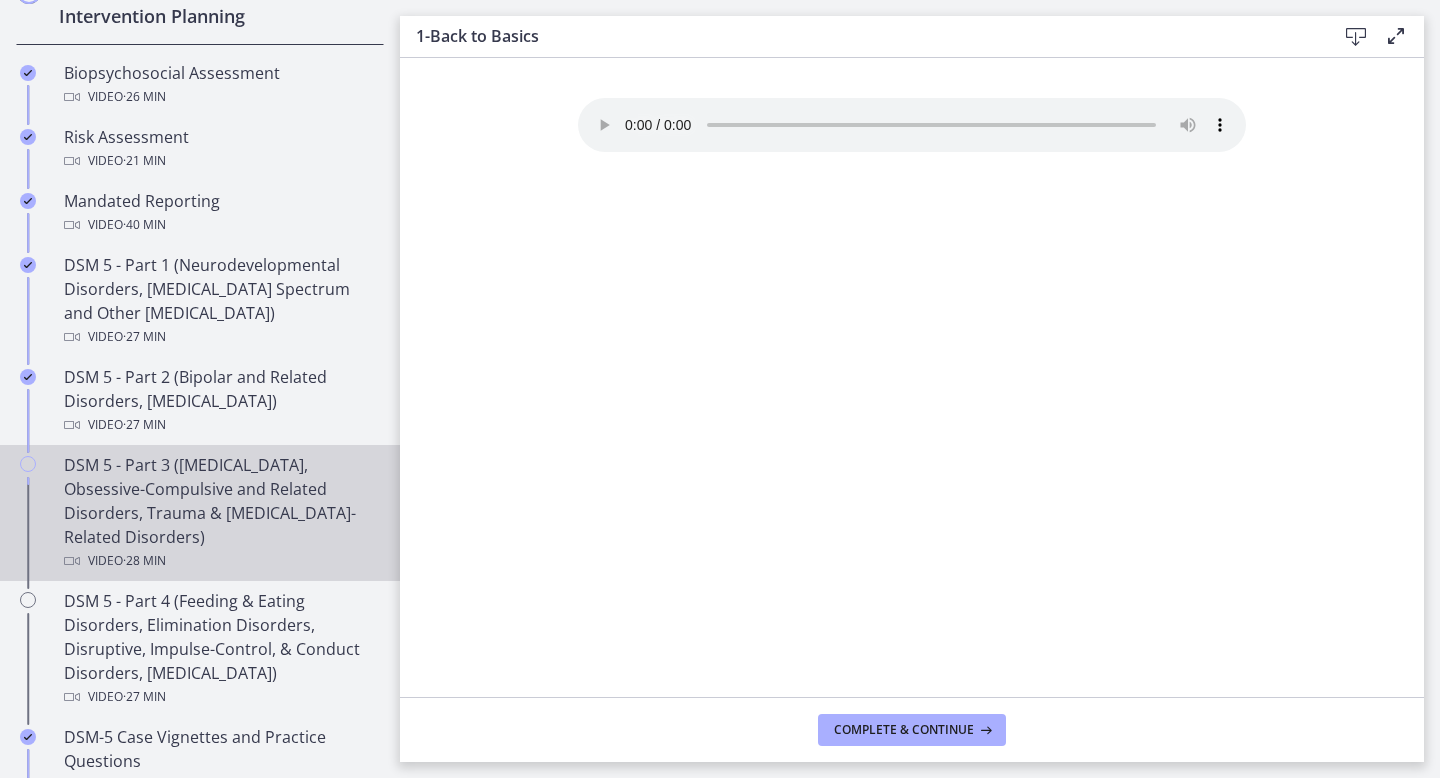 click on "DSM 5 - Part 3 ([MEDICAL_DATA], Obsessive-Compulsive and Related Disorders, Trauma & [MEDICAL_DATA]-Related Disorders)
Video
·  28 min" at bounding box center (220, 513) 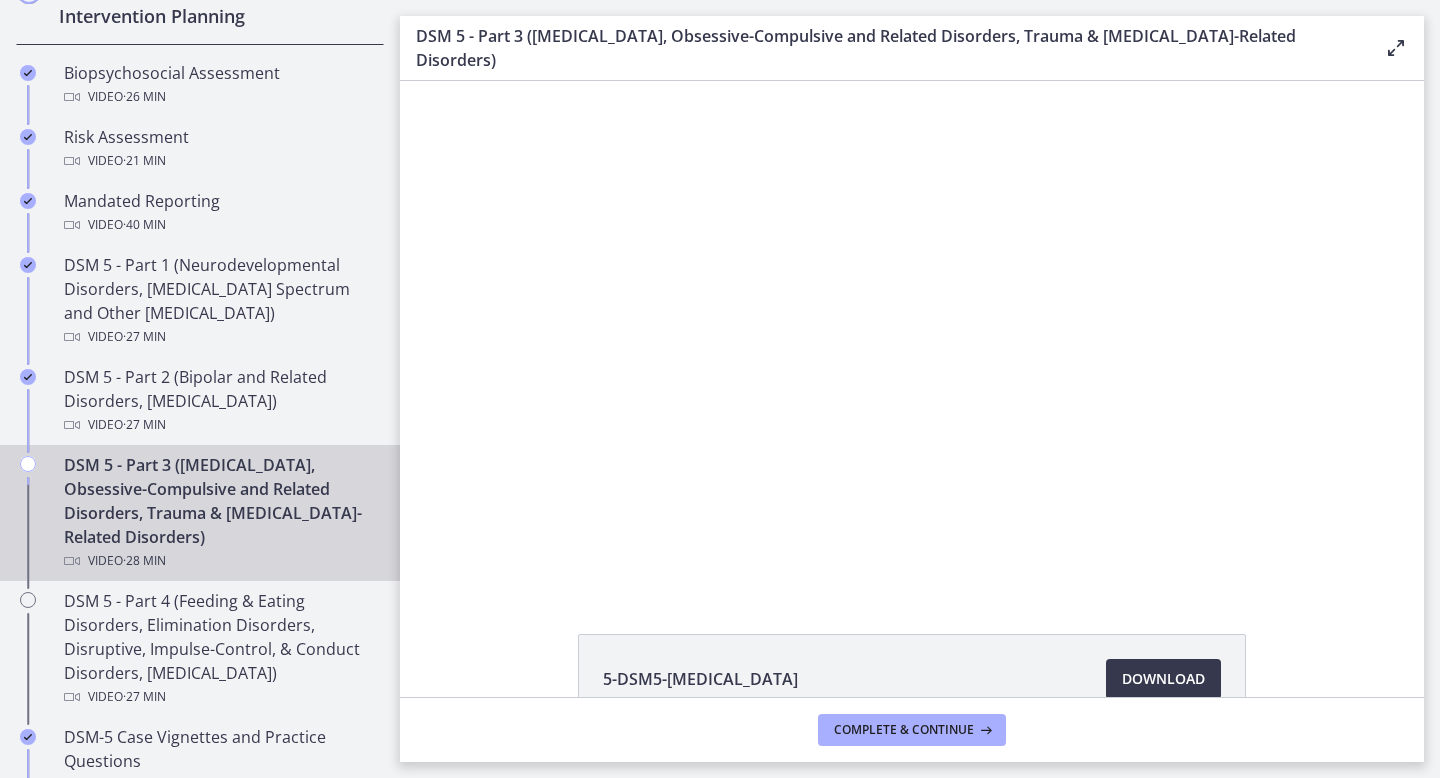 scroll, scrollTop: 0, scrollLeft: 0, axis: both 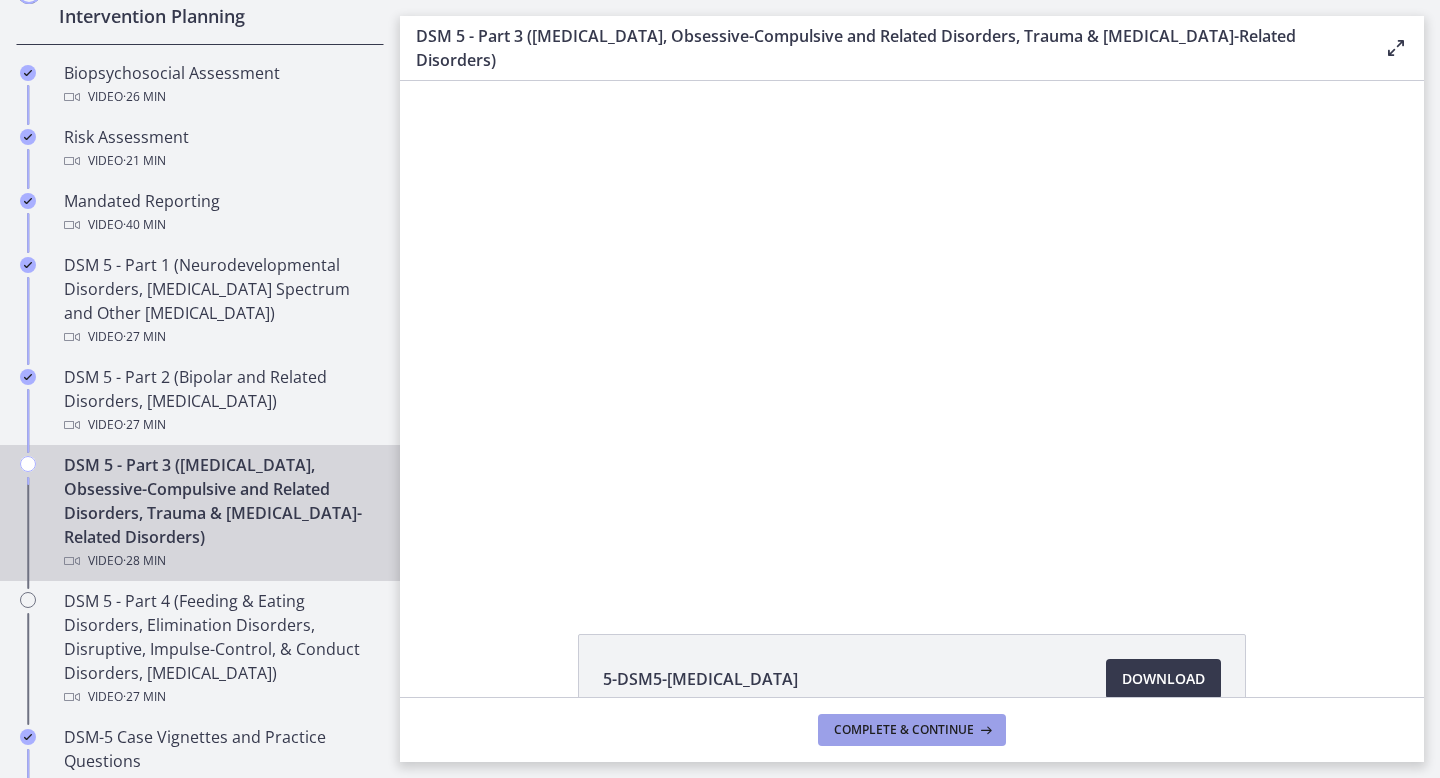 click on "Complete & continue" at bounding box center [904, 730] 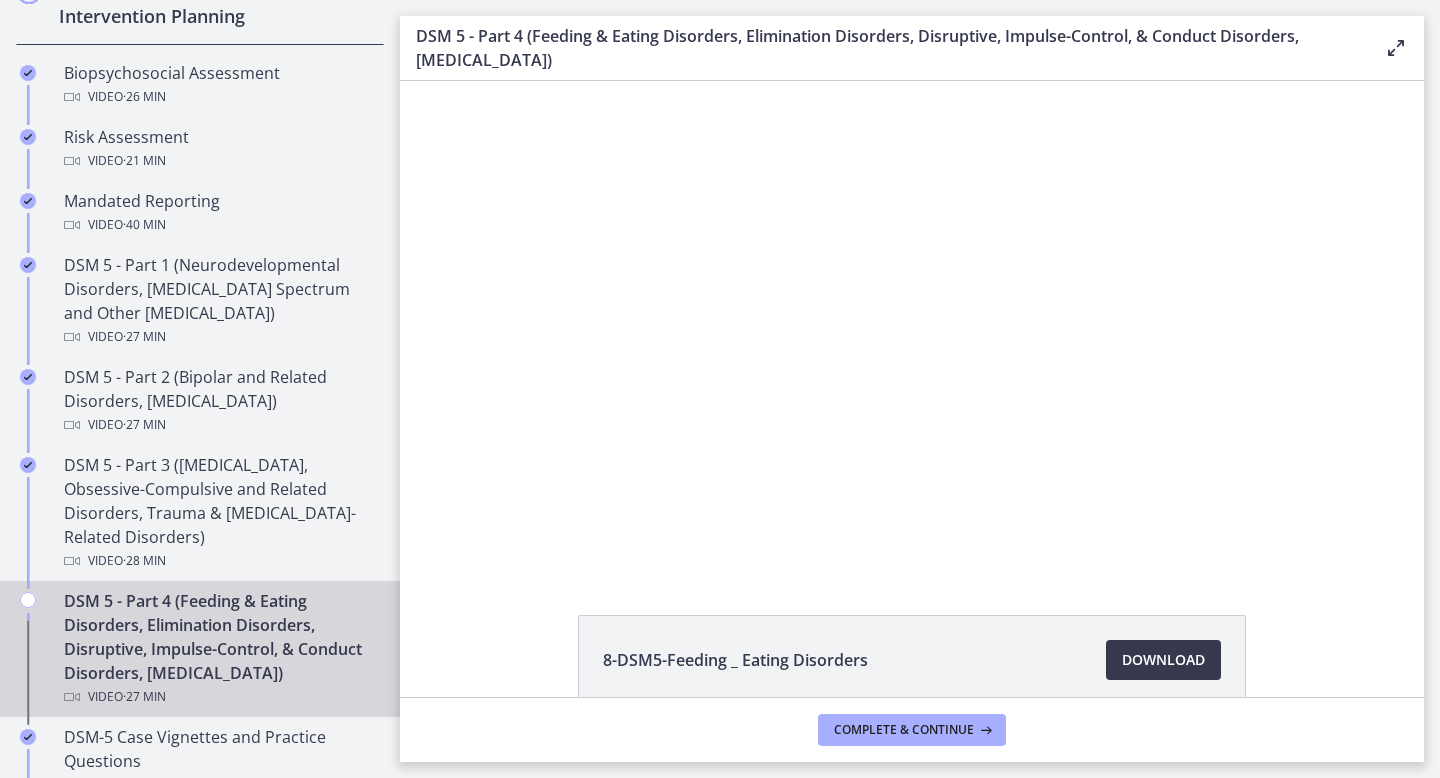 click on "DSM 5 - Part 4 (Feeding & Eating Disorders, Elimination Disorders, Disruptive, Impulse-Control, & Conduct Disorders, [MEDICAL_DATA])
Video
·  27 min" at bounding box center (220, 649) 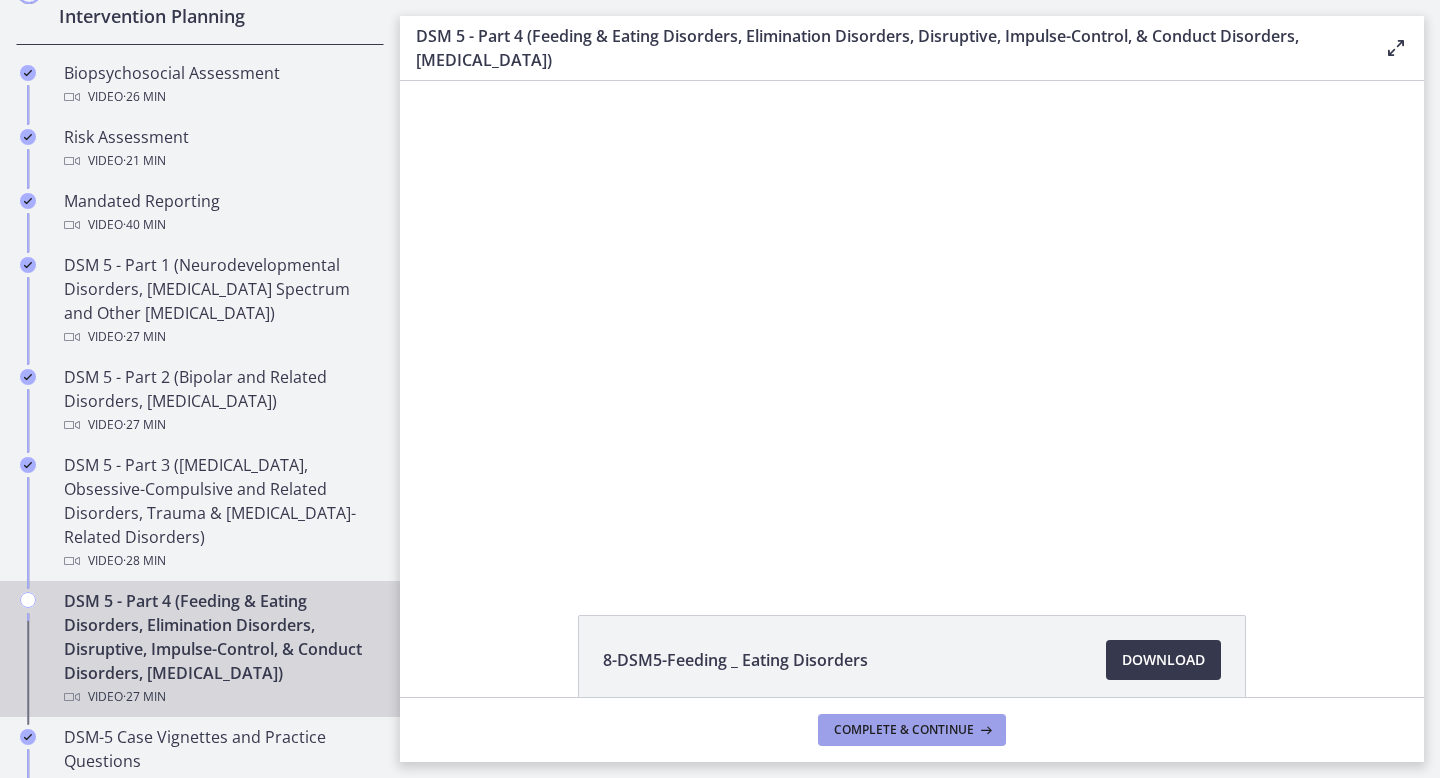 click on "Complete & continue" at bounding box center [904, 730] 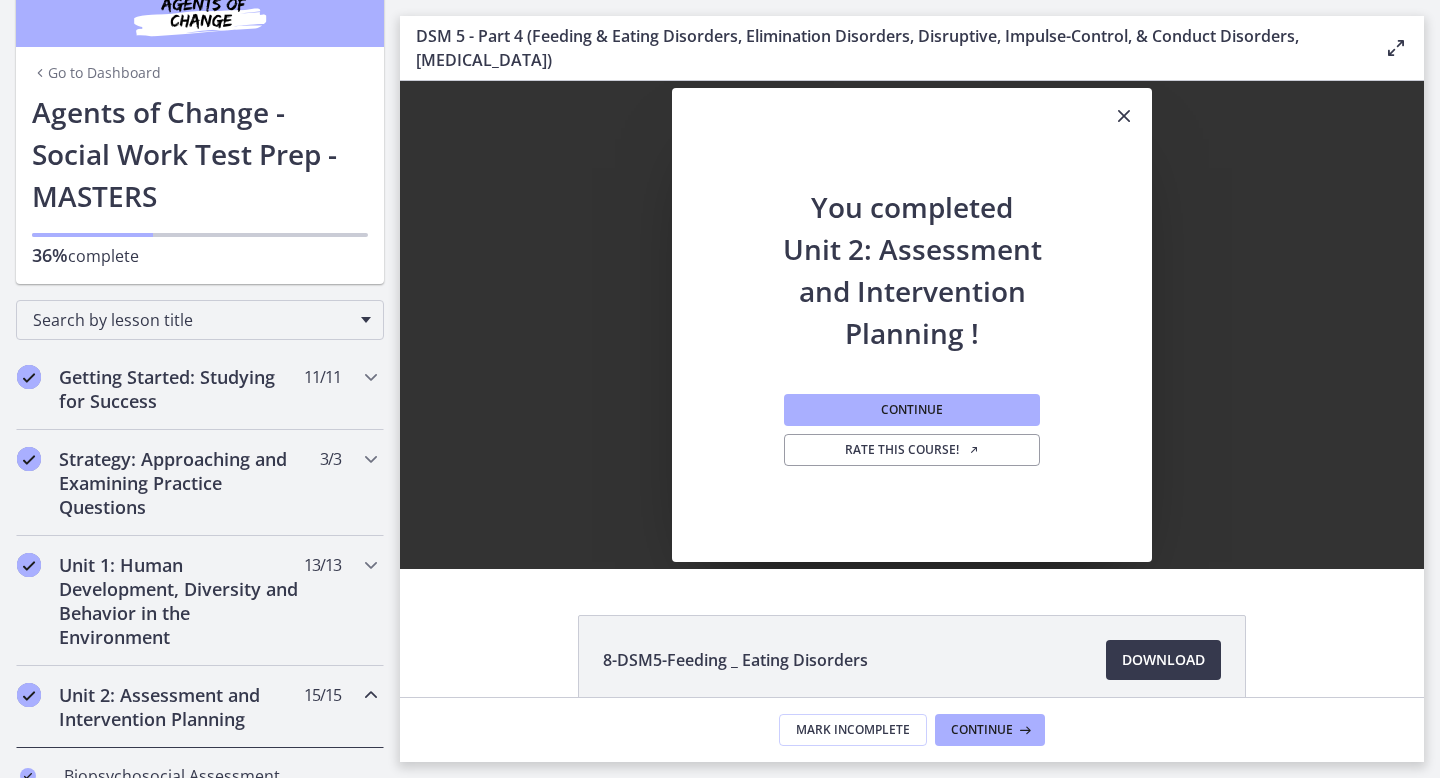 scroll, scrollTop: 0, scrollLeft: 0, axis: both 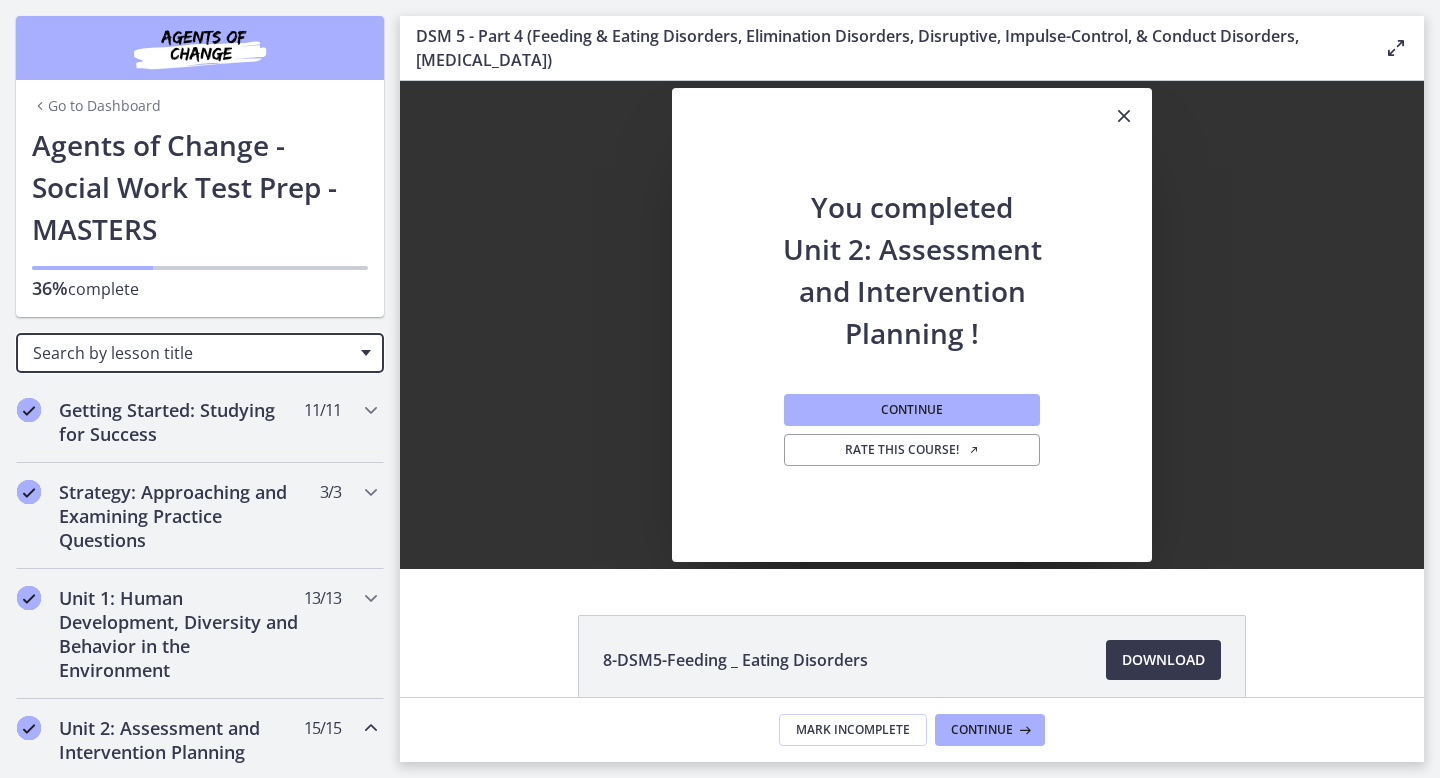 click on "Search by lesson title" at bounding box center (200, 353) 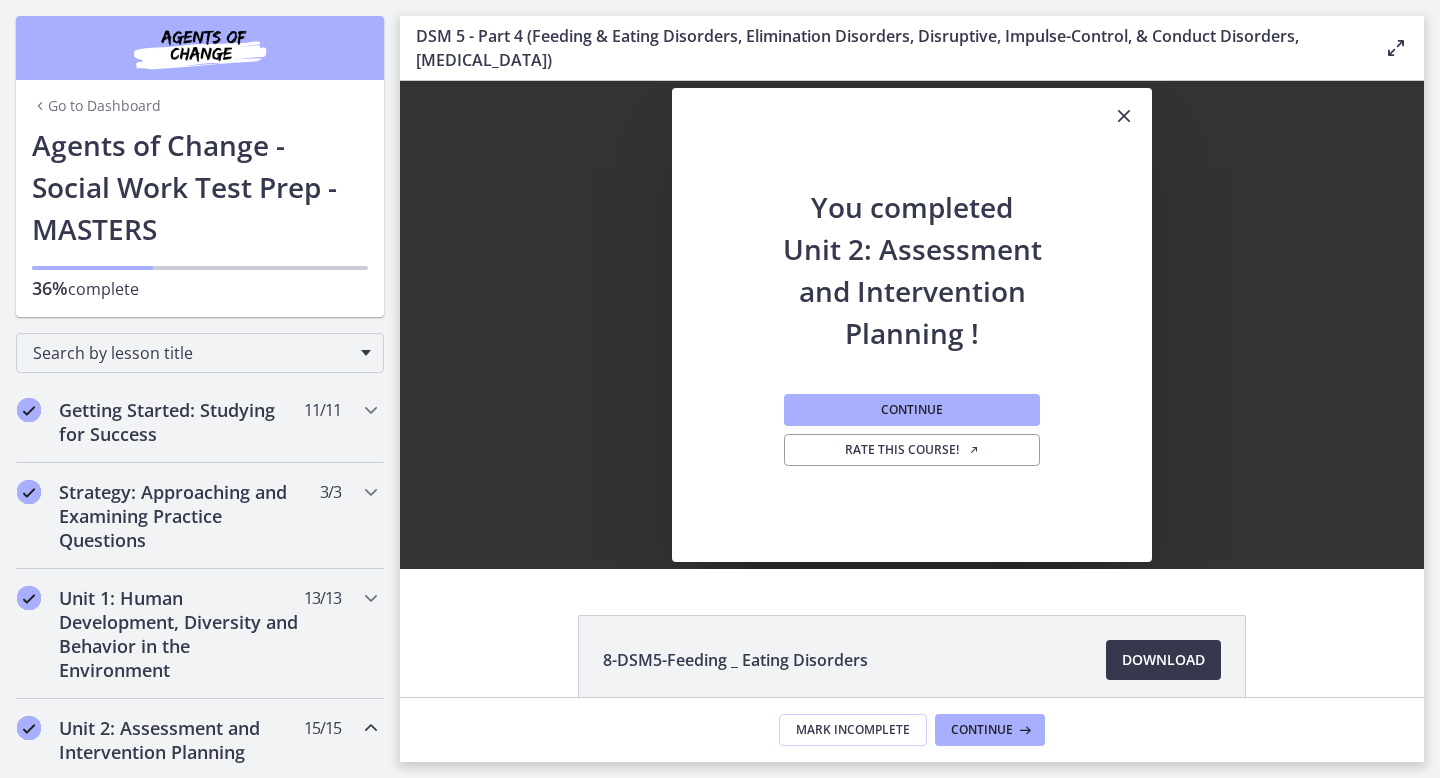 click on "You completed Unit 2: Assessment and Intervention Planning !
Continue
Rate this course!" at bounding box center [912, 325] 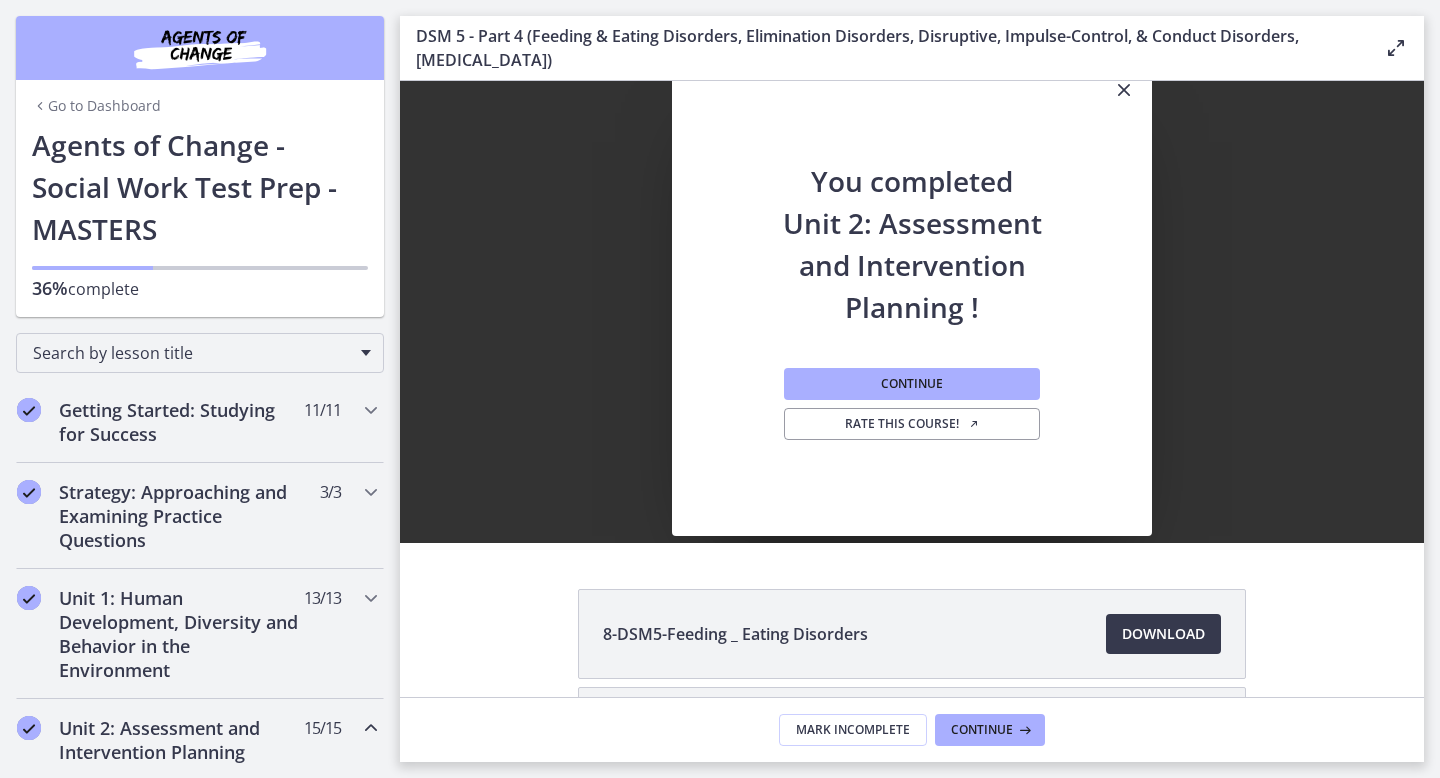 scroll, scrollTop: 0, scrollLeft: 0, axis: both 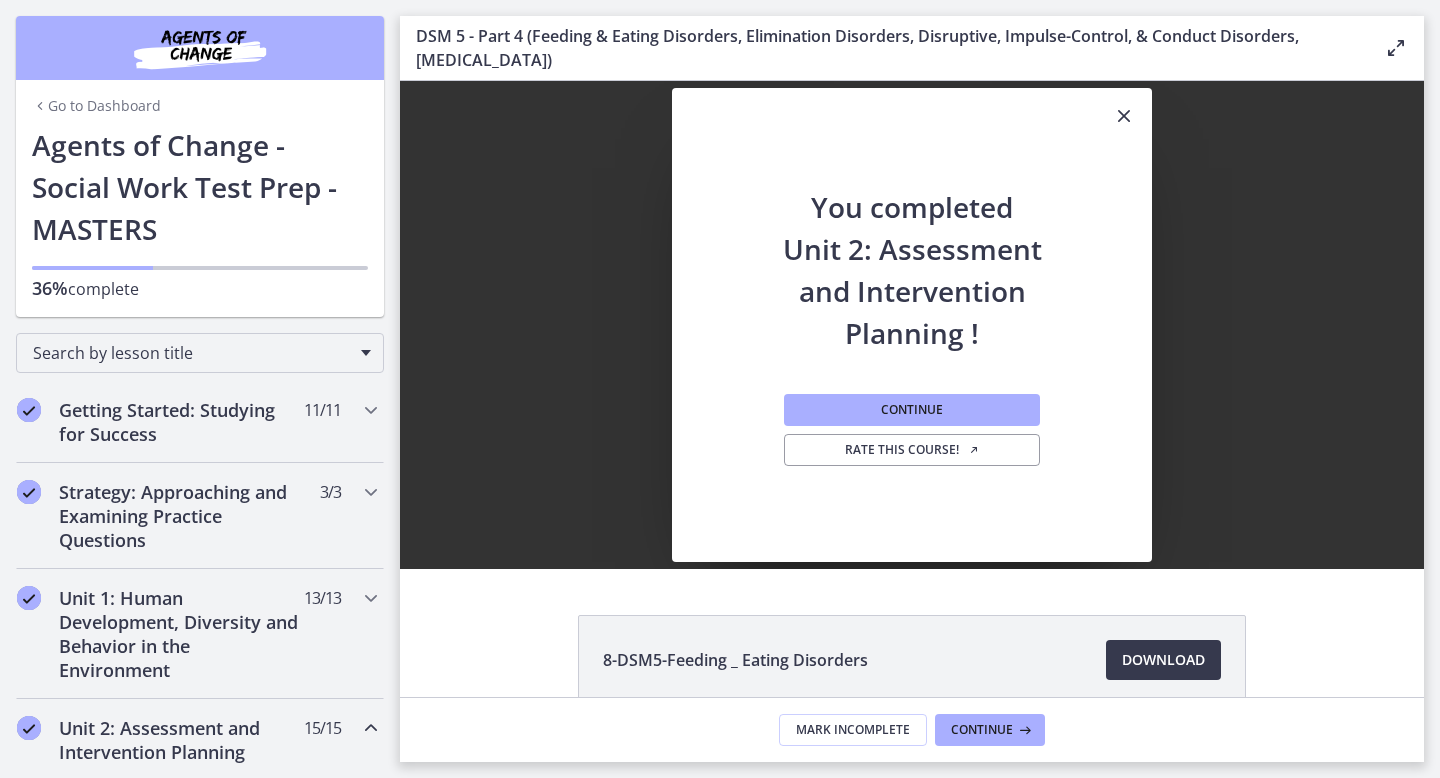 click at bounding box center (1124, 116) 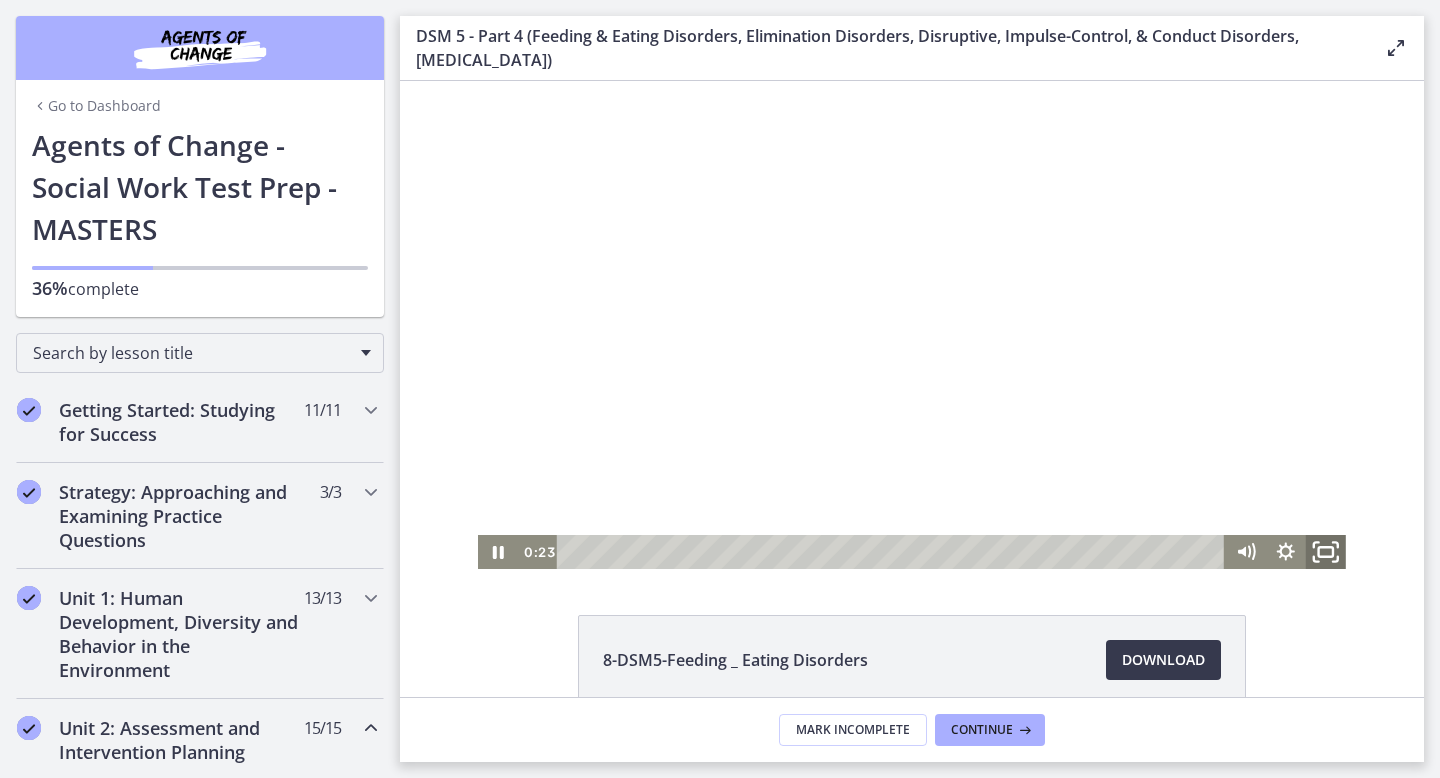 click 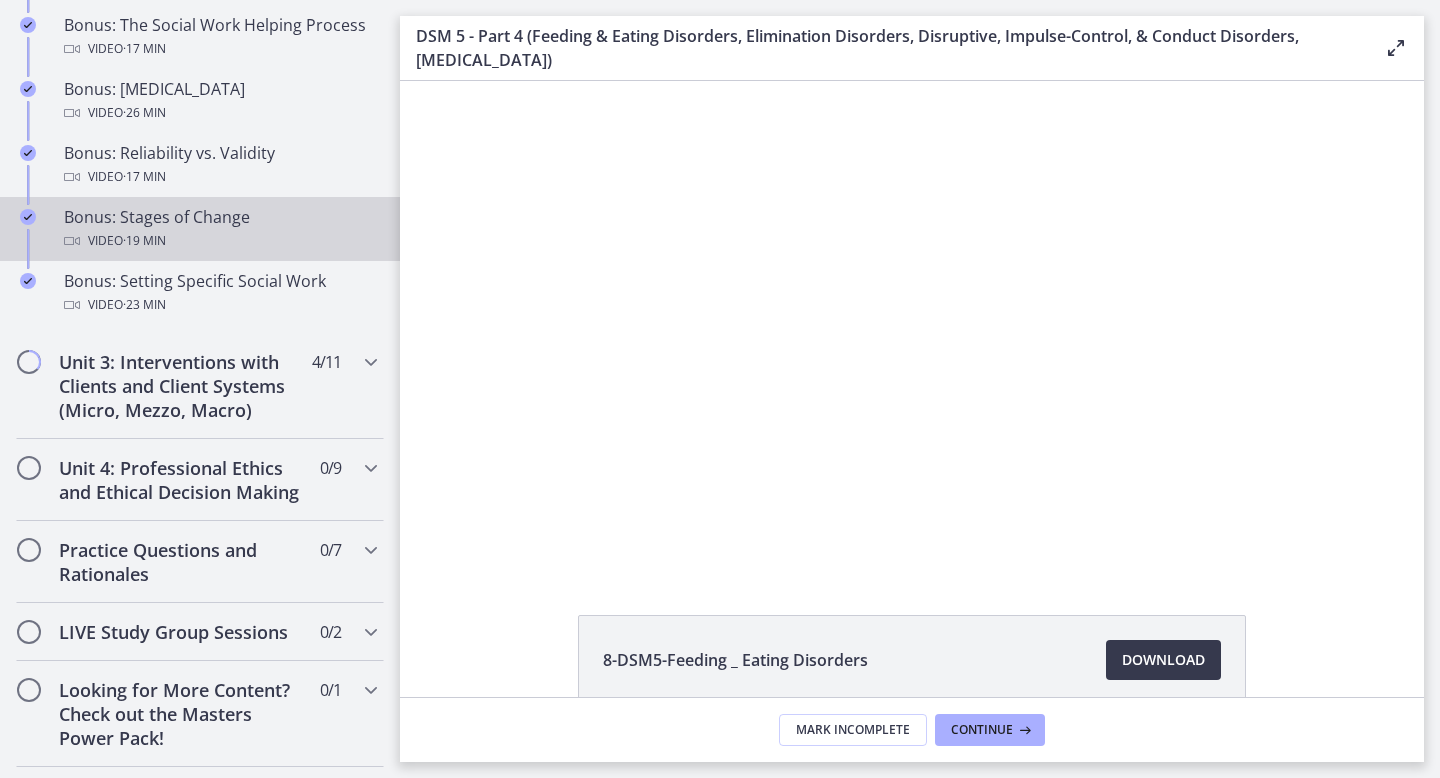 scroll, scrollTop: 1677, scrollLeft: 0, axis: vertical 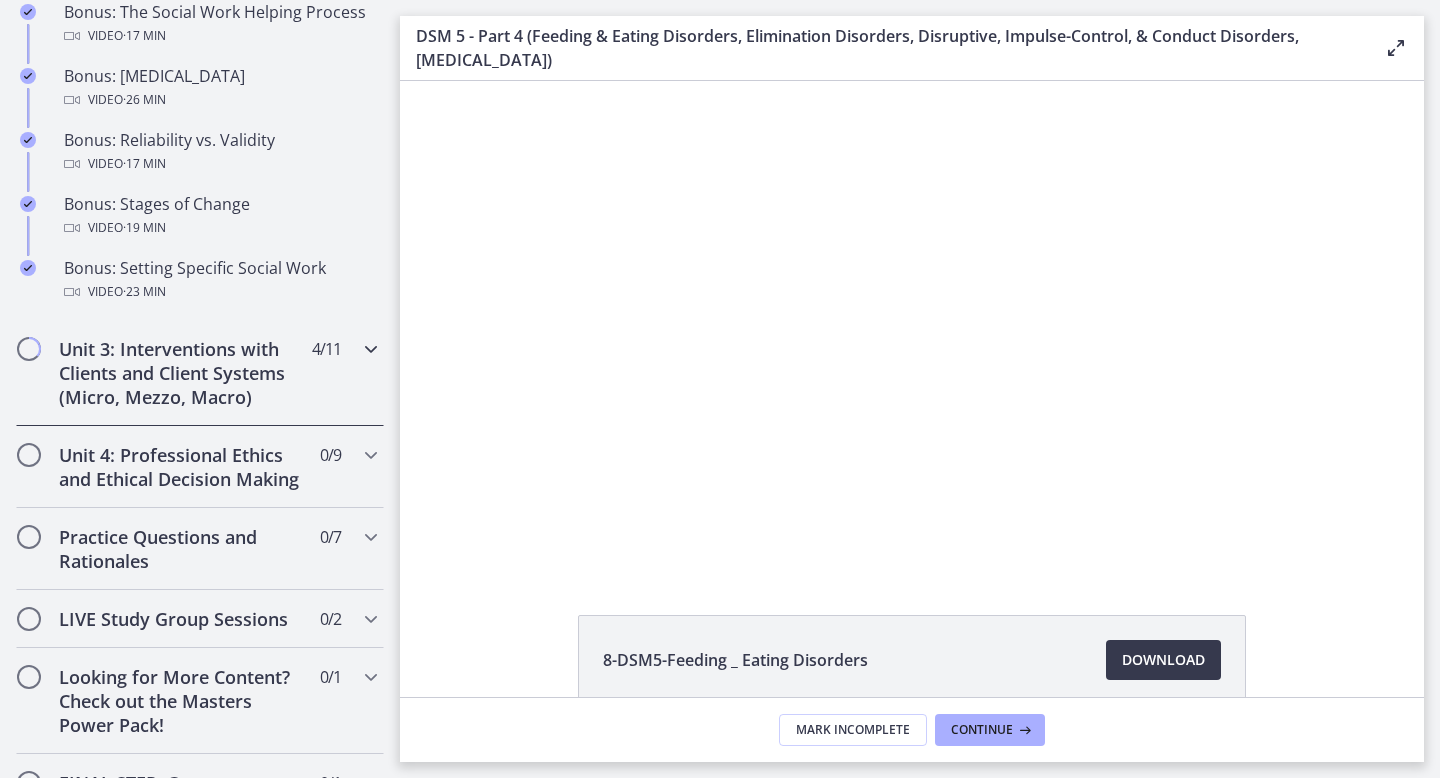 click on "Unit 3: Interventions with Clients and Client Systems (Micro, Mezzo, Macro)" at bounding box center (181, 373) 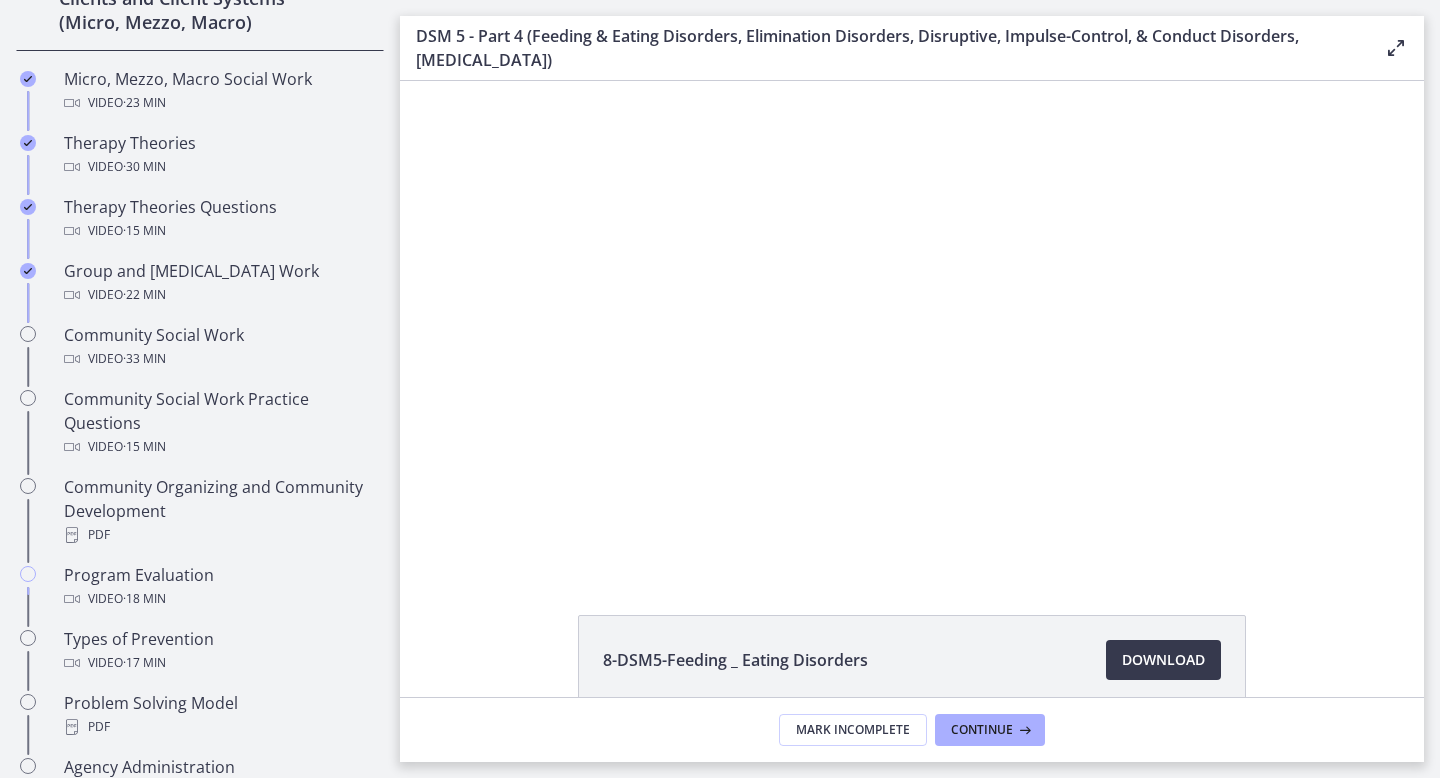 scroll, scrollTop: 837, scrollLeft: 0, axis: vertical 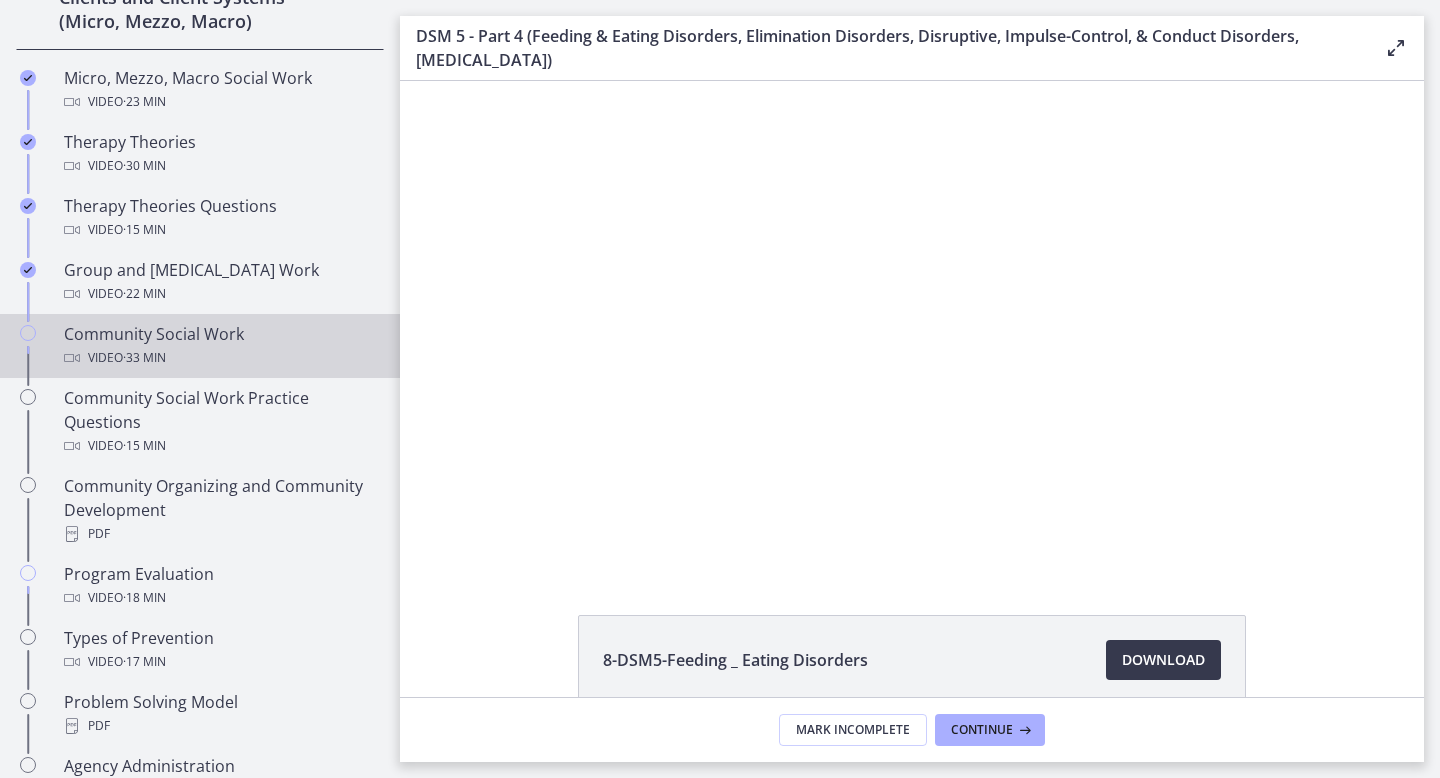 click on "·  33 min" at bounding box center [144, 358] 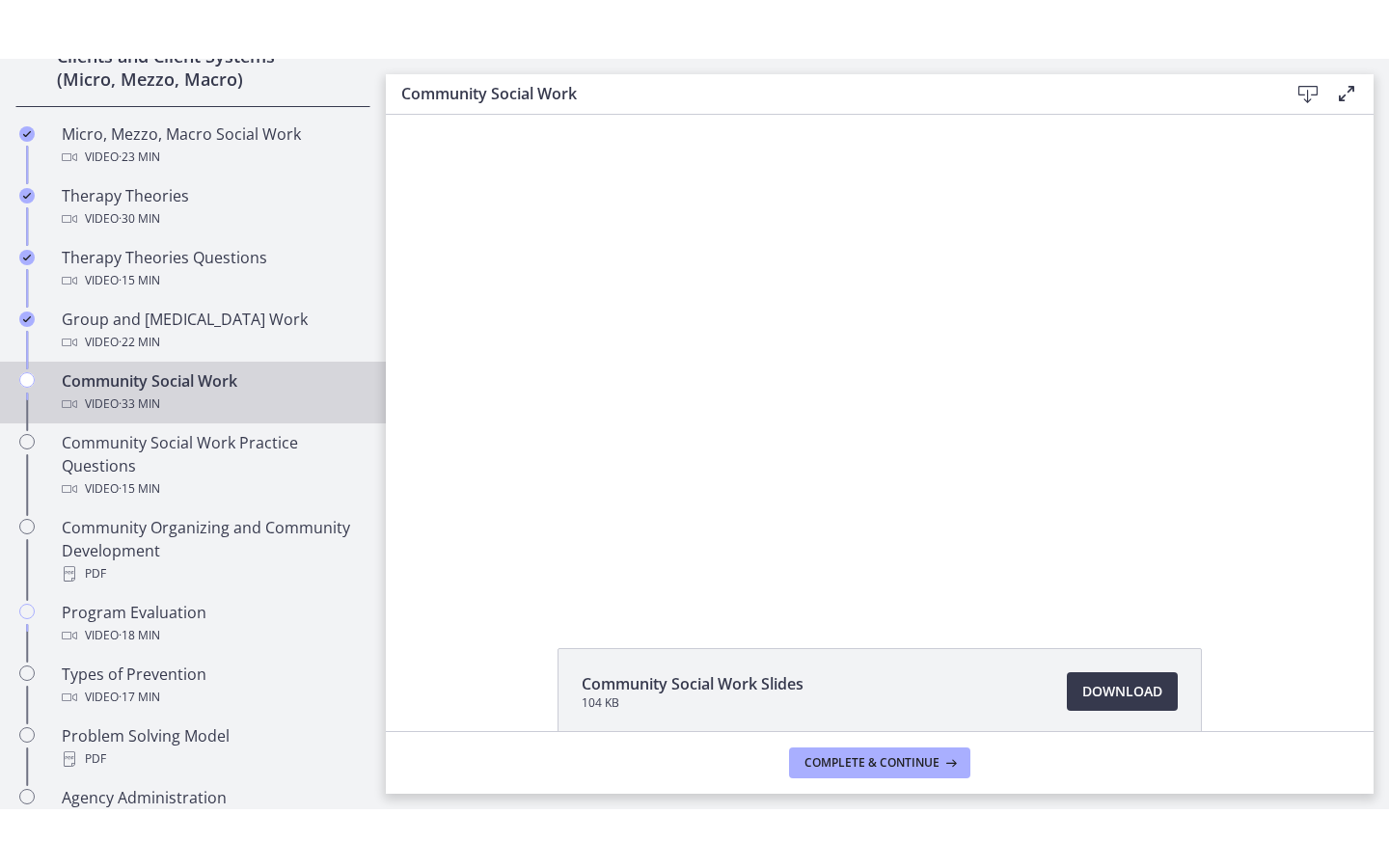 scroll, scrollTop: 0, scrollLeft: 0, axis: both 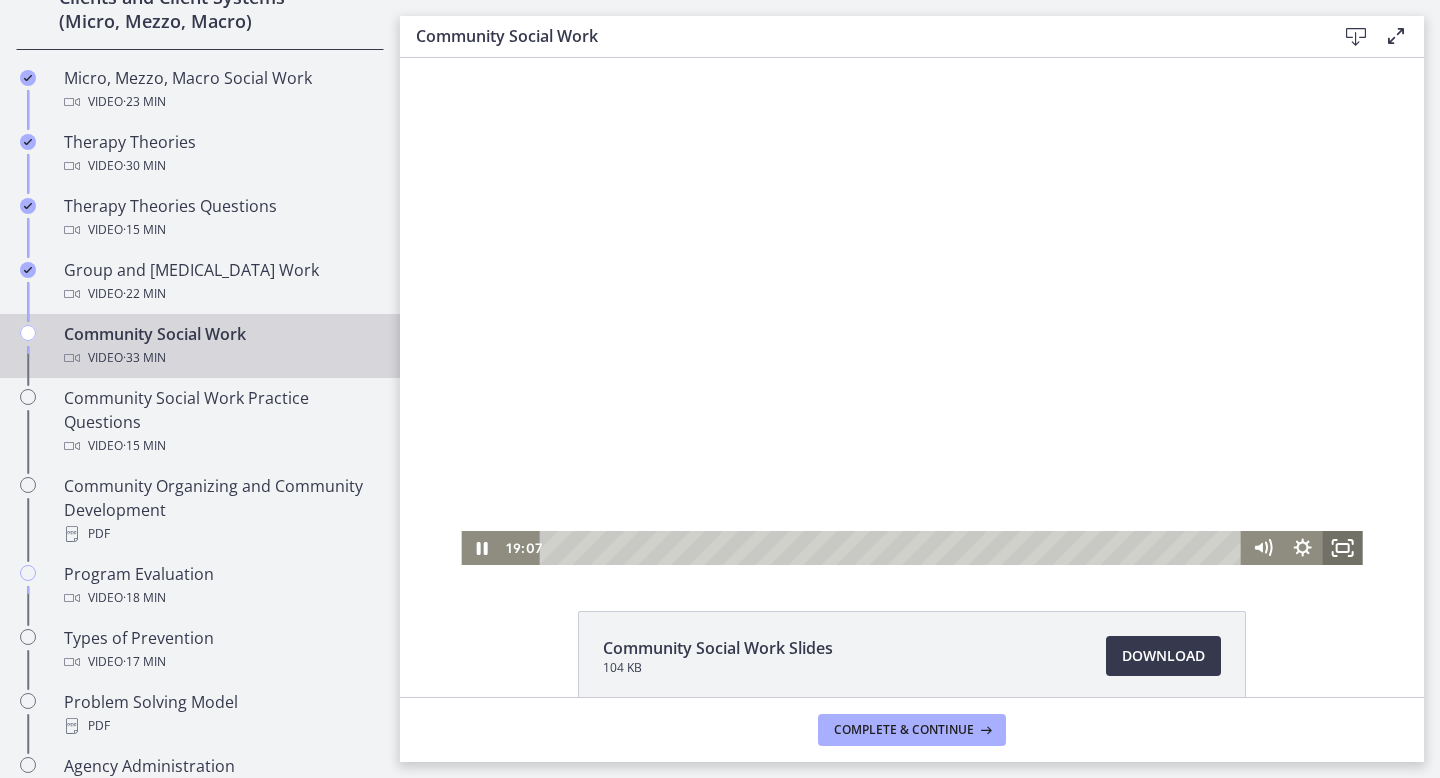 click 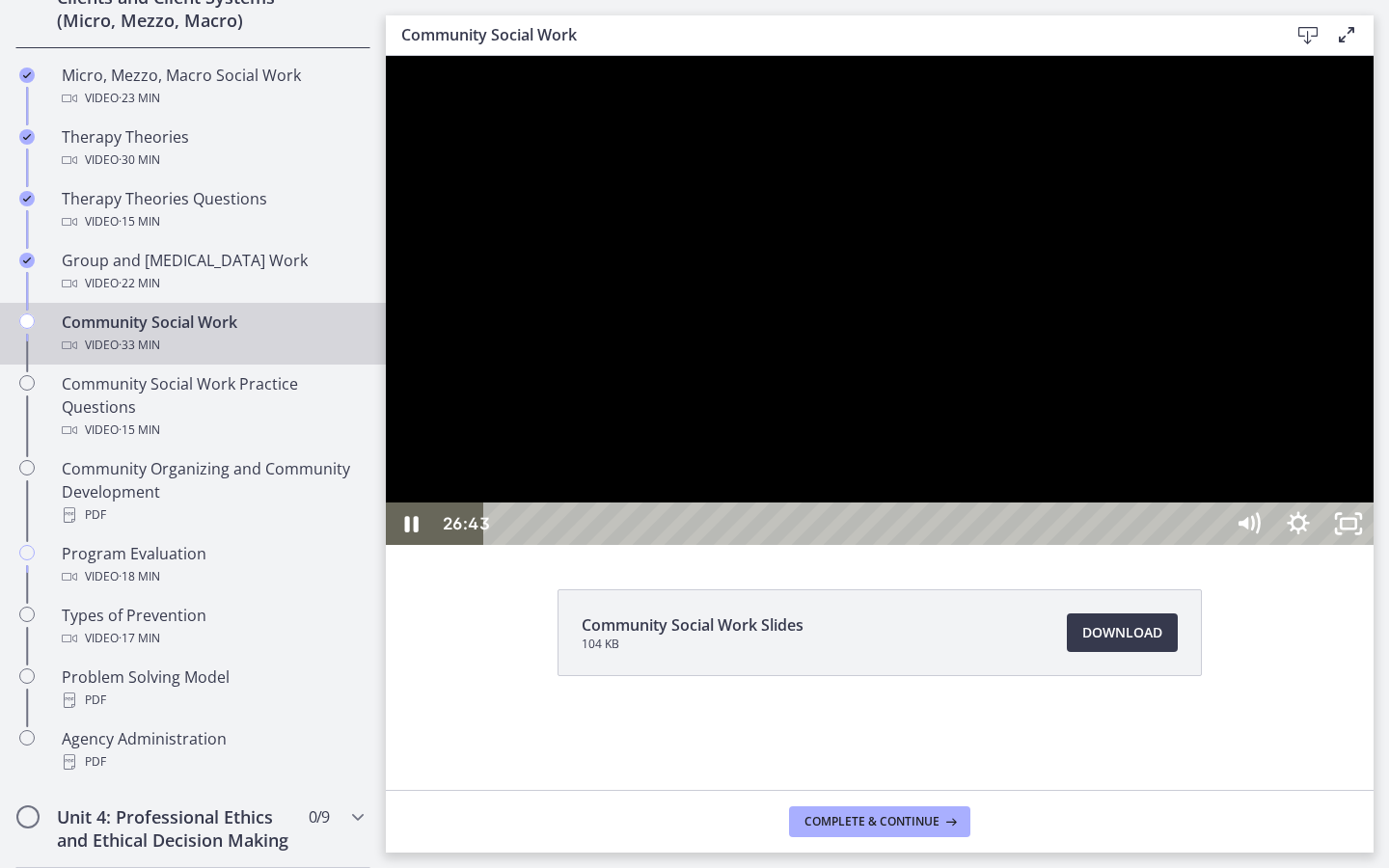 click at bounding box center (880, 300) 